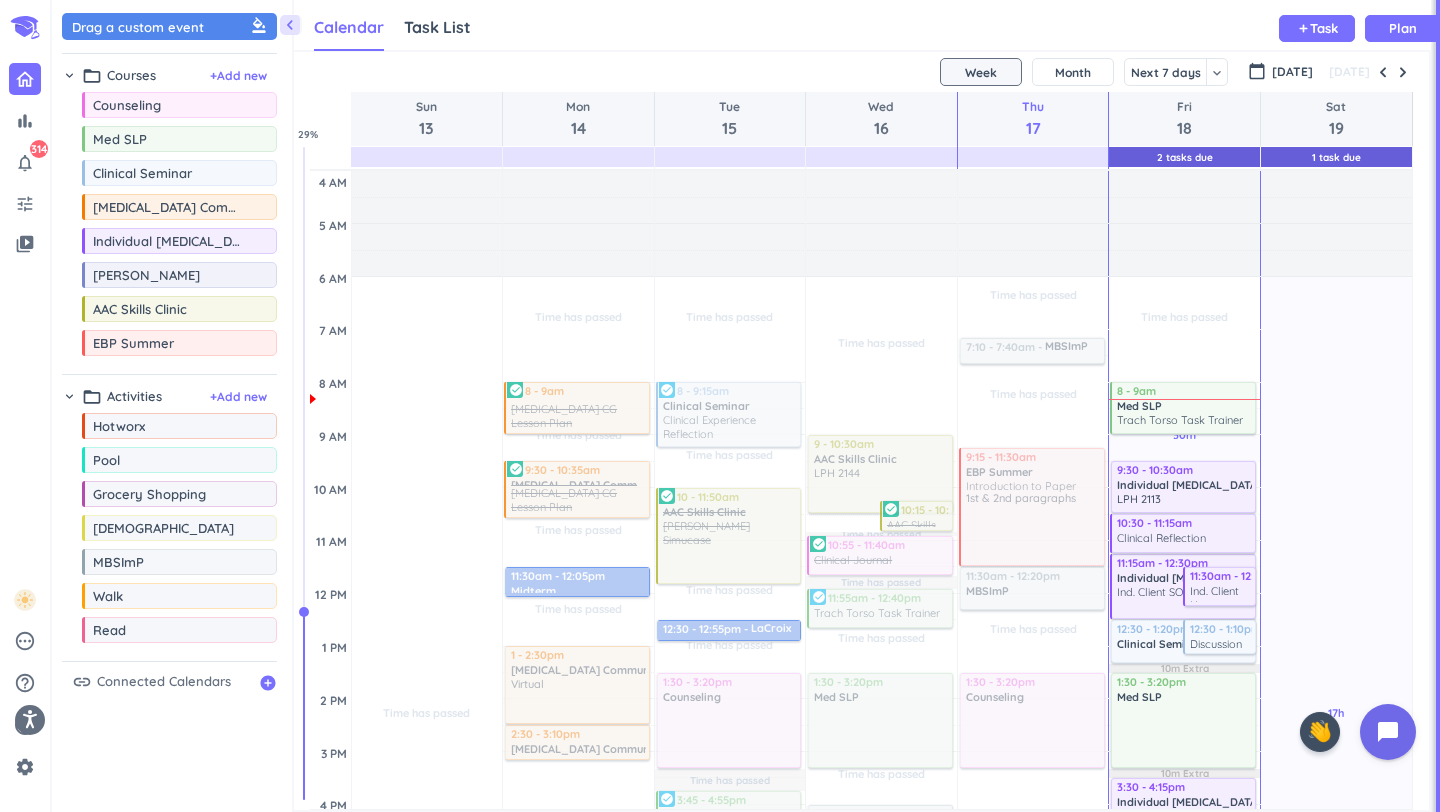 scroll, scrollTop: 0, scrollLeft: 0, axis: both 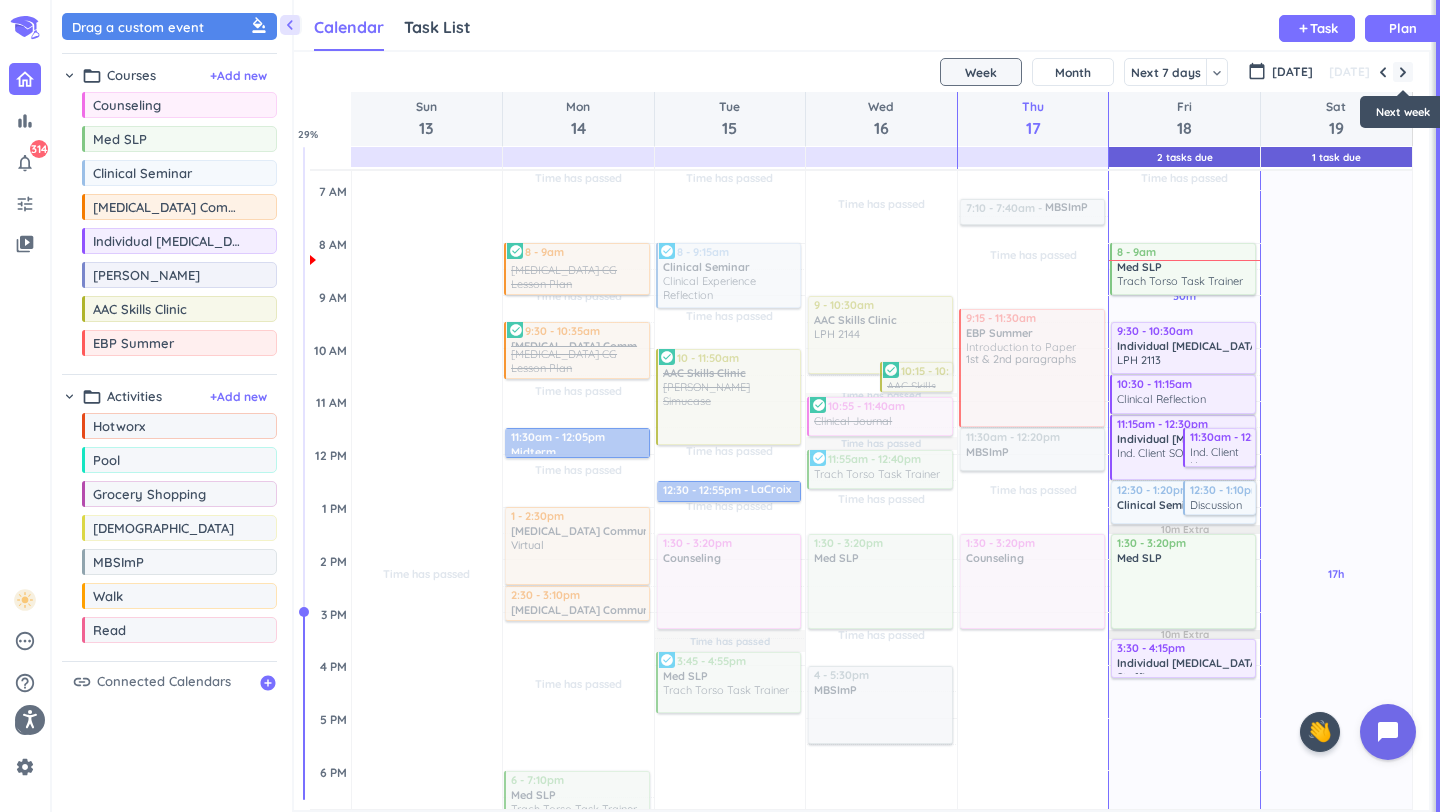click at bounding box center (1403, 72) 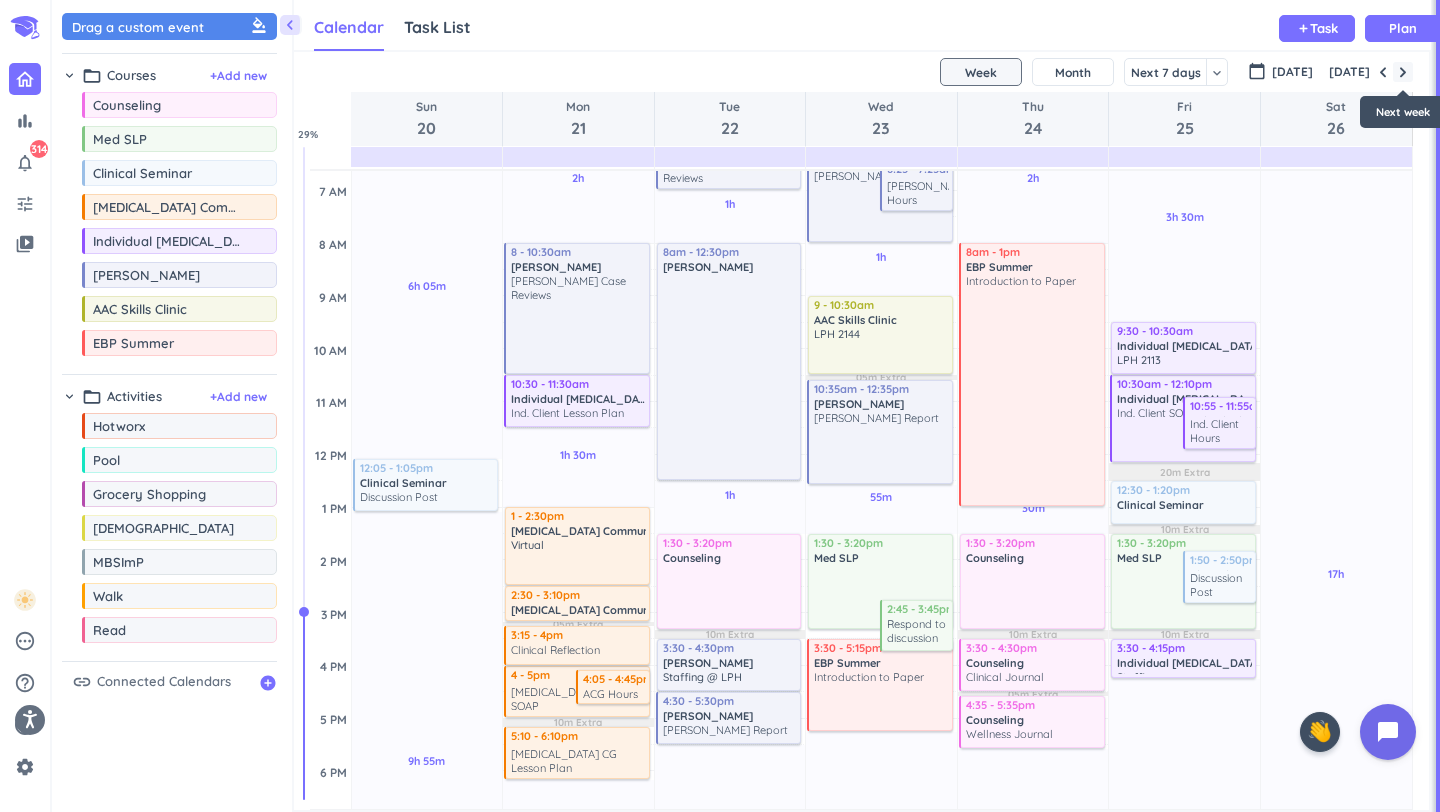 scroll, scrollTop: 107, scrollLeft: 0, axis: vertical 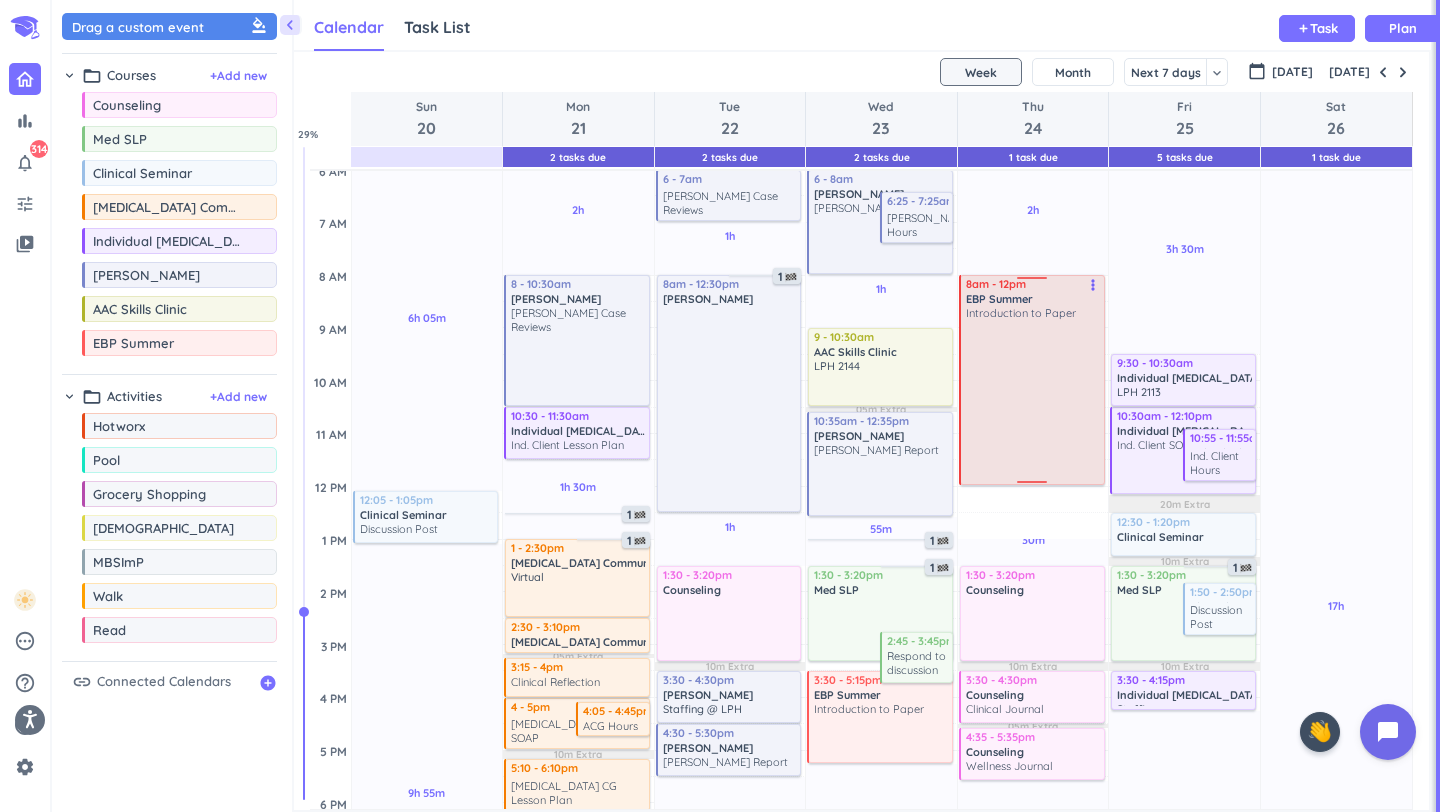 drag, startPoint x: 1034, startPoint y: 534, endPoint x: 1042, endPoint y: 478, distance: 56.568542 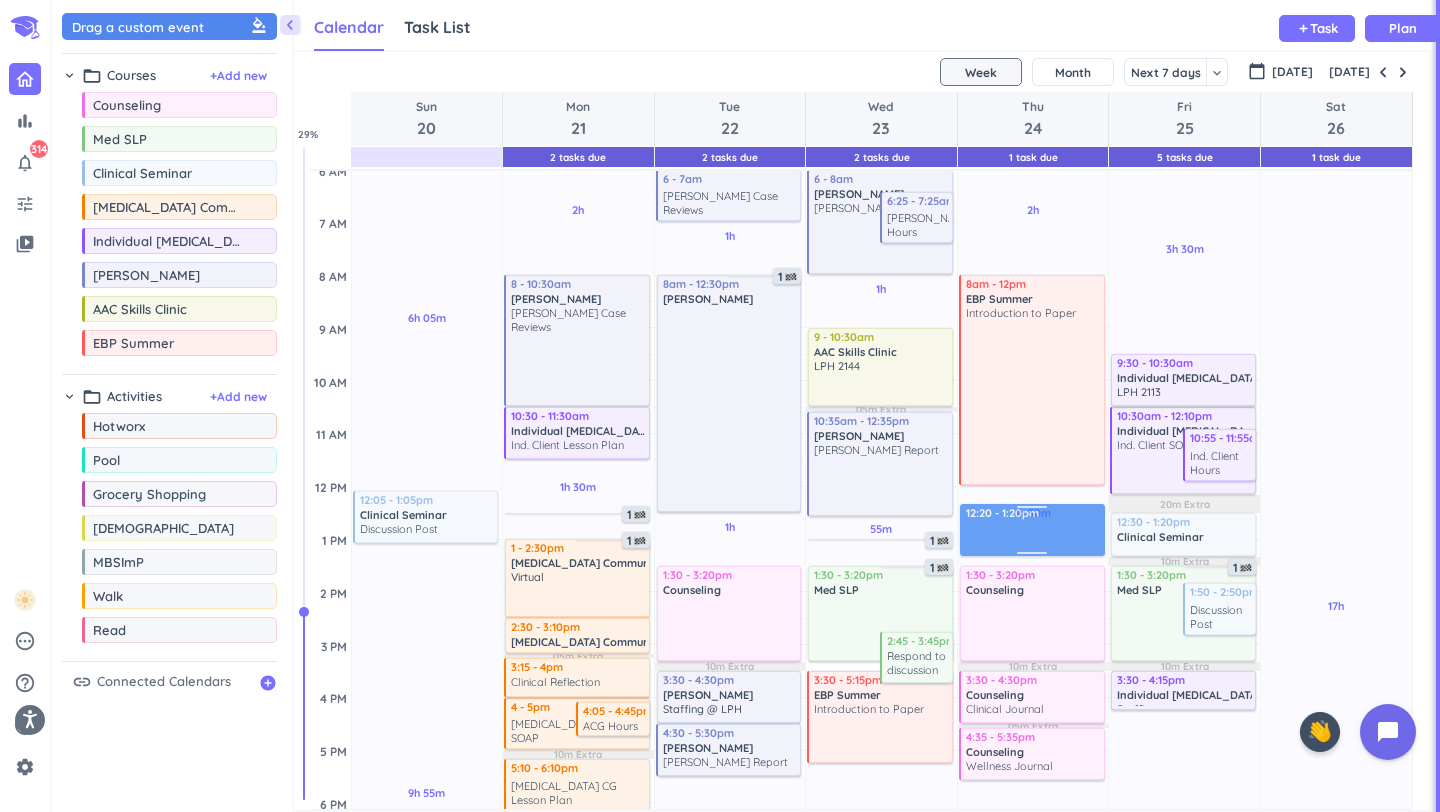 click on "2h  Past due Plan 1h 30m Past due Plan 5h 25m Past due Plan 10m Extra 05m Extra Adjust Awake Time Adjust Awake Time 8am - 12pm EBP Summer  Introduction to Paper more_vert 12:15 - 1:15pm 1:30 - 3:20pm Counseling delete_outline 3:30 - 4:30pm Counseling Clinical Journal more_vert 4:35 - 5:35pm Counseling Wellness Journal more_vert 1  12:20 - 1:20pm" at bounding box center [1033, 697] 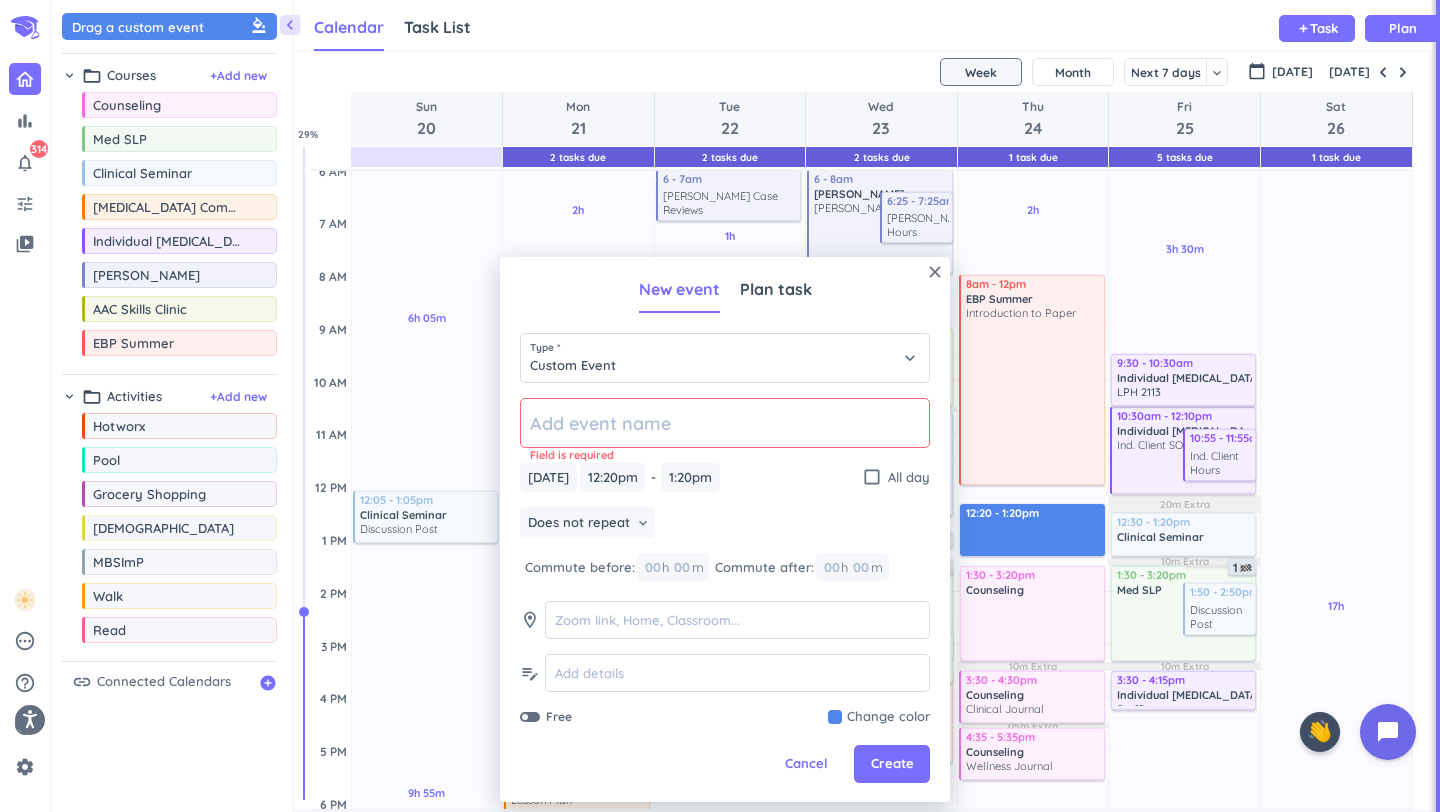 click 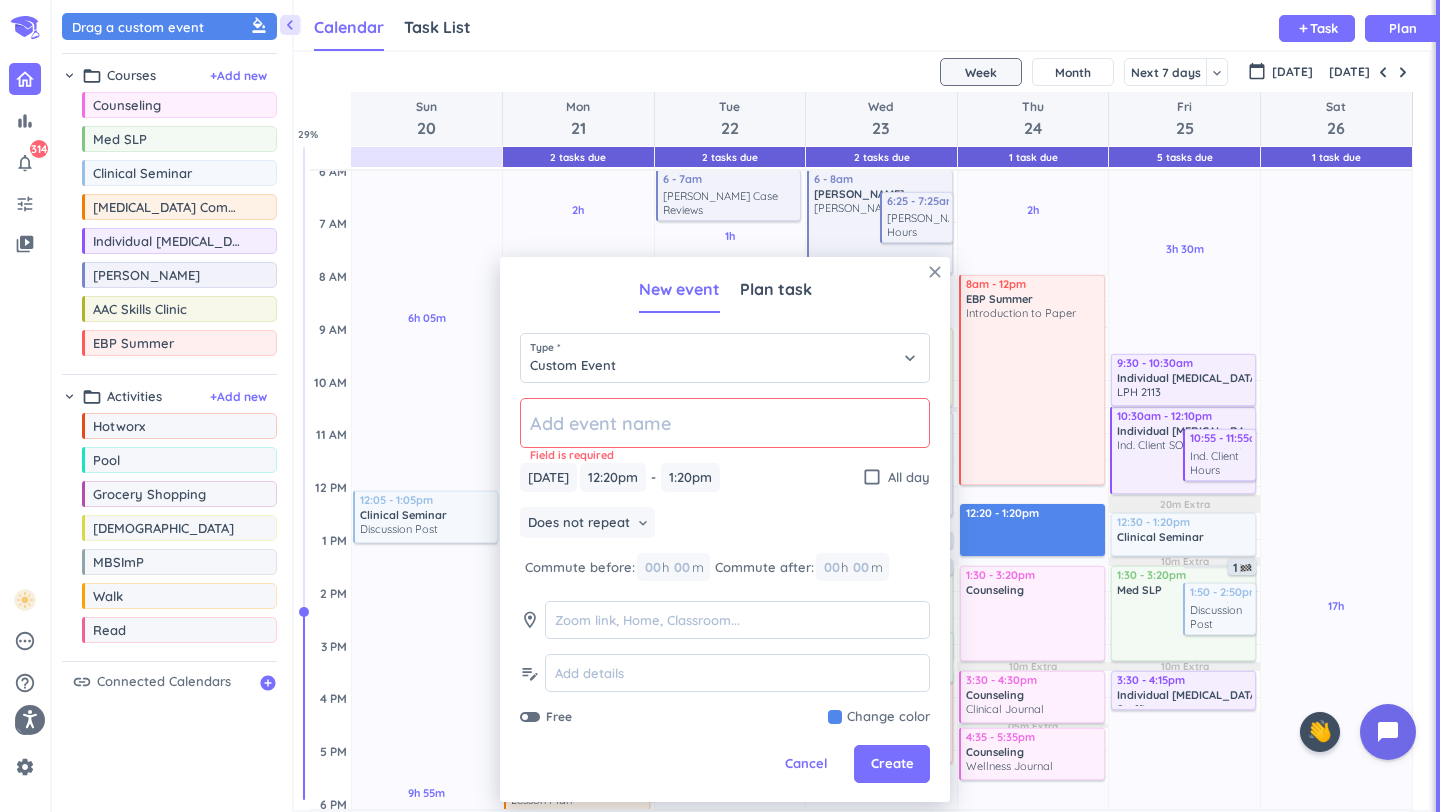 click on "close" at bounding box center [935, 272] 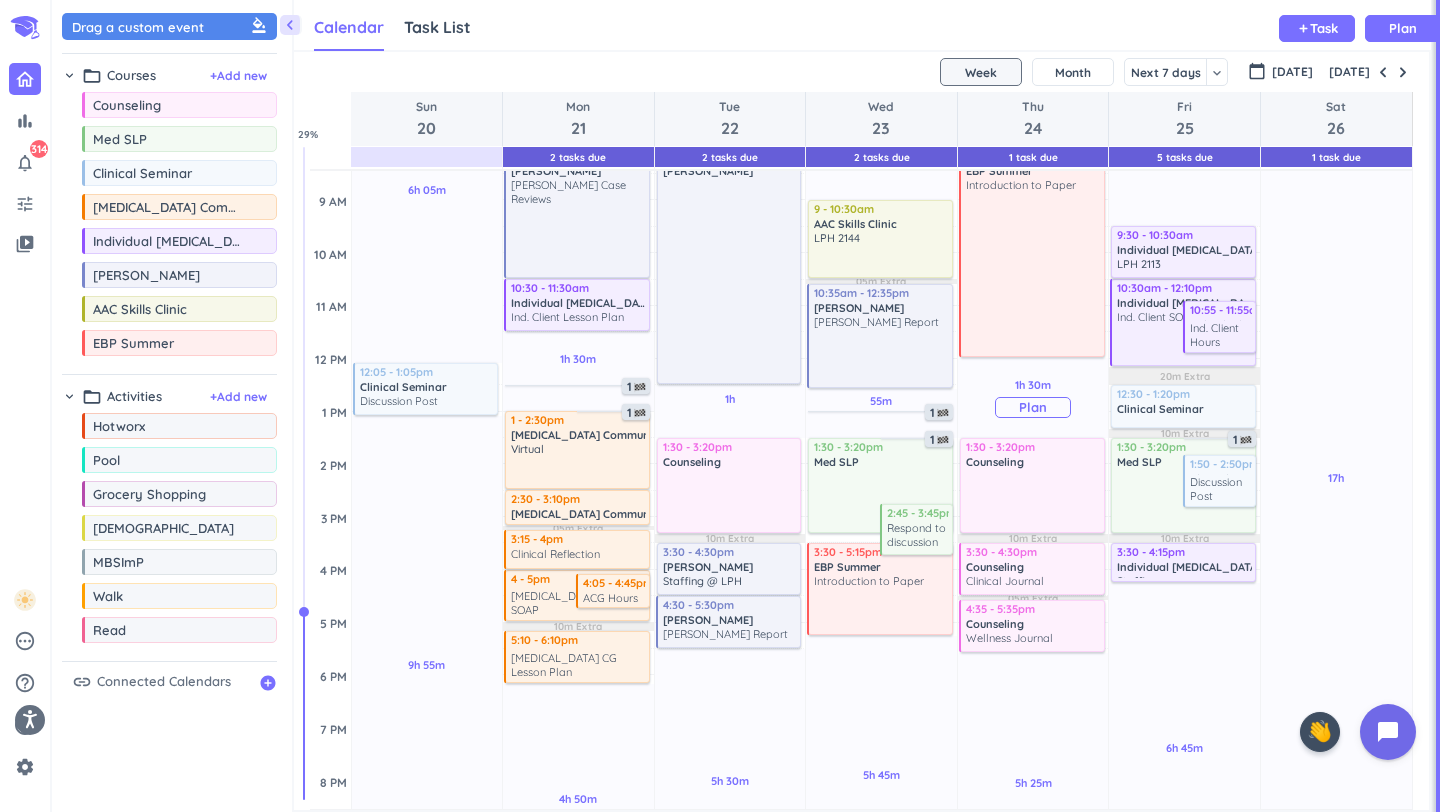 scroll, scrollTop: 273, scrollLeft: 0, axis: vertical 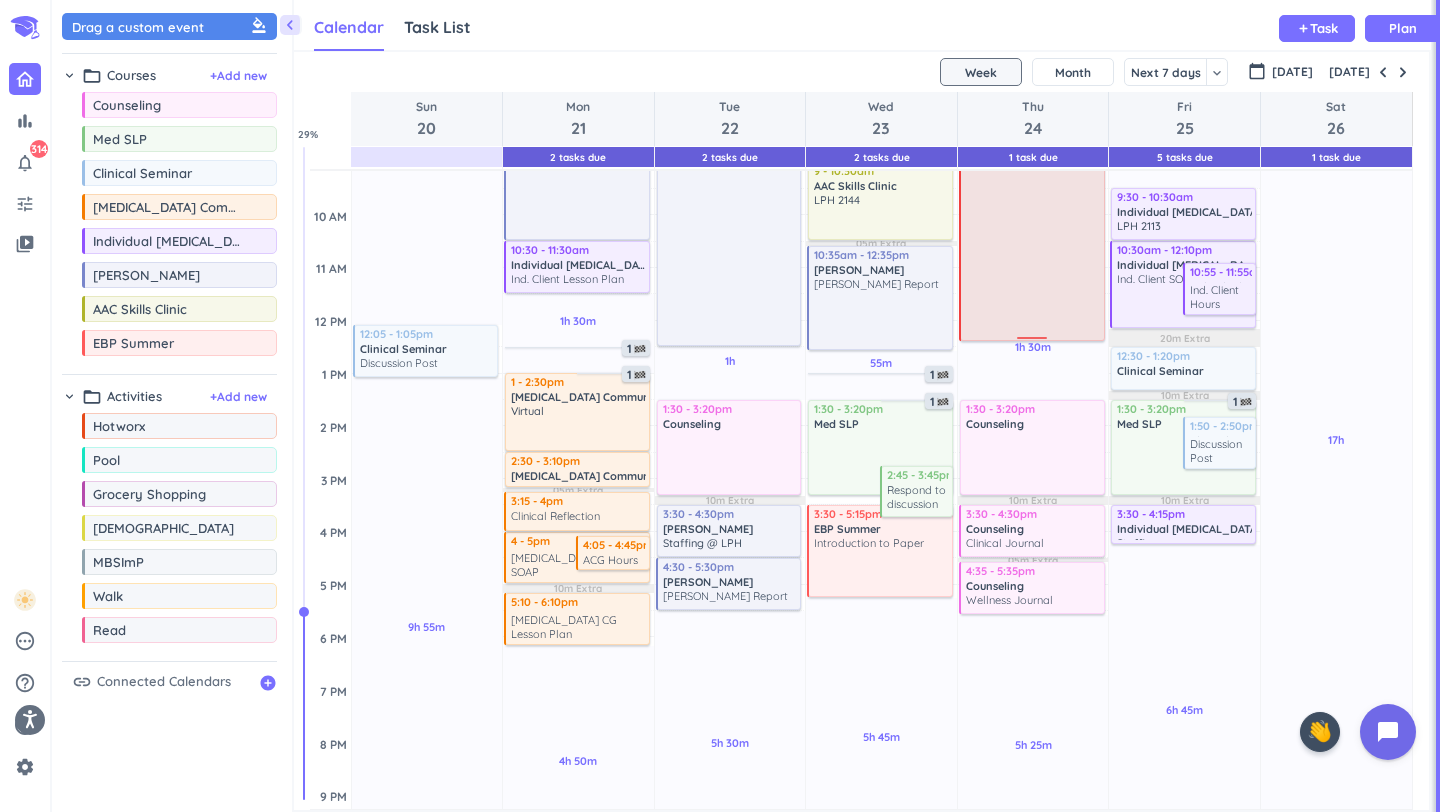 drag, startPoint x: 1026, startPoint y: 315, endPoint x: 1025, endPoint y: 339, distance: 24.020824 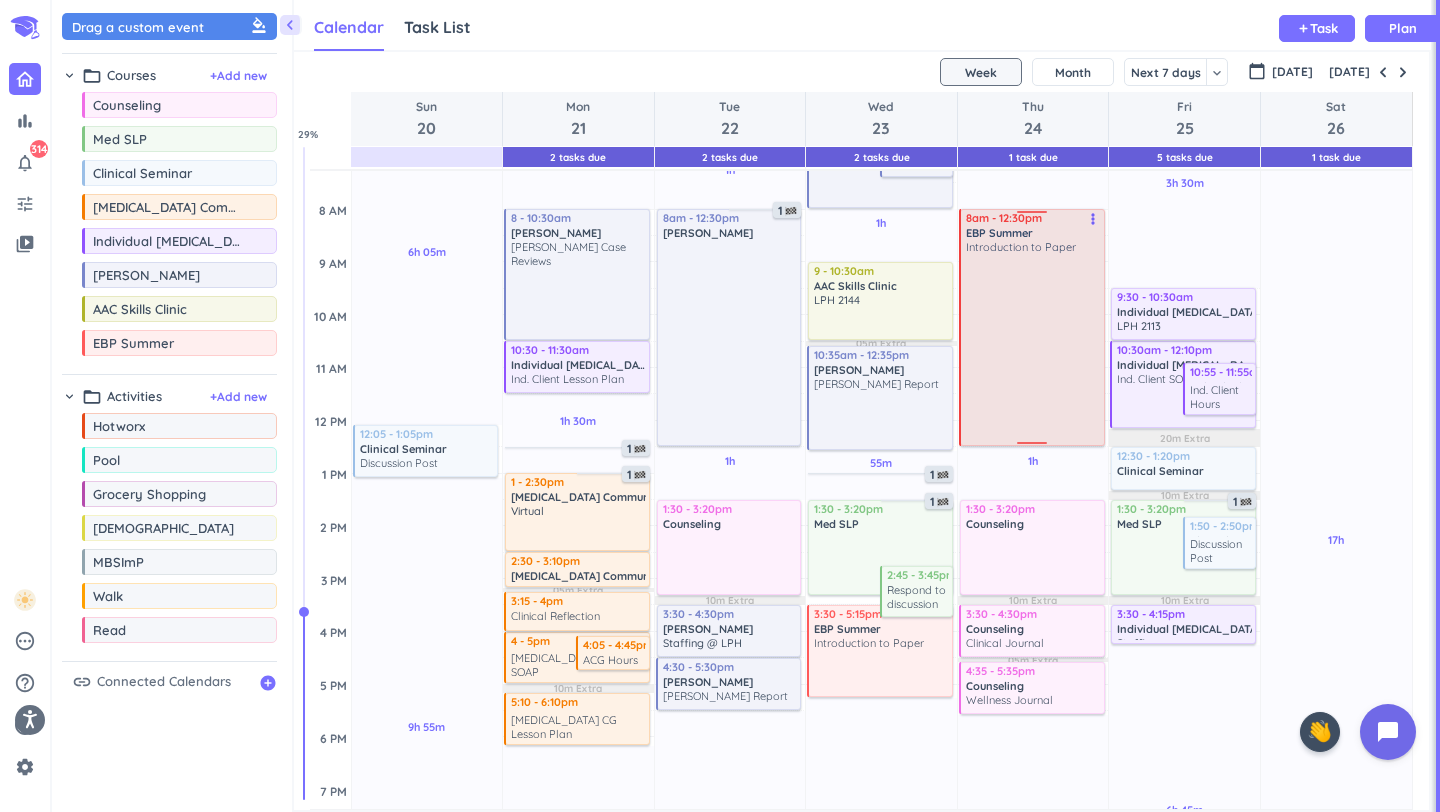 scroll, scrollTop: 163, scrollLeft: 0, axis: vertical 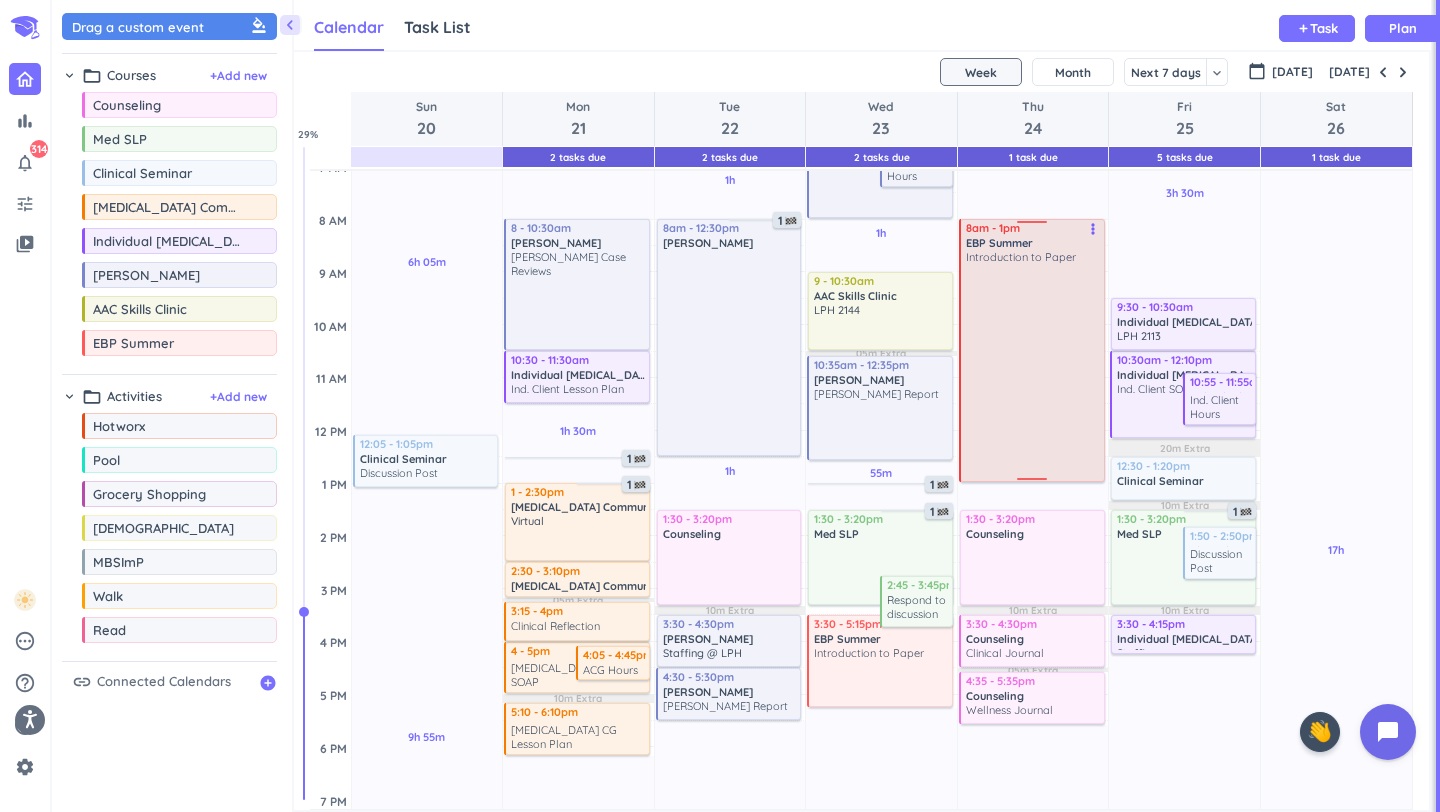 drag, startPoint x: 1034, startPoint y: 454, endPoint x: 1033, endPoint y: 481, distance: 27.018513 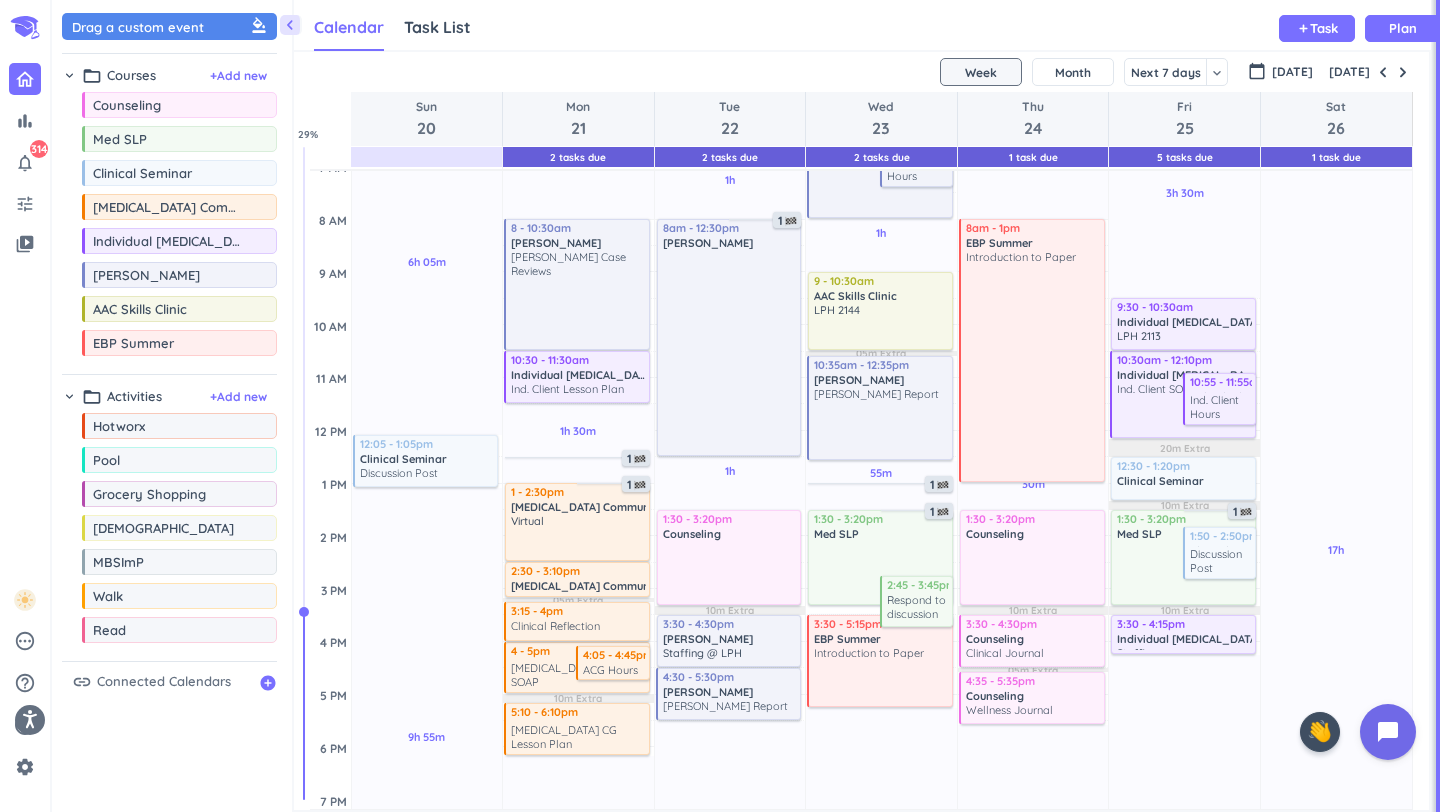 scroll, scrollTop: 289, scrollLeft: 0, axis: vertical 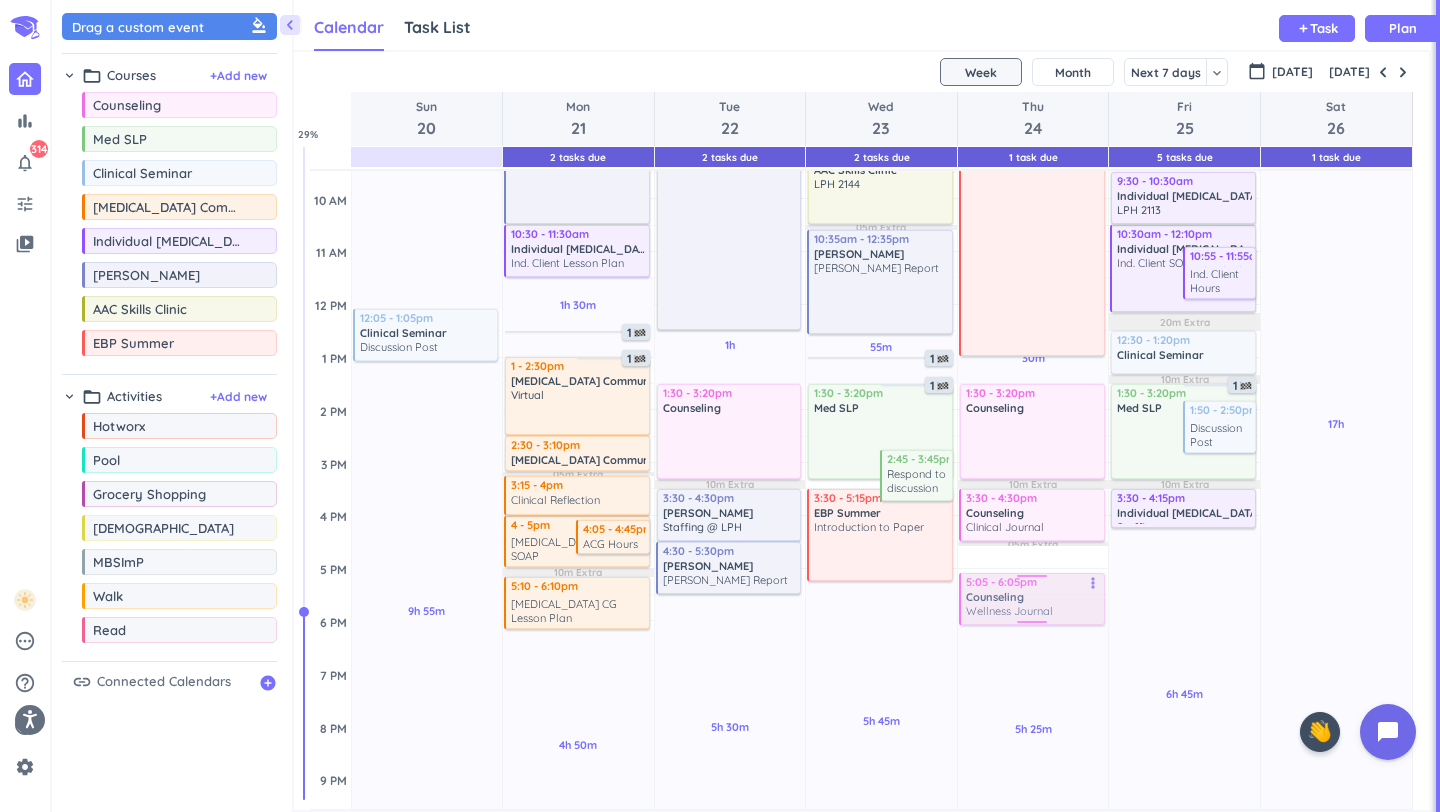 drag, startPoint x: 1008, startPoint y: 567, endPoint x: 1008, endPoint y: 653, distance: 86 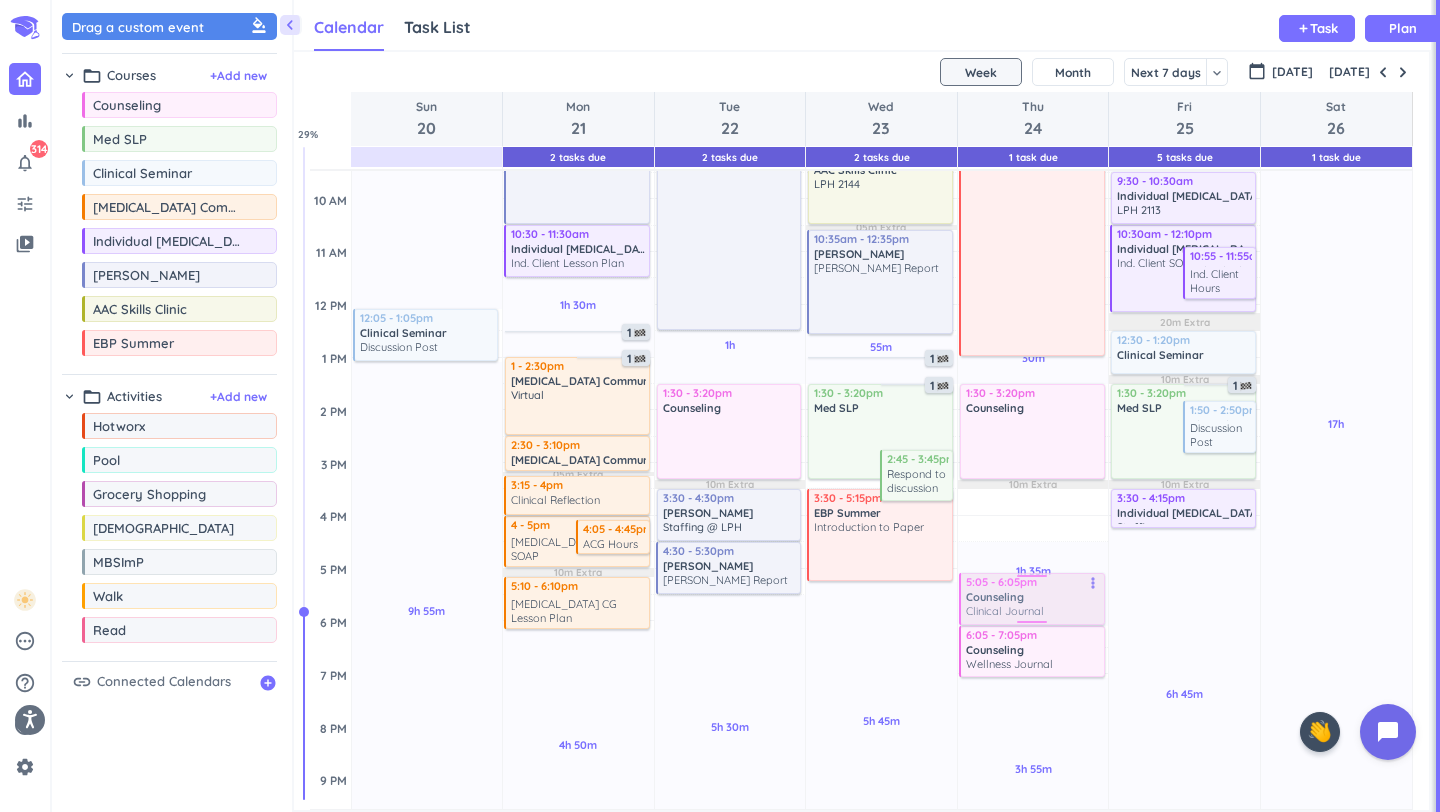 drag, startPoint x: 998, startPoint y: 518, endPoint x: 998, endPoint y: 597, distance: 79 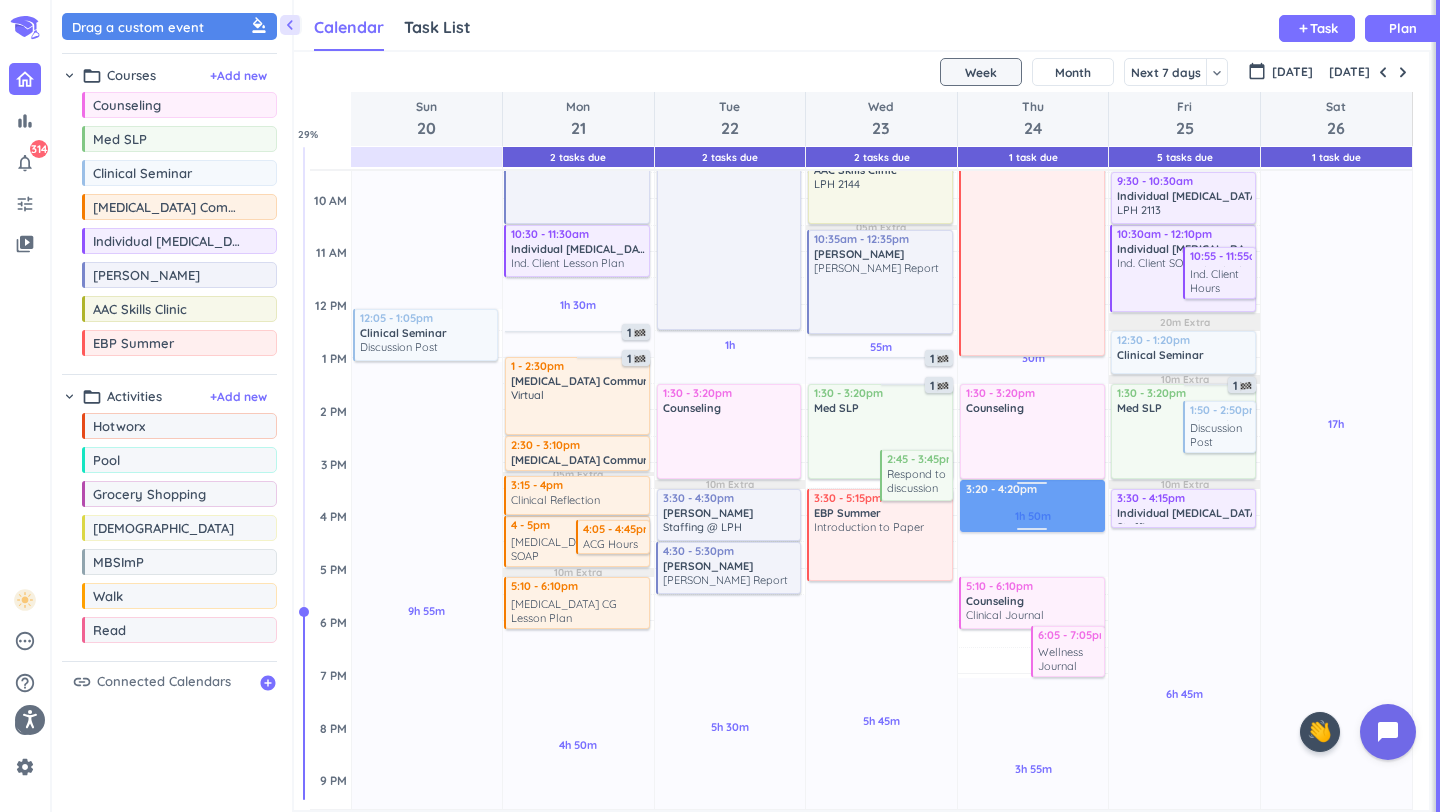 drag, startPoint x: 985, startPoint y: 518, endPoint x: 1010, endPoint y: 489, distance: 38.28838 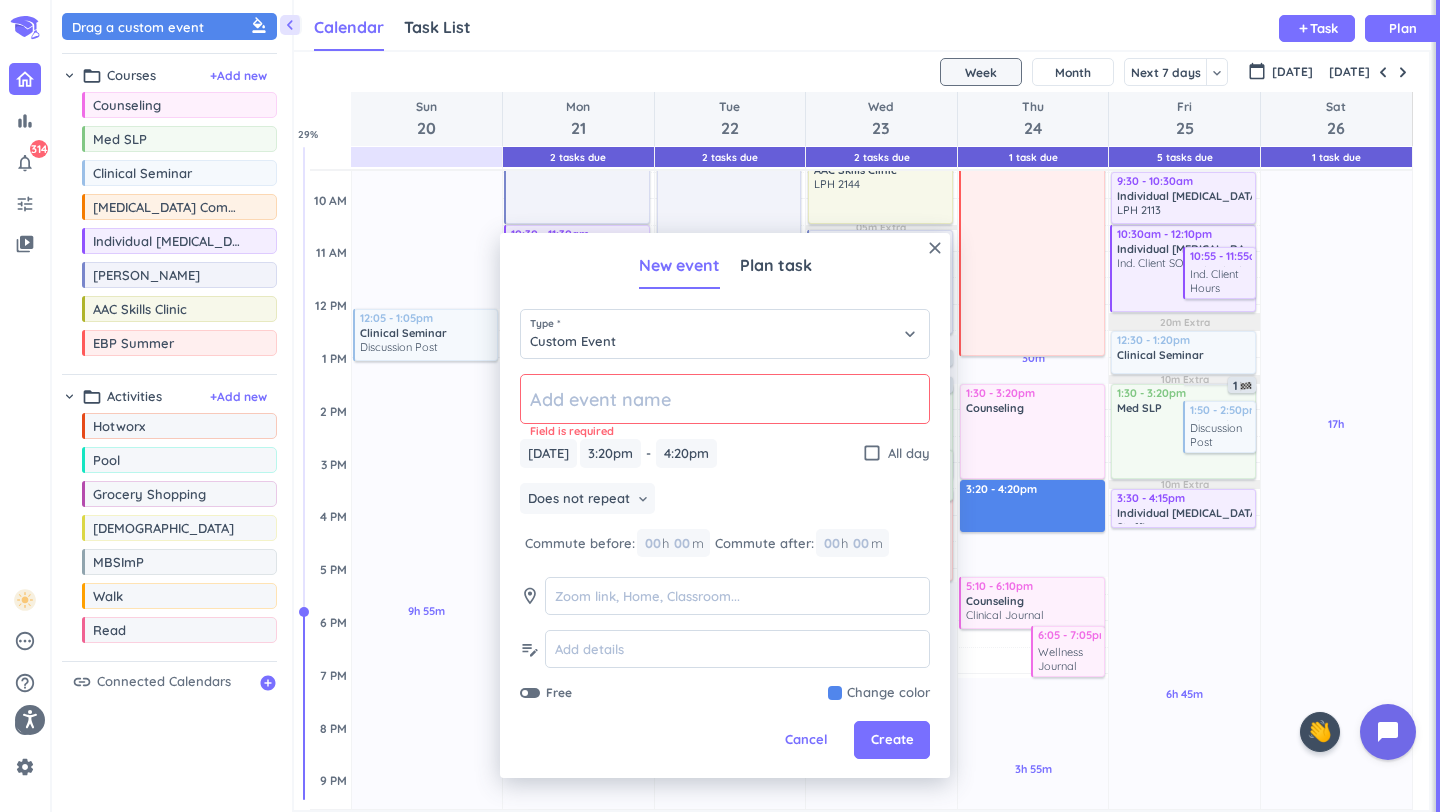 click 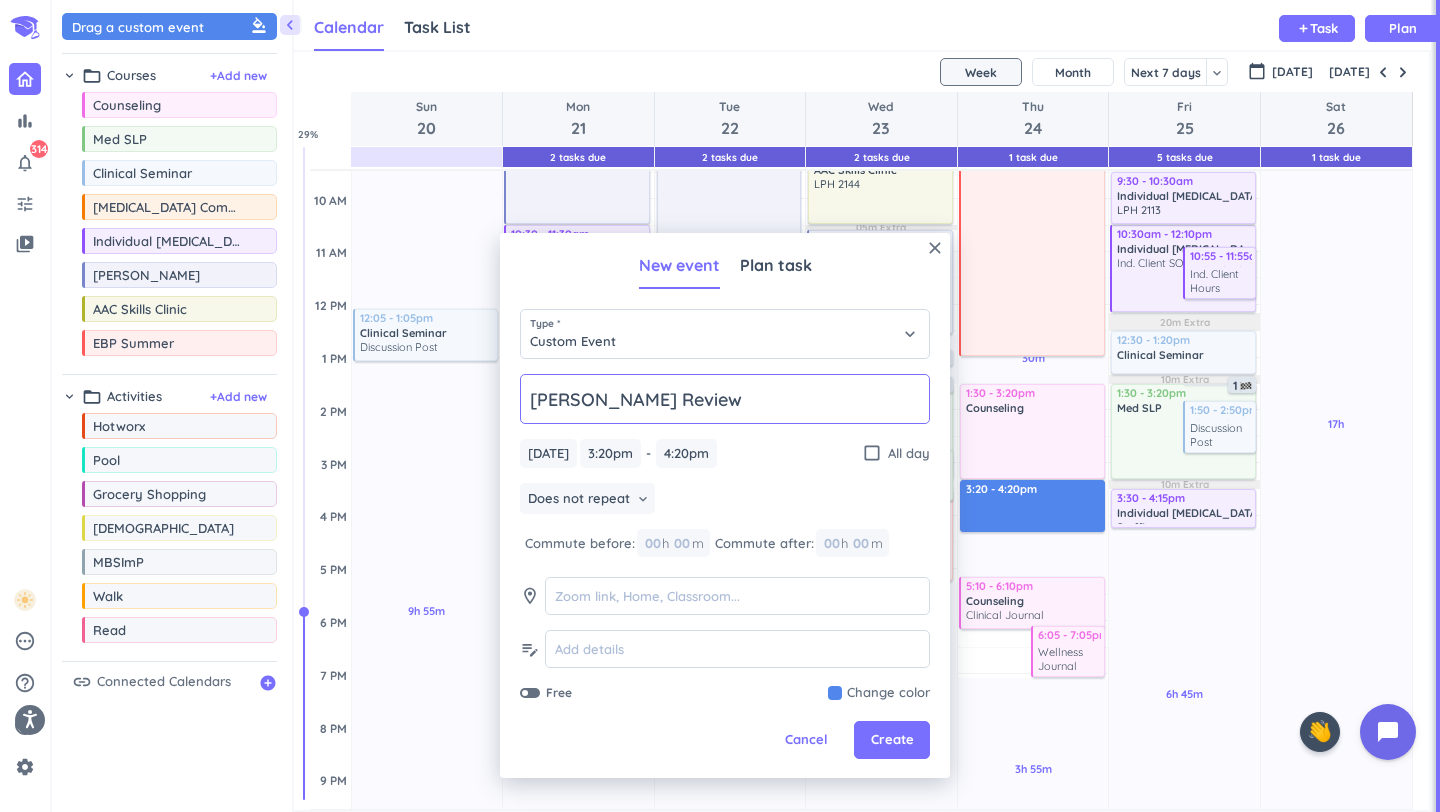 type on "[PERSON_NAME] Review" 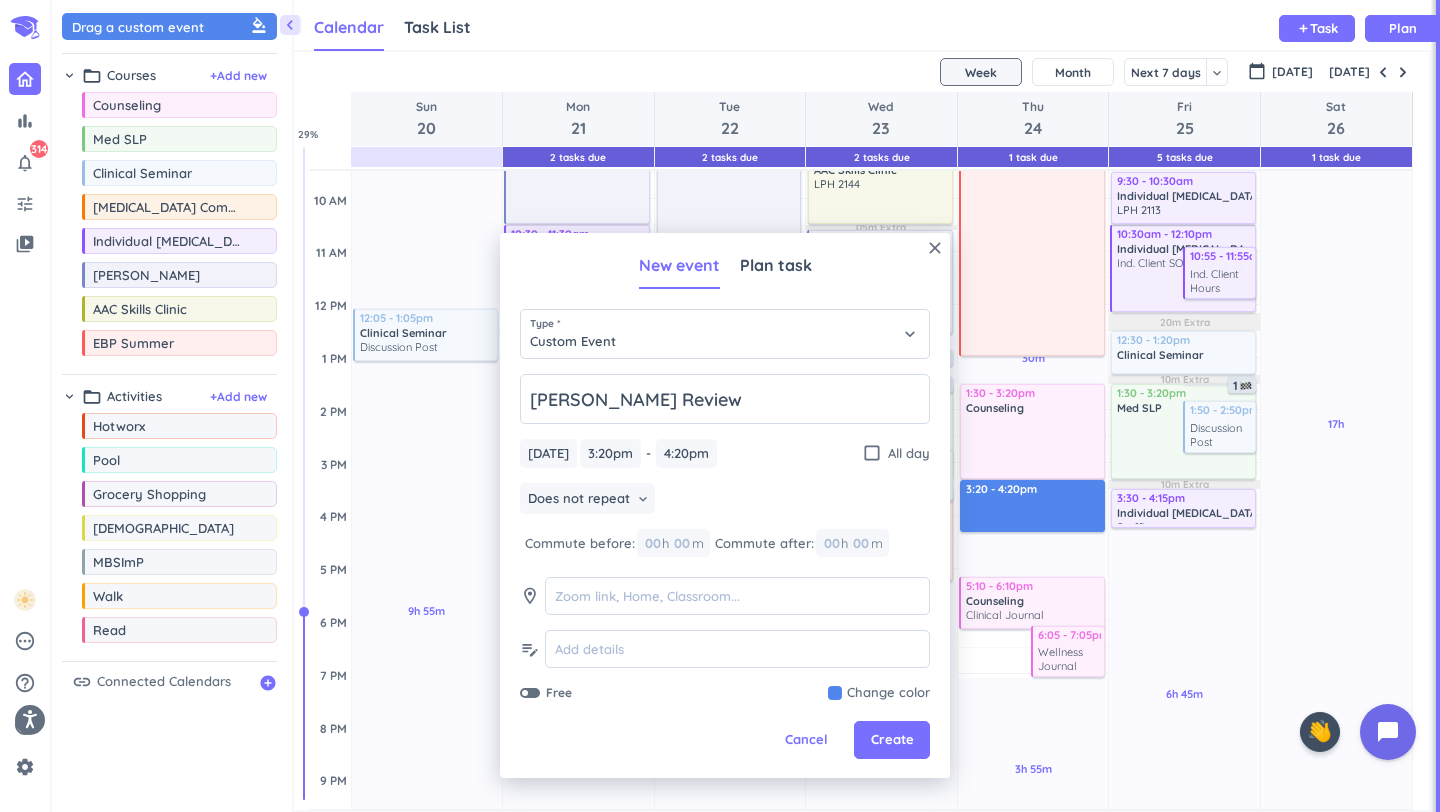 click on "close New event Plan task Type * Custom Event keyboard_arrow_down [PERSON_NAME] Review [DATE] [DATE]   3:20pm 3:20pm - 4:20pm 4:20pm check_box_outline_blank All day Does not repeat keyboard_arrow_down Commute before: 00 h 00 m Commute after: 00 h 00 m room edit_note Free Change color Cancel Create" at bounding box center [725, 505] 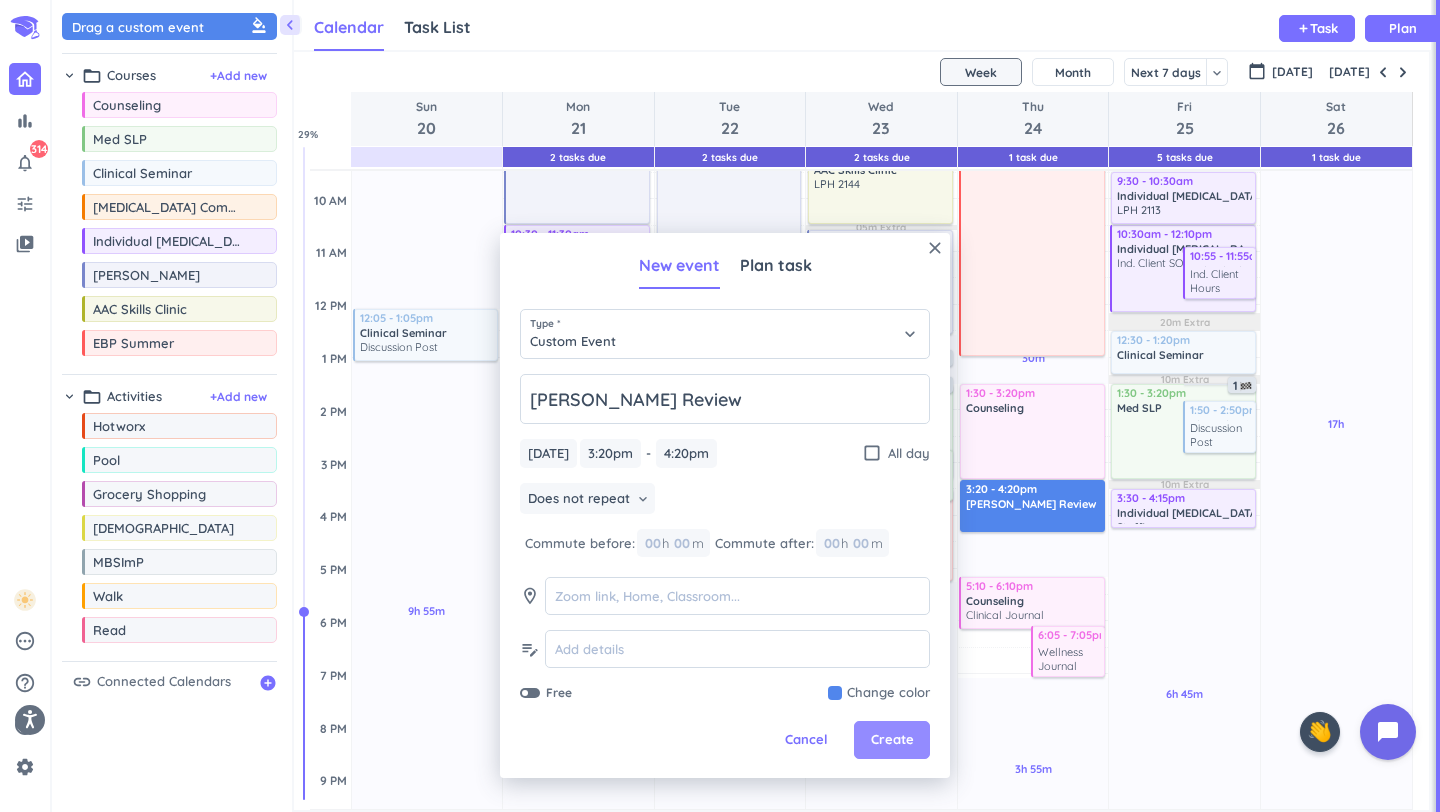 click on "Create" at bounding box center (892, 740) 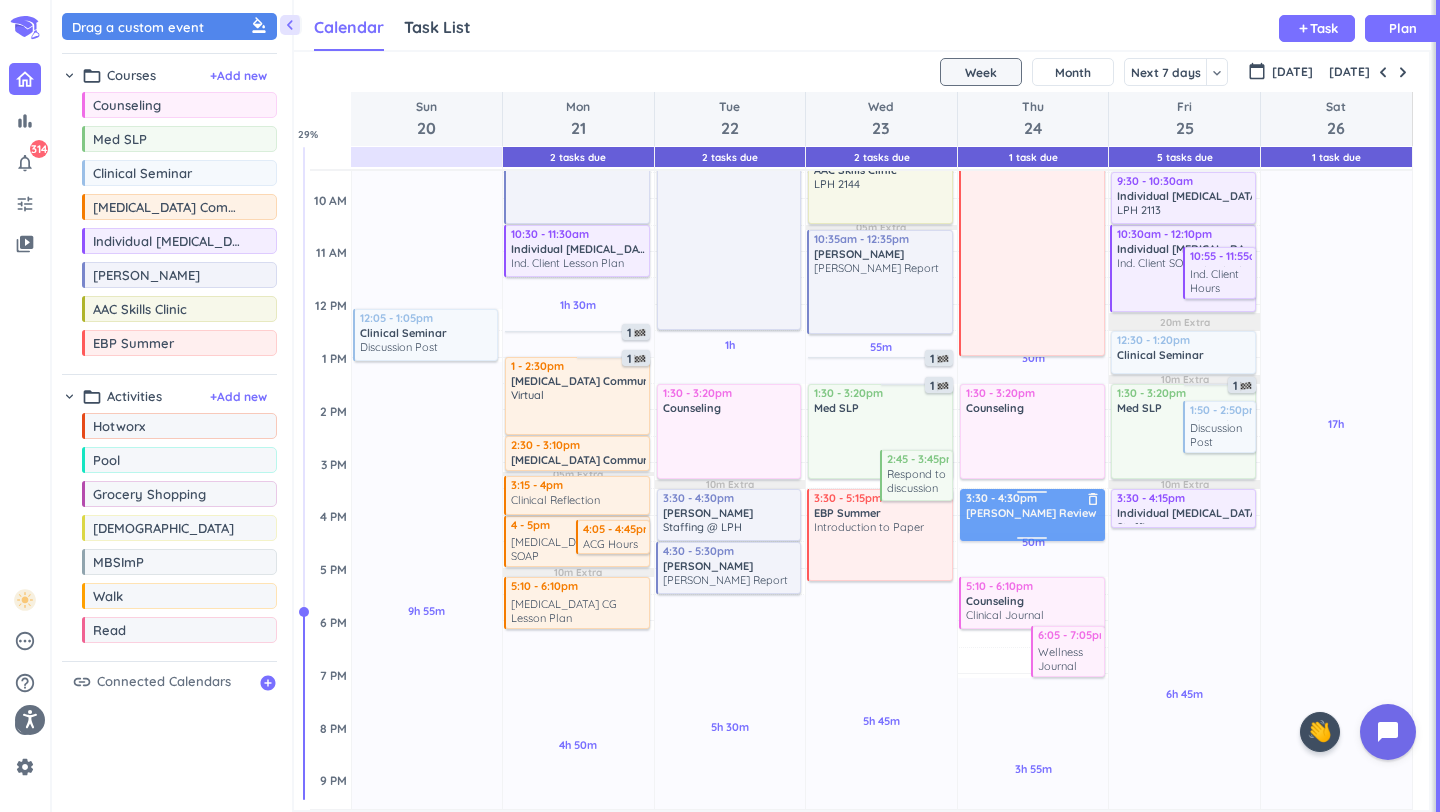 drag, startPoint x: 1011, startPoint y: 506, endPoint x: 1011, endPoint y: 519, distance: 13 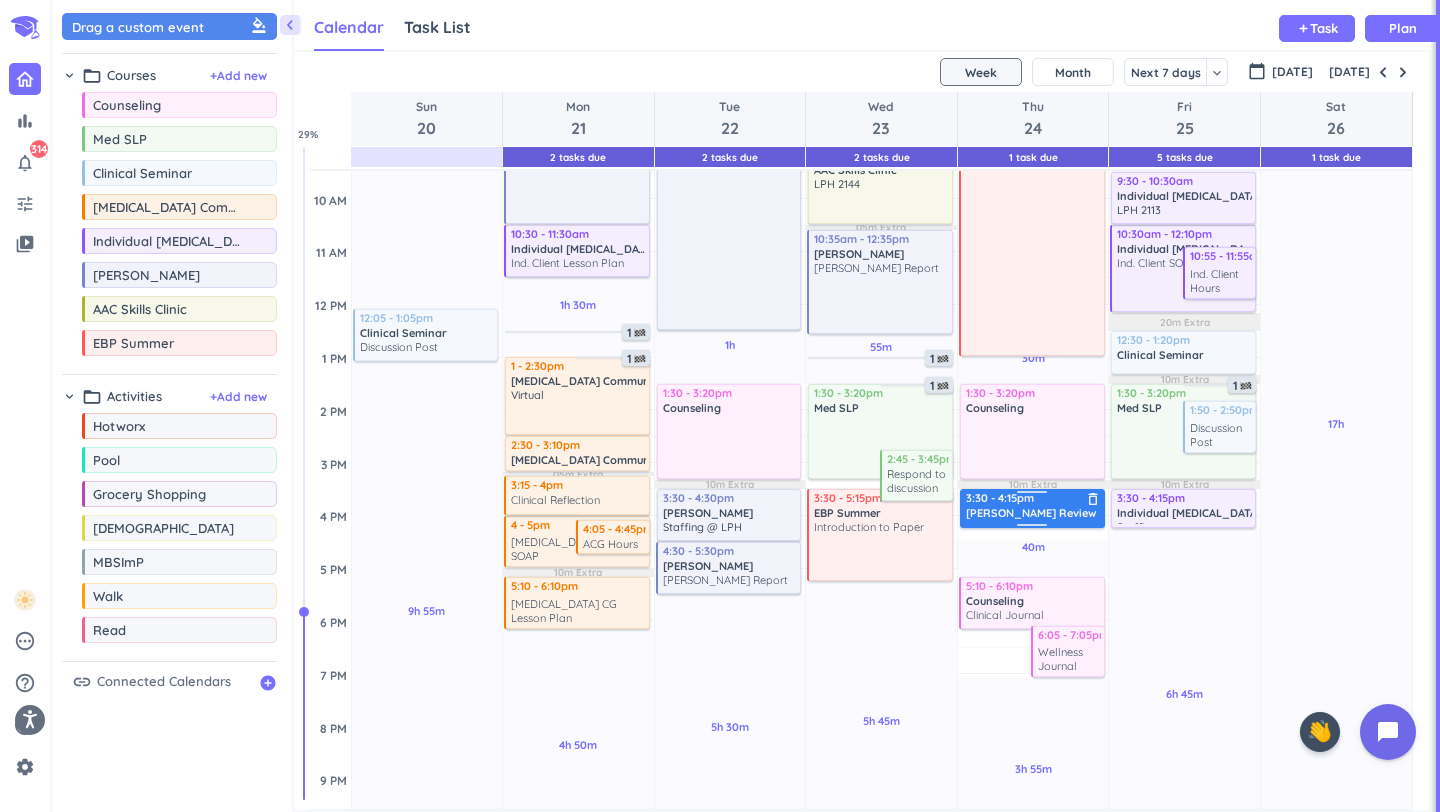 drag, startPoint x: 1034, startPoint y: 541, endPoint x: 1034, endPoint y: 526, distance: 15 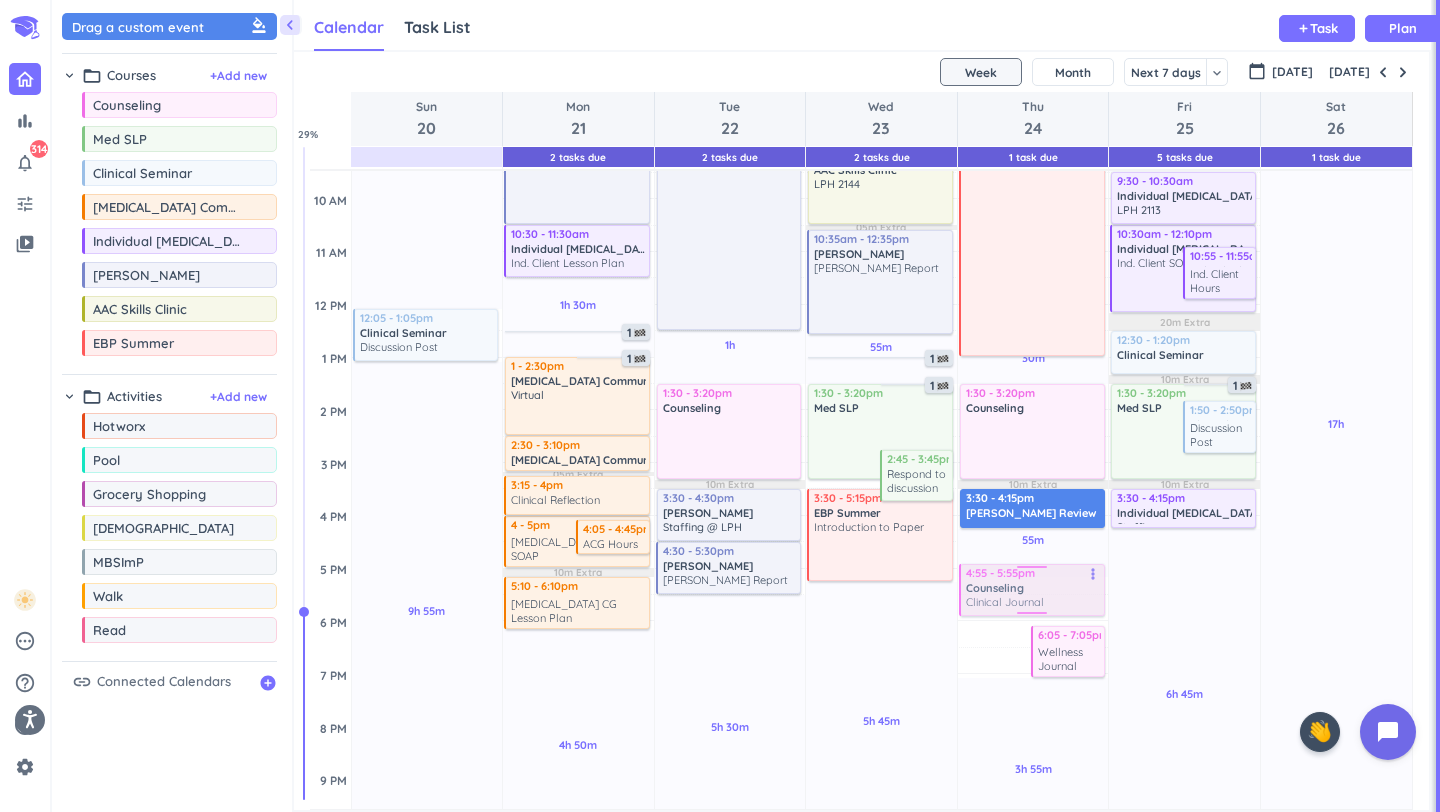 drag, startPoint x: 1005, startPoint y: 610, endPoint x: 1005, endPoint y: 590, distance: 20 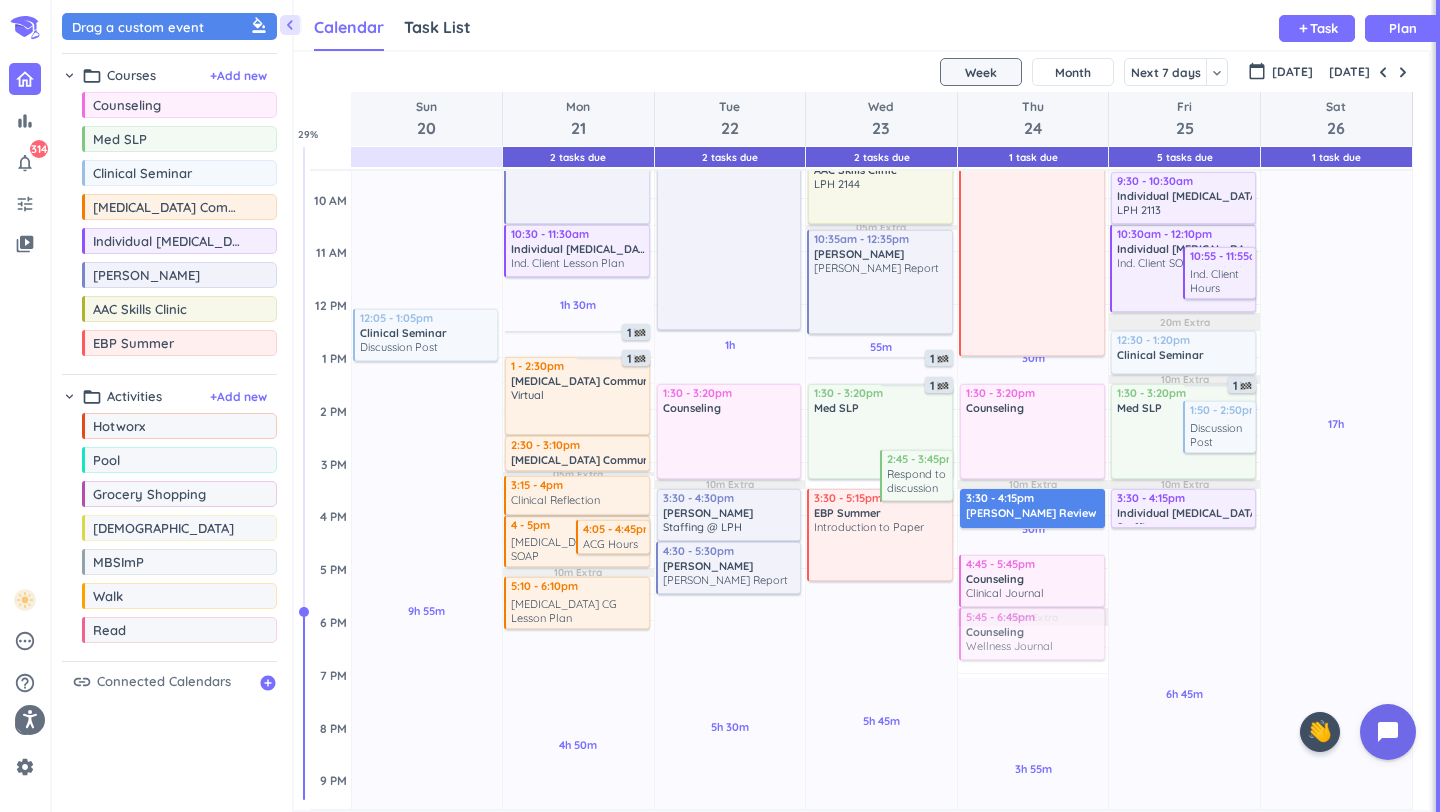 click on "2h  Past due Plan 30m Past due Plan 30m Past due Plan 3h 55m Past due Plan 10m Extra 20m Extra Adjust Awake Time Adjust Awake Time 8am - 1pm EBP Summer  Introduction to Paper more_vert 1:30 - 3:20pm Counseling delete_outline 3:30 - 4:15pm [PERSON_NAME] Review delete_outline 4:45 - 5:45pm Counseling Clinical Journal more_vert 6:05 - 7:05pm Counseling Wellness Journal more_vert 1  5:45 - 6:45pm Counseling Wellness Journal more_vert" at bounding box center (1033, 515) 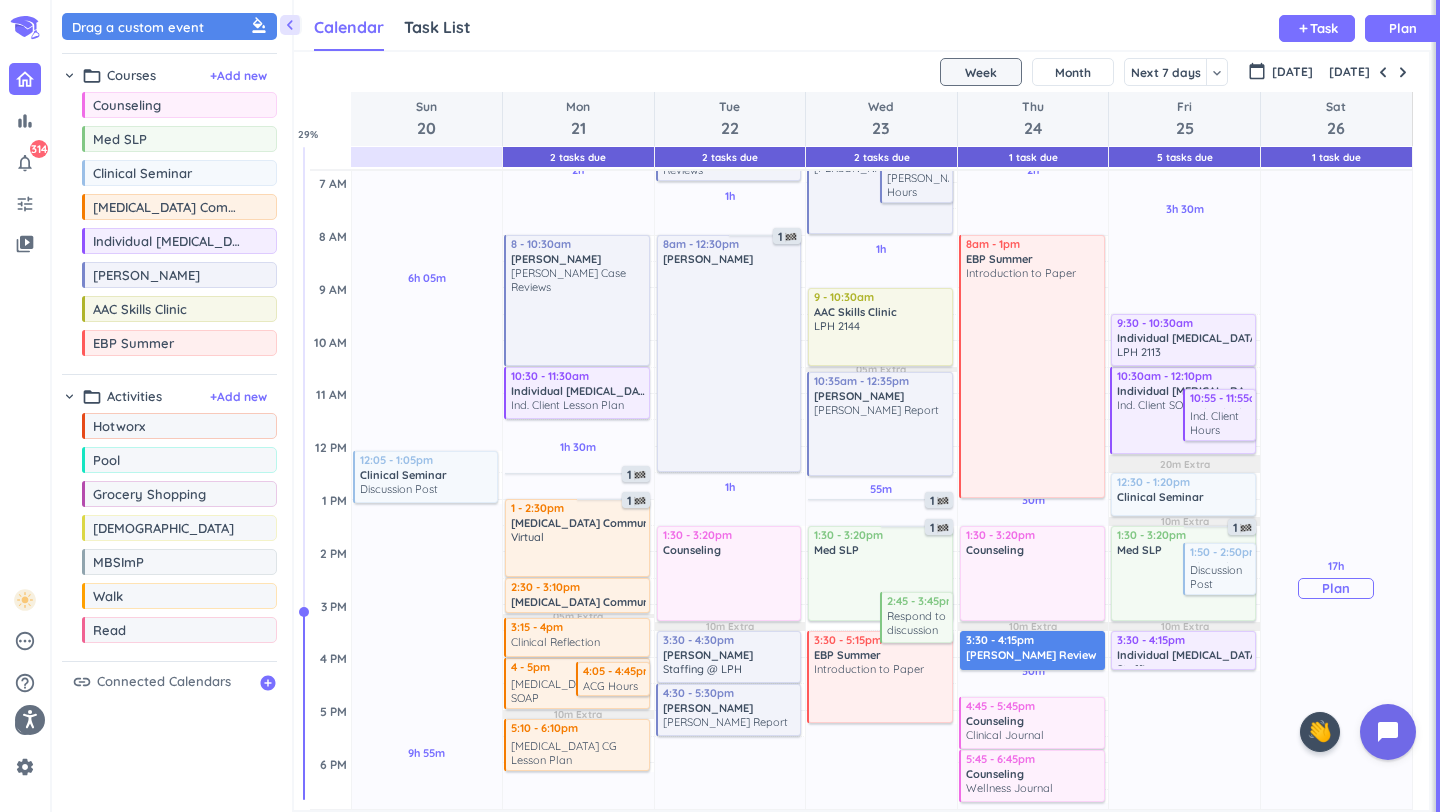 scroll, scrollTop: 194, scrollLeft: 0, axis: vertical 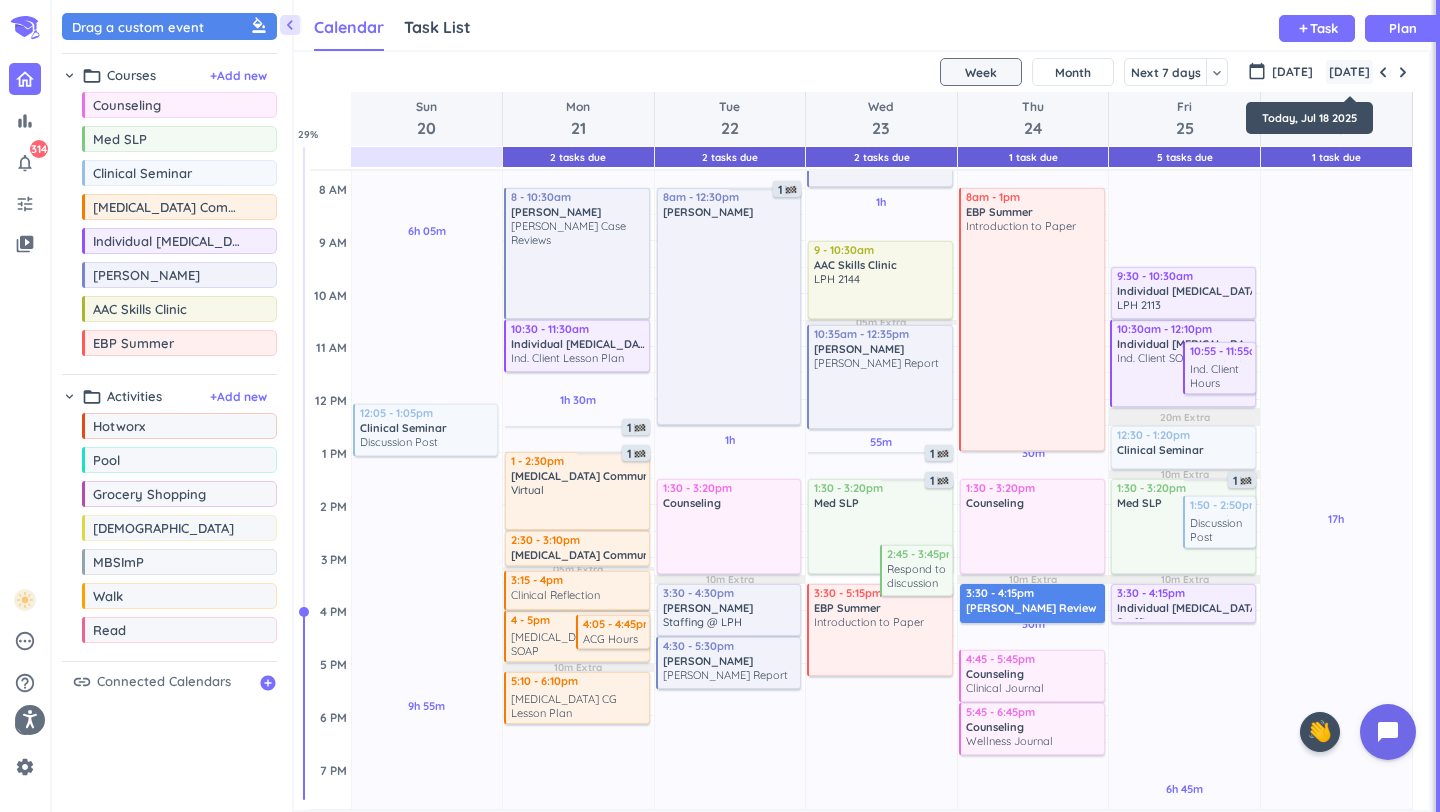 click on "[DATE]" at bounding box center (1349, 72) 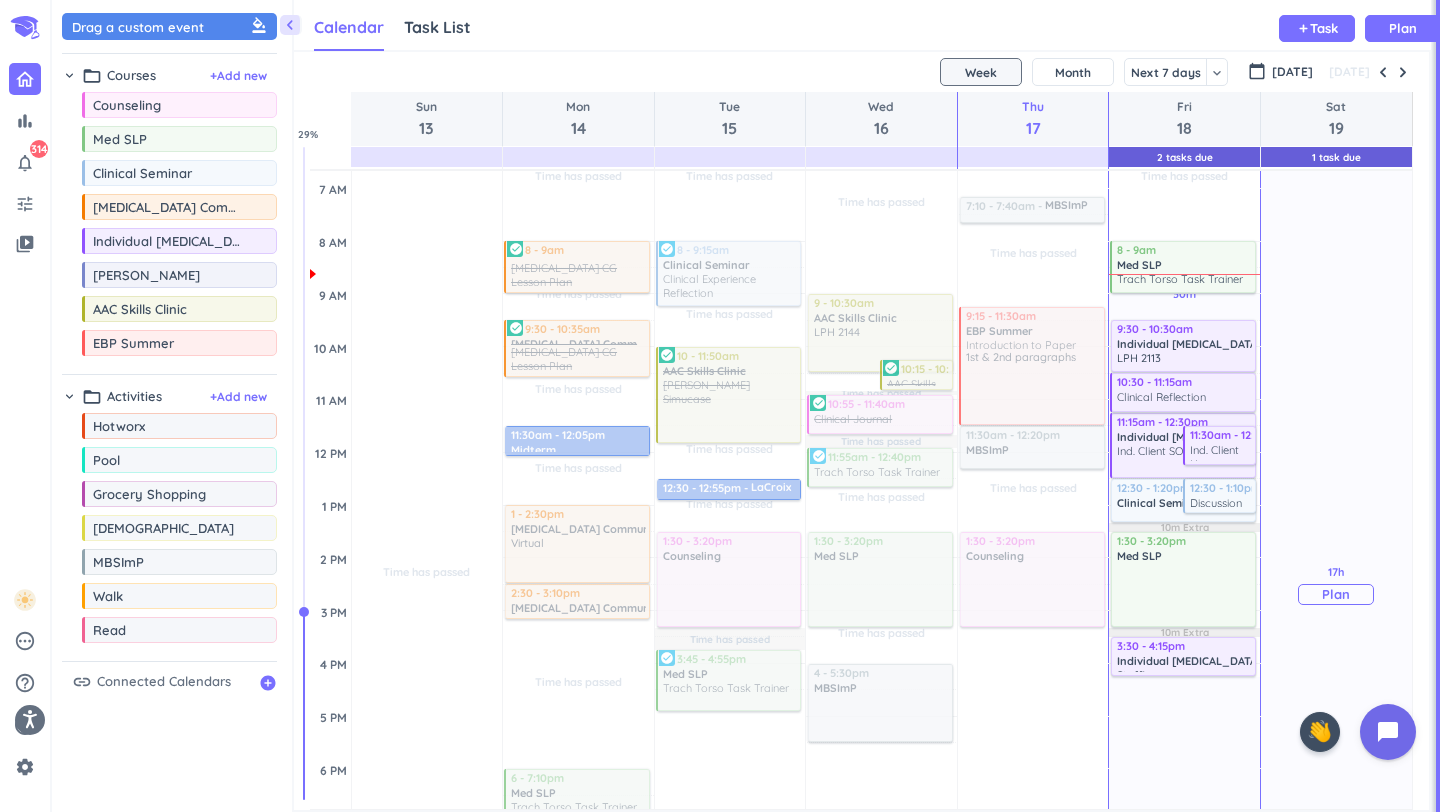 scroll, scrollTop: 142, scrollLeft: 0, axis: vertical 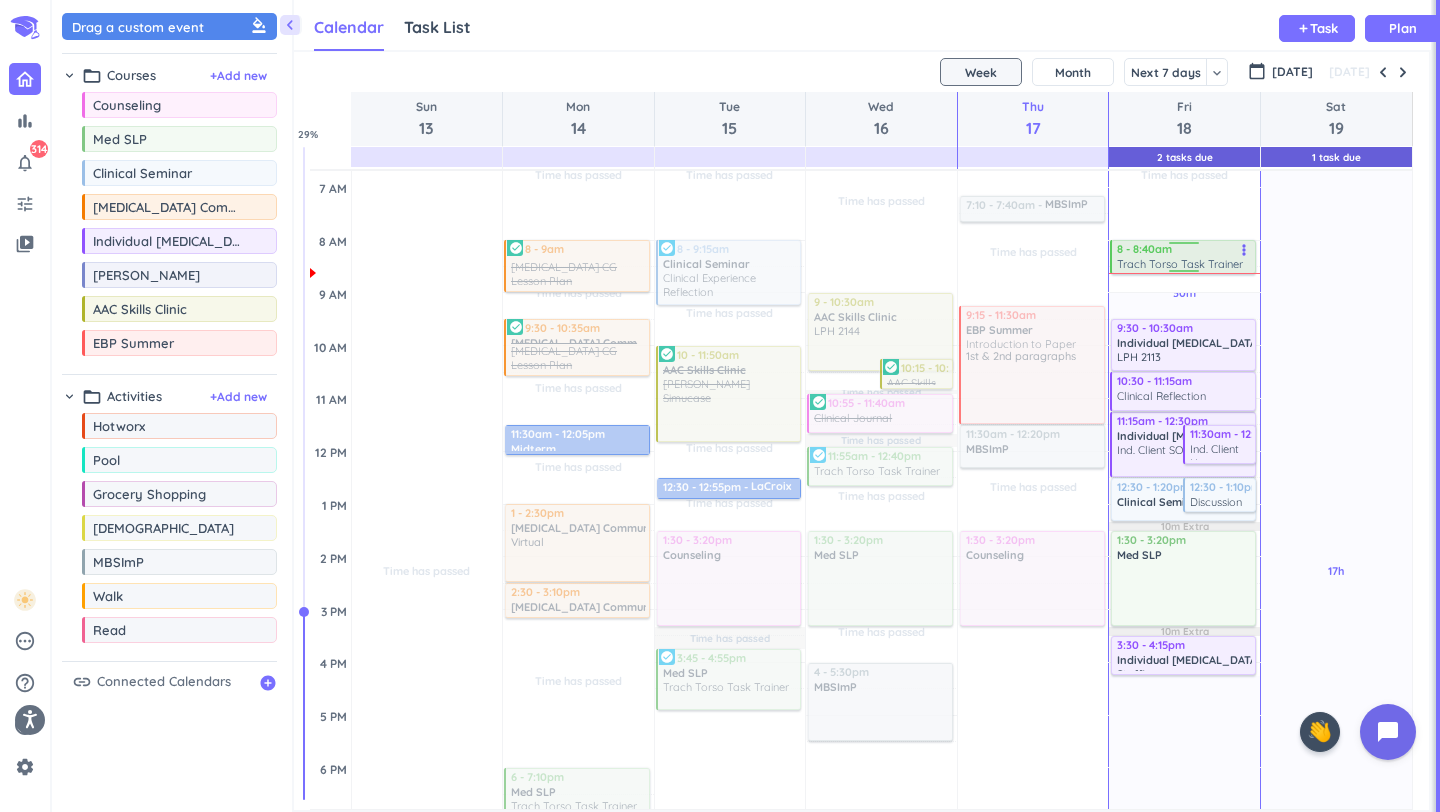drag, startPoint x: 1181, startPoint y: 288, endPoint x: 1181, endPoint y: 268, distance: 20 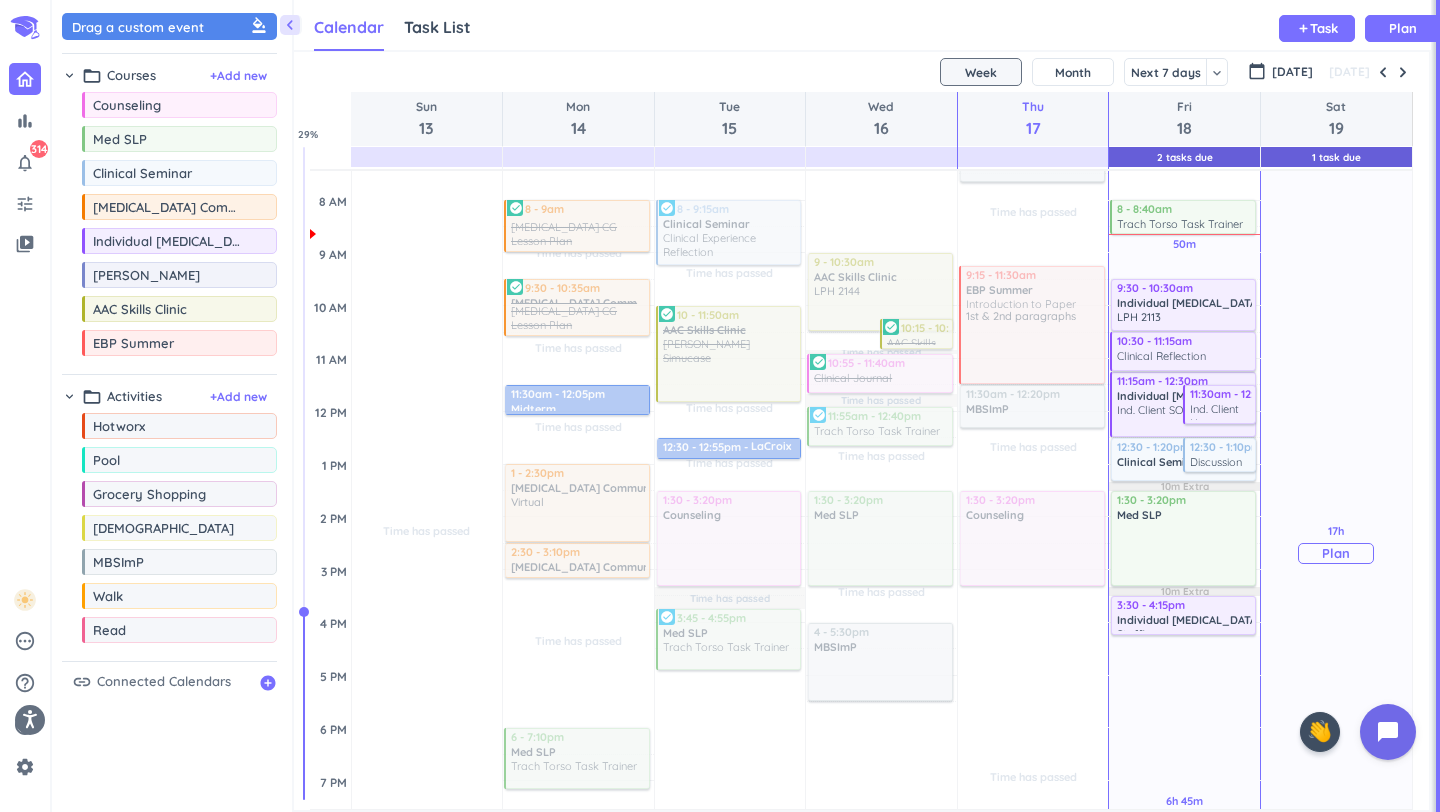 scroll, scrollTop: 183, scrollLeft: 0, axis: vertical 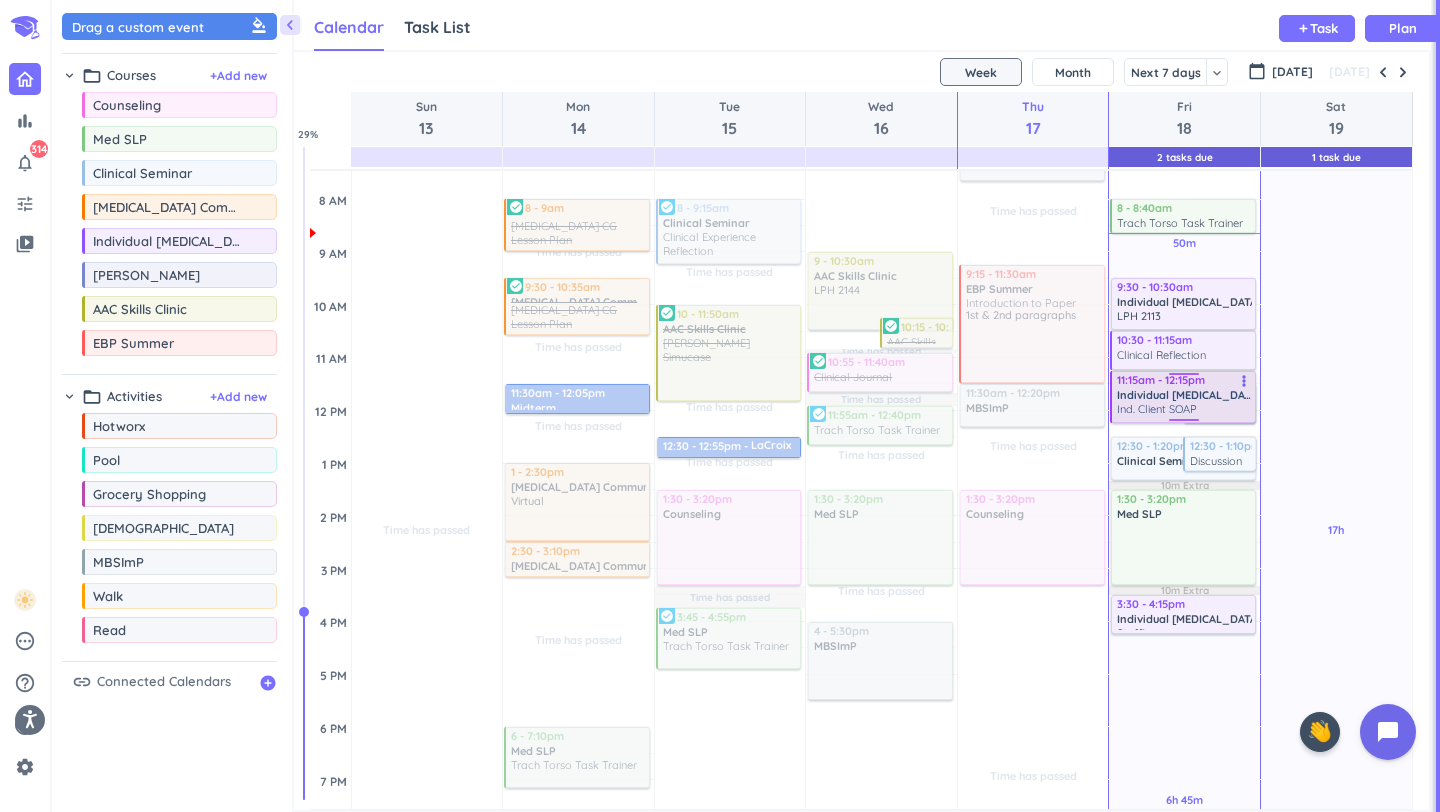 drag, startPoint x: 1177, startPoint y: 435, endPoint x: 1176, endPoint y: 421, distance: 14.035668 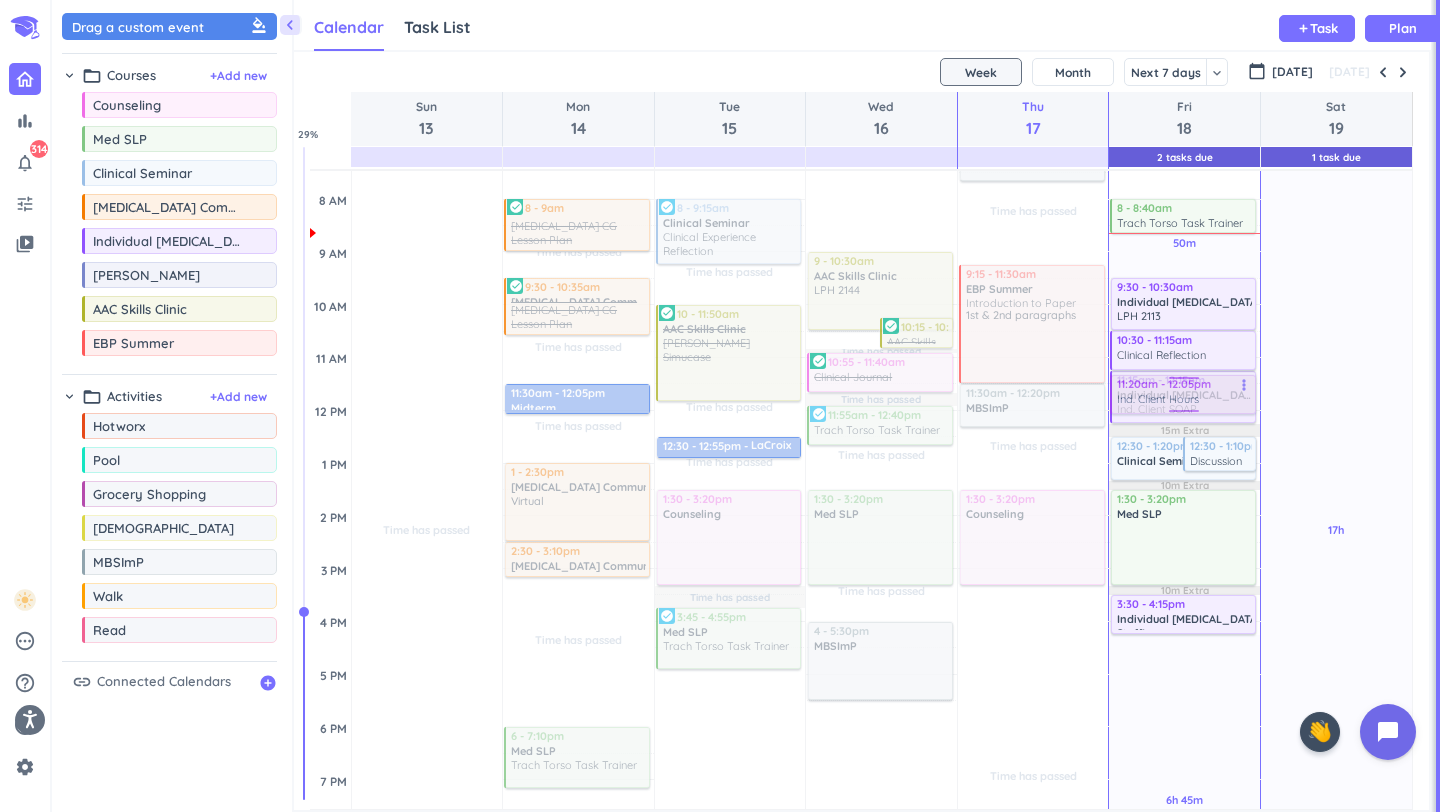 click on "Time has passed Past due Plan 50m Past due Plan 6h 45m Past due Plan 15m Extra 10m Extra 10m Extra Adjust Awake Time Adjust Awake Time 11:15am - 12:15pm Individual [MEDICAL_DATA] Client Ind. Client SOAP more_vert 11:30am - 12:15pm Ind. Client Hours more_vert 12:30 - 1:20pm Clinical Seminar delete_outline 12:30 - 1:10pm Discussion Post more_vert 8 - 8:40am Trach Torso Task Trainer more_vert 9:30 - 10:30am Individual [MEDICAL_DATA] Client delete_outline LPH 2113 10:30 - 11:15am Clinical Reflection more_vert 1:30 - 3:20pm Med SLP delete_outline 3:30 - 4:15pm Individual [MEDICAL_DATA] Client delete_outline Staffing 2  11:20am - 12:05pm Ind. Client Hours more_vert" at bounding box center (1184, 621) 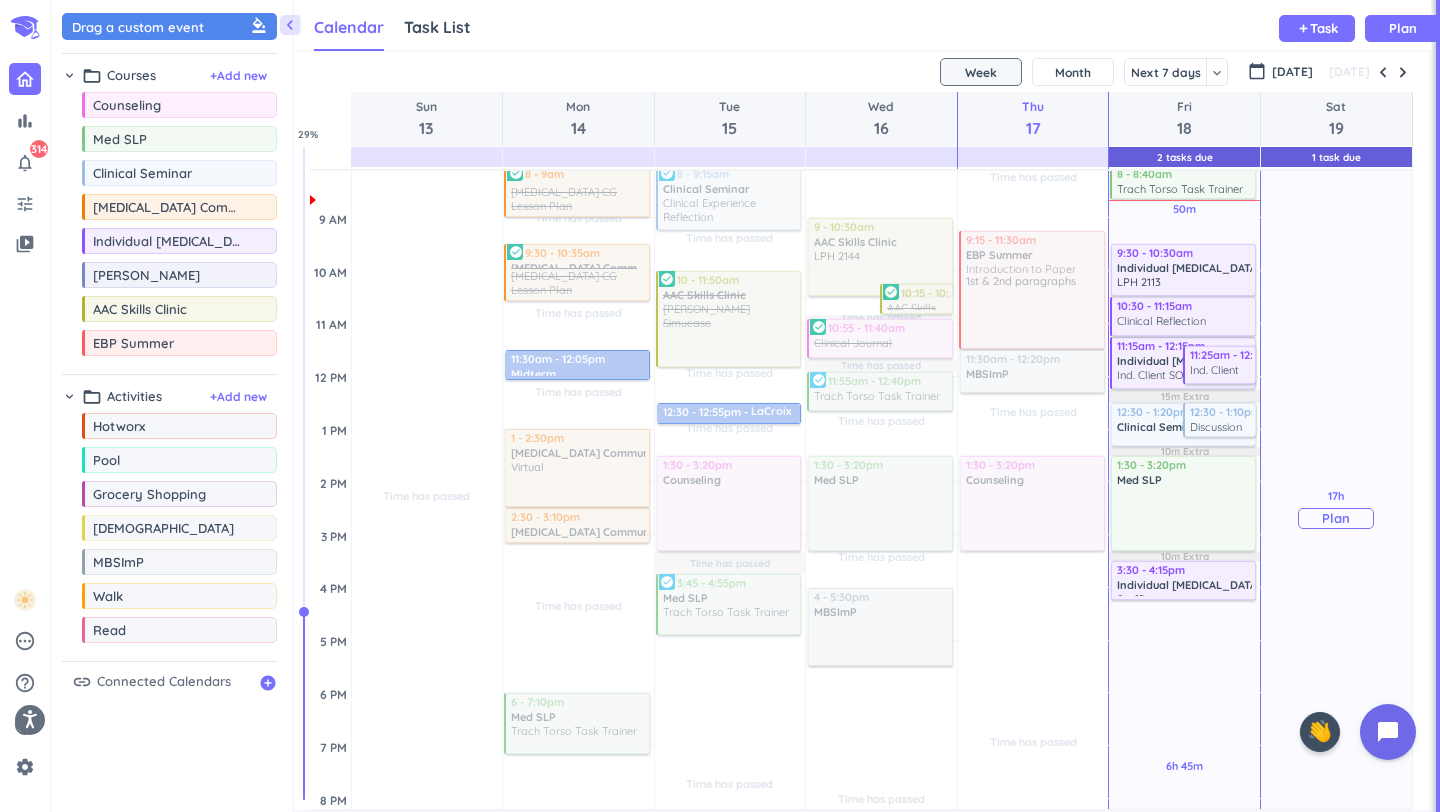 scroll, scrollTop: 219, scrollLeft: 0, axis: vertical 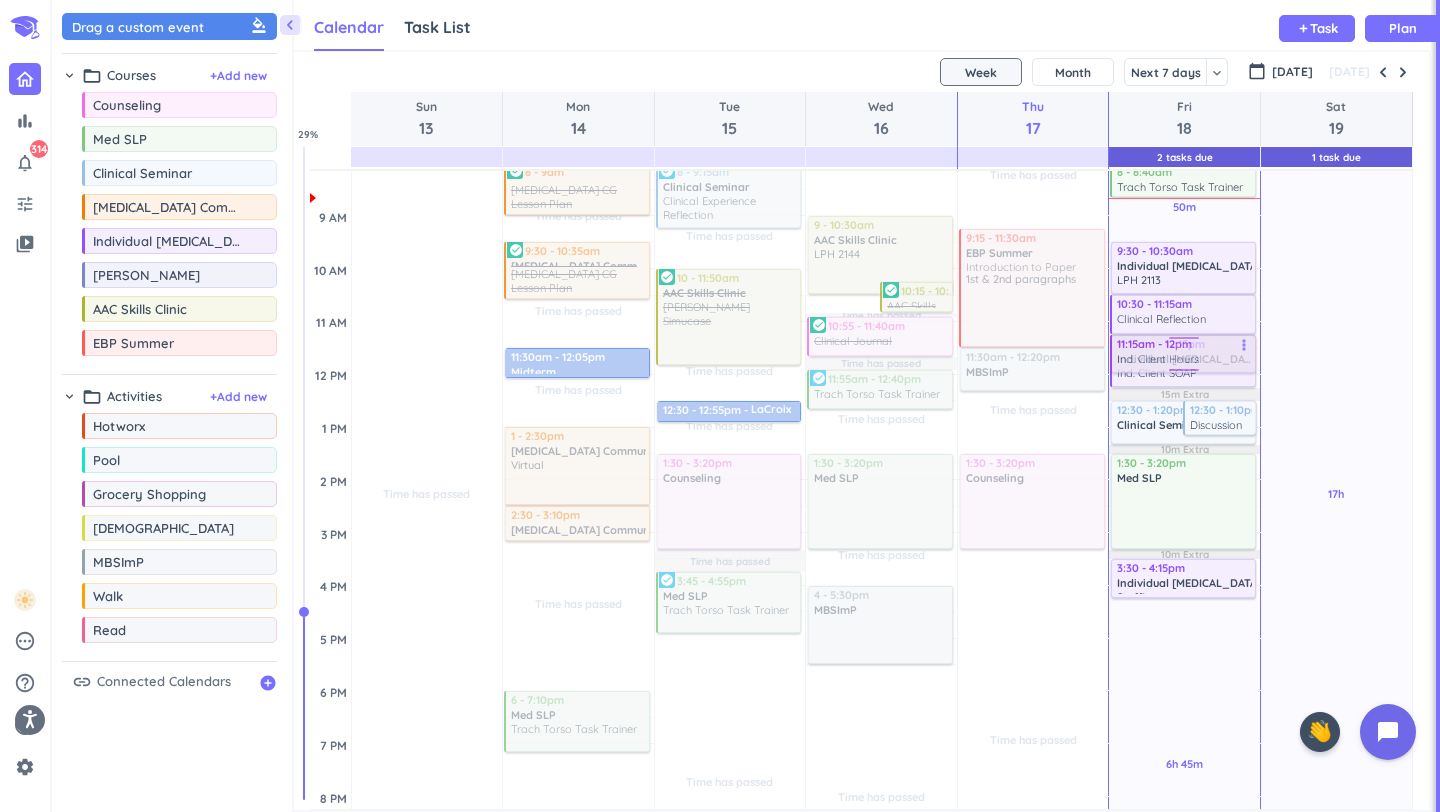 click on "Time has passed Past due Plan 50m Past due Plan 6h 45m Past due Plan 15m Extra 10m Extra 10m Extra Adjust Awake Time Adjust Awake Time 11:15am - 12:15pm Individual [MEDICAL_DATA] Client Ind. Client SOAP more_vert 11:25am - 12:10pm Ind. Client Hours more_vert 12:30 - 1:20pm Clinical Seminar delete_outline 12:30 - 1:10pm Discussion Post more_vert 8 - 8:40am Trach Torso Task Trainer more_vert 9:30 - 10:30am Individual [MEDICAL_DATA] Client delete_outline LPH 2113 10:30 - 11:15am Clinical Reflection more_vert 1:30 - 3:20pm Med SLP delete_outline 3:30 - 4:15pm Individual [MEDICAL_DATA] Client delete_outline Staffing 2  11:15am - 12pm Ind. Client Hours more_vert" at bounding box center [1184, 585] 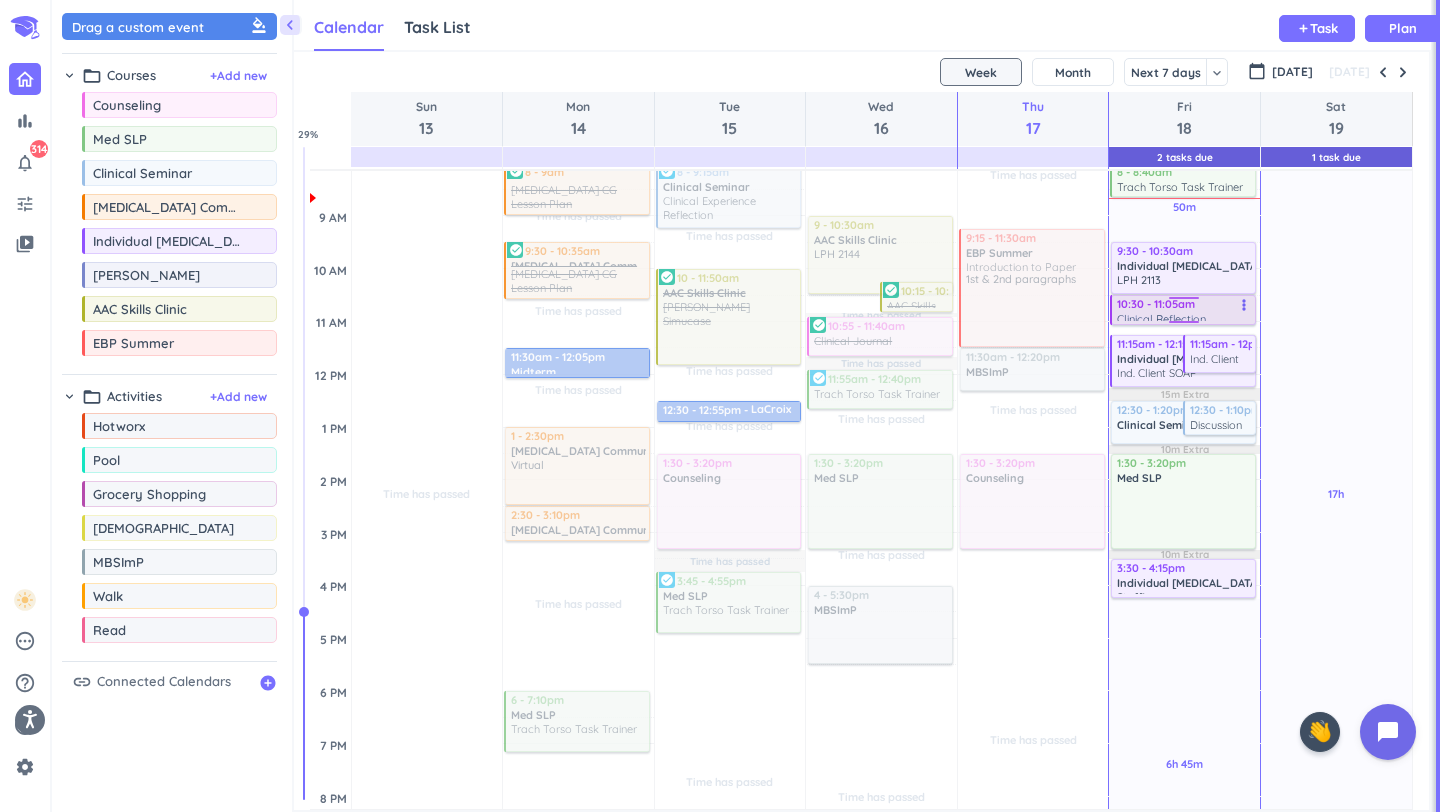 click on "Time has passed Past due Plan 50m Past due Plan 6h 45m Past due Plan 15m Extra 10m Extra 10m Extra Adjust Awake Time Adjust Awake Time 11:15am - 12:15pm Individual [MEDICAL_DATA] Client Ind. Client SOAP more_vert 11:15am - 12pm Ind. Client Hours more_vert 12:30 - 1:20pm Clinical Seminar delete_outline 12:30 - 1:10pm Discussion Post more_vert 8 - 8:40am Trach Torso Task Trainer more_vert 9:30 - 10:30am Individual [MEDICAL_DATA] Client delete_outline LPH 2113 10:30 - 11:15am Clinical Reflection more_vert 1:30 - 3:20pm Med SLP delete_outline 3:30 - 4:15pm Individual [MEDICAL_DATA] Client delete_outline Staffing 2  10:30 - 11:05am Clinical Reflection more_vert" at bounding box center (1184, 585) 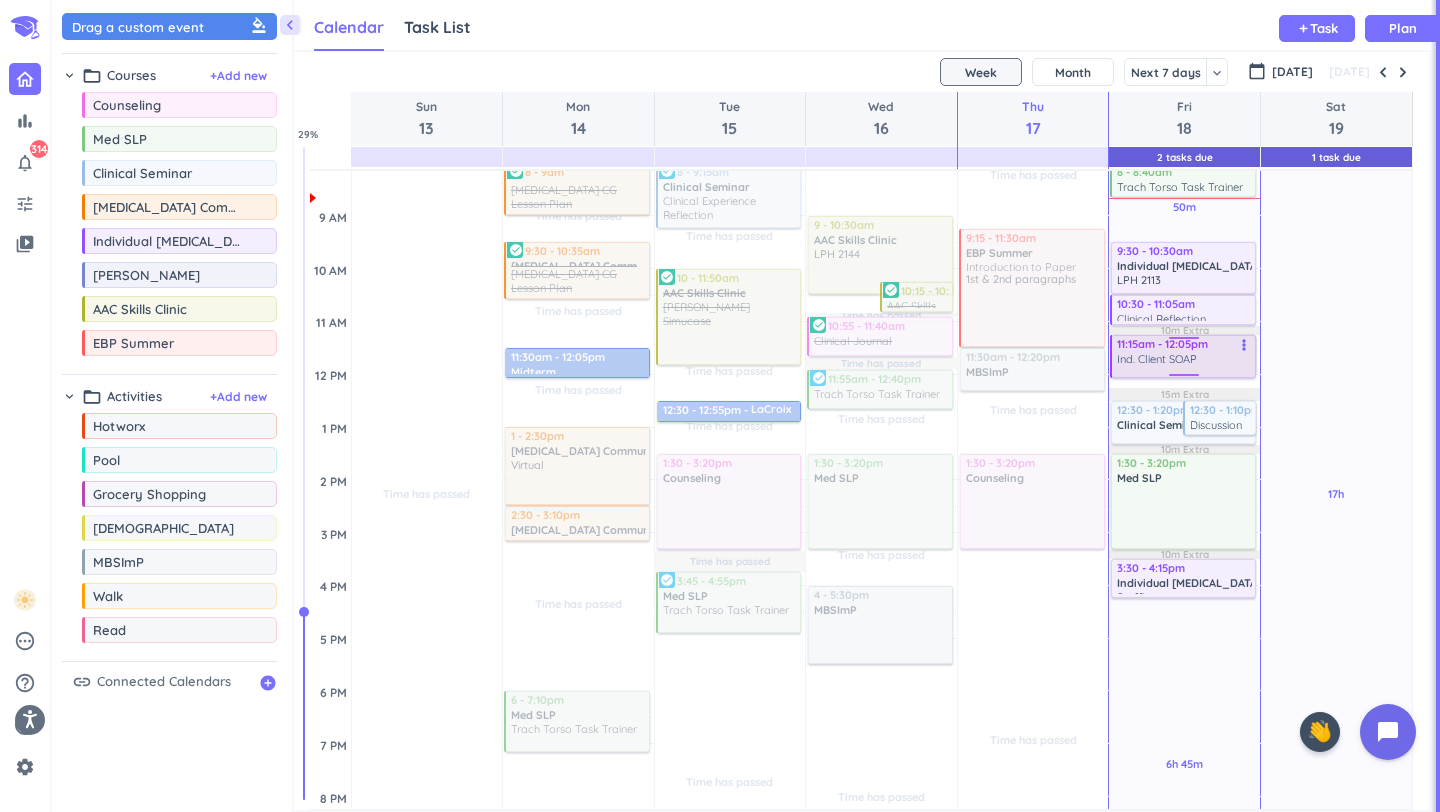 drag, startPoint x: 1175, startPoint y: 329, endPoint x: 1146, endPoint y: 377, distance: 56.0803 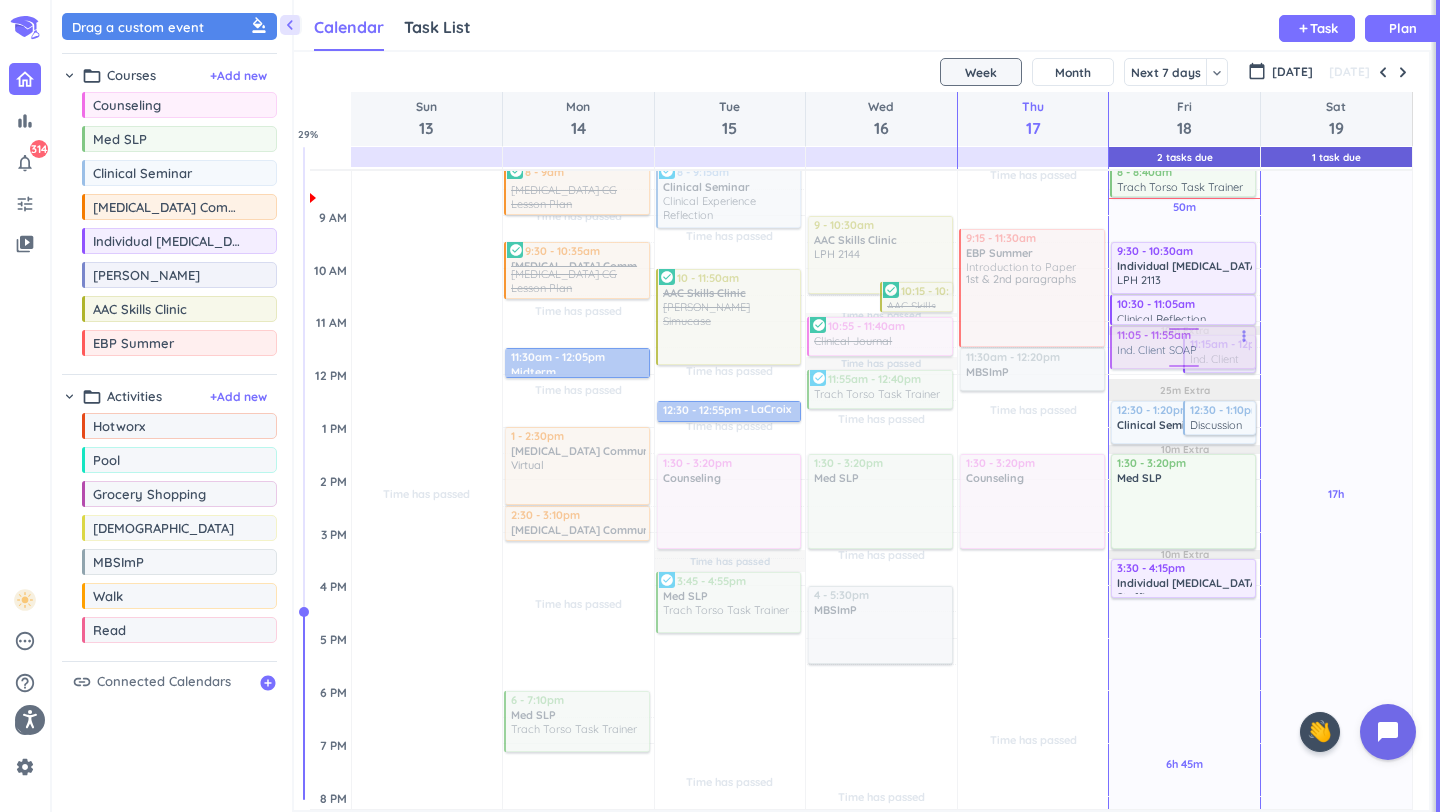 drag, startPoint x: 1139, startPoint y: 359, endPoint x: 1136, endPoint y: 347, distance: 12.369317 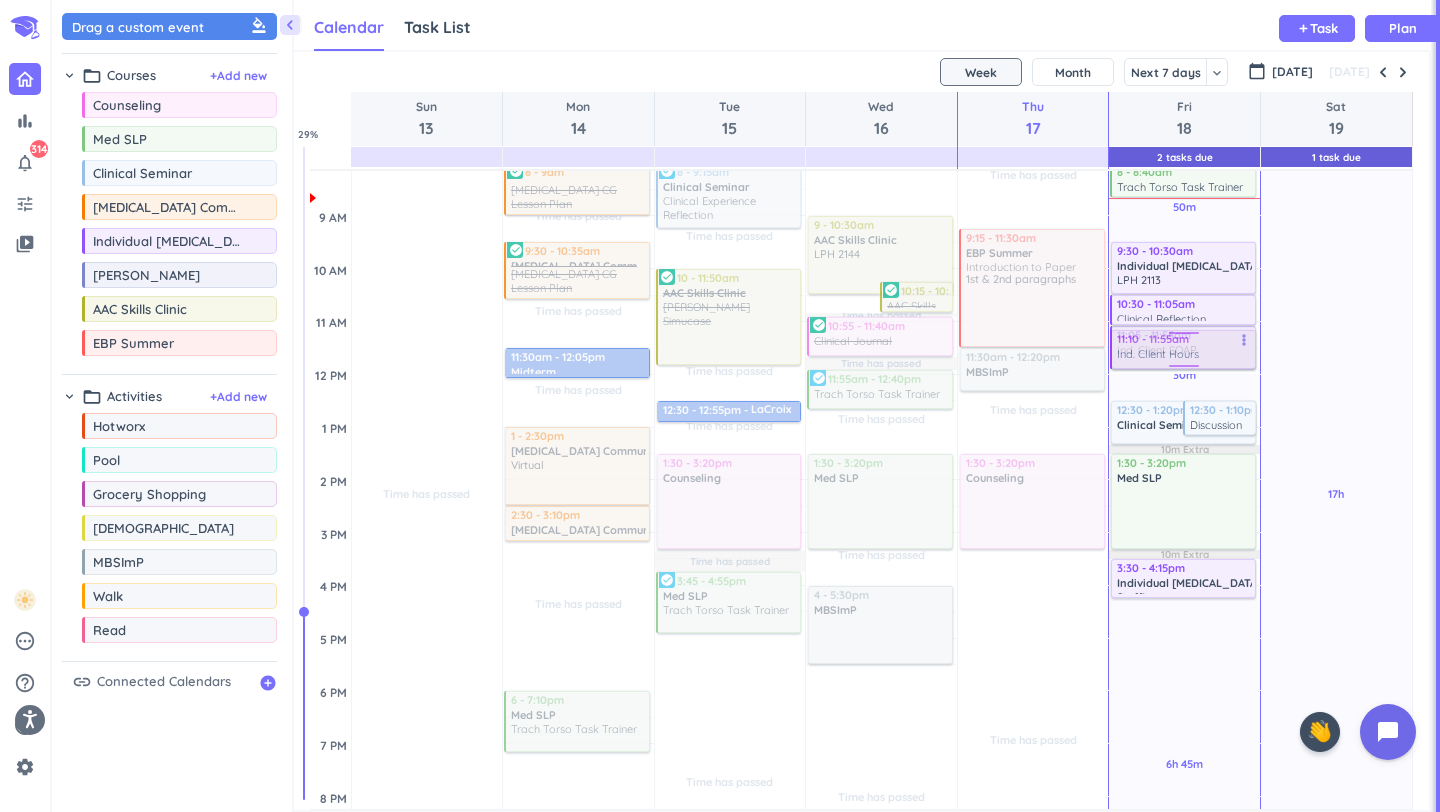 drag, startPoint x: 1208, startPoint y: 354, endPoint x: 1206, endPoint y: 343, distance: 11.18034 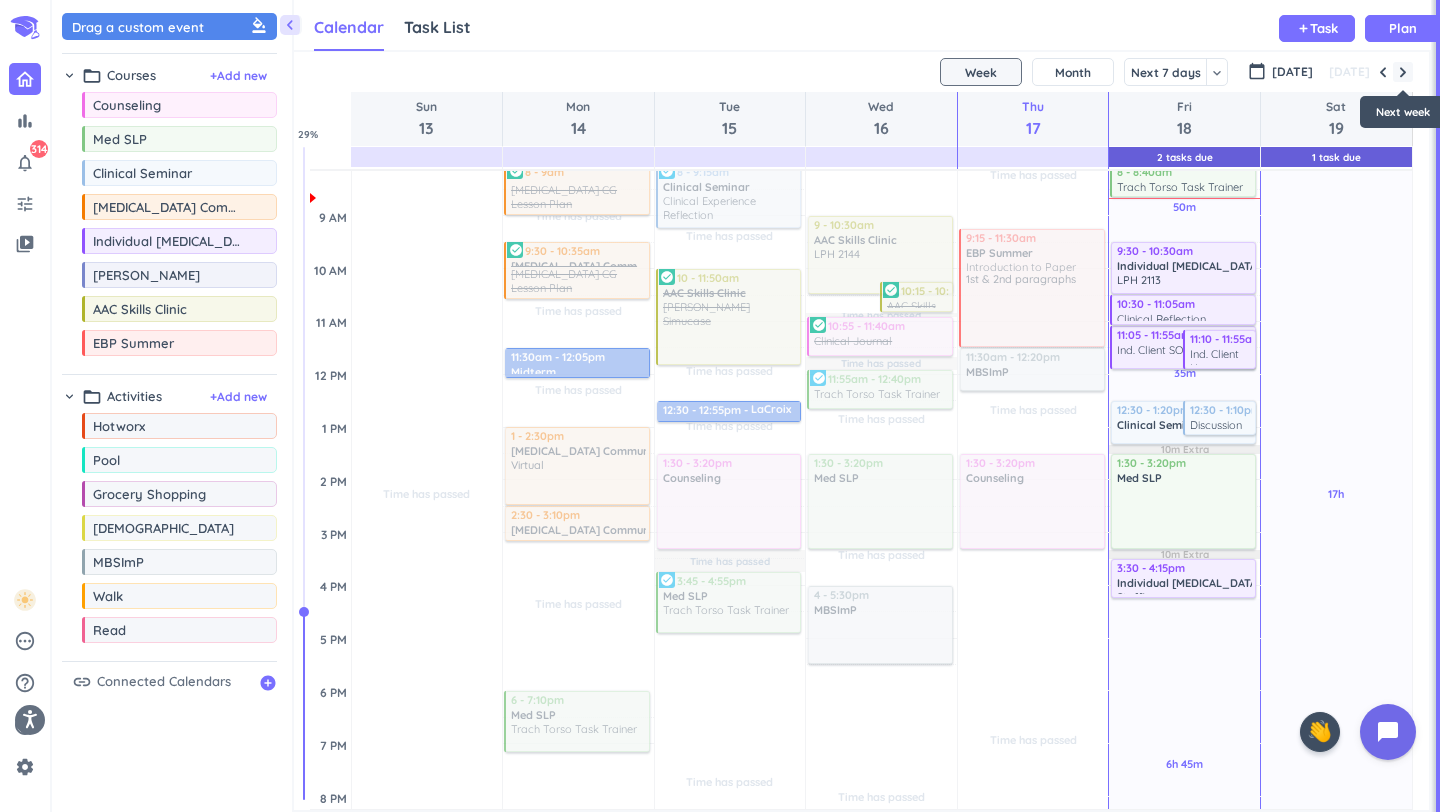 click at bounding box center [1403, 72] 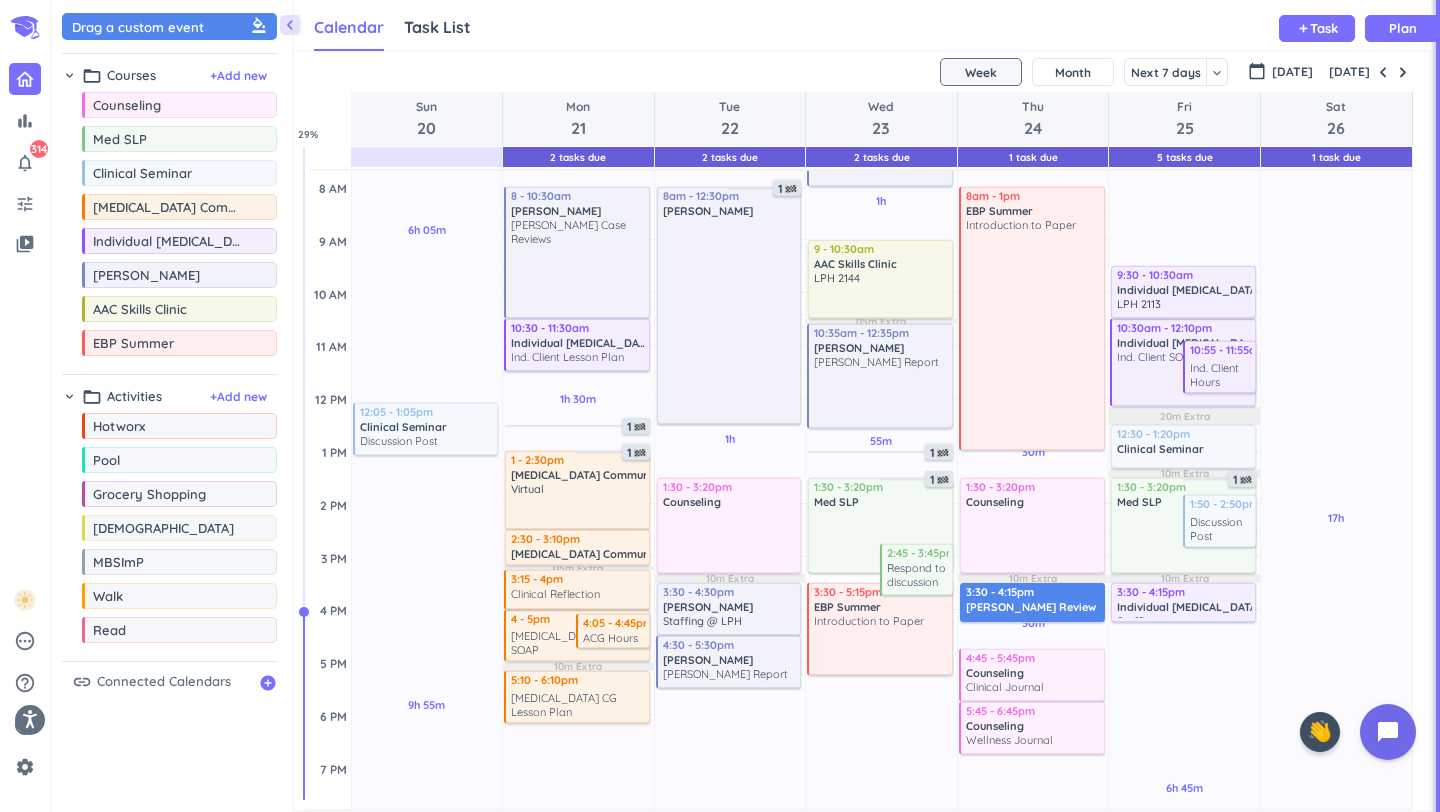scroll, scrollTop: 222, scrollLeft: 0, axis: vertical 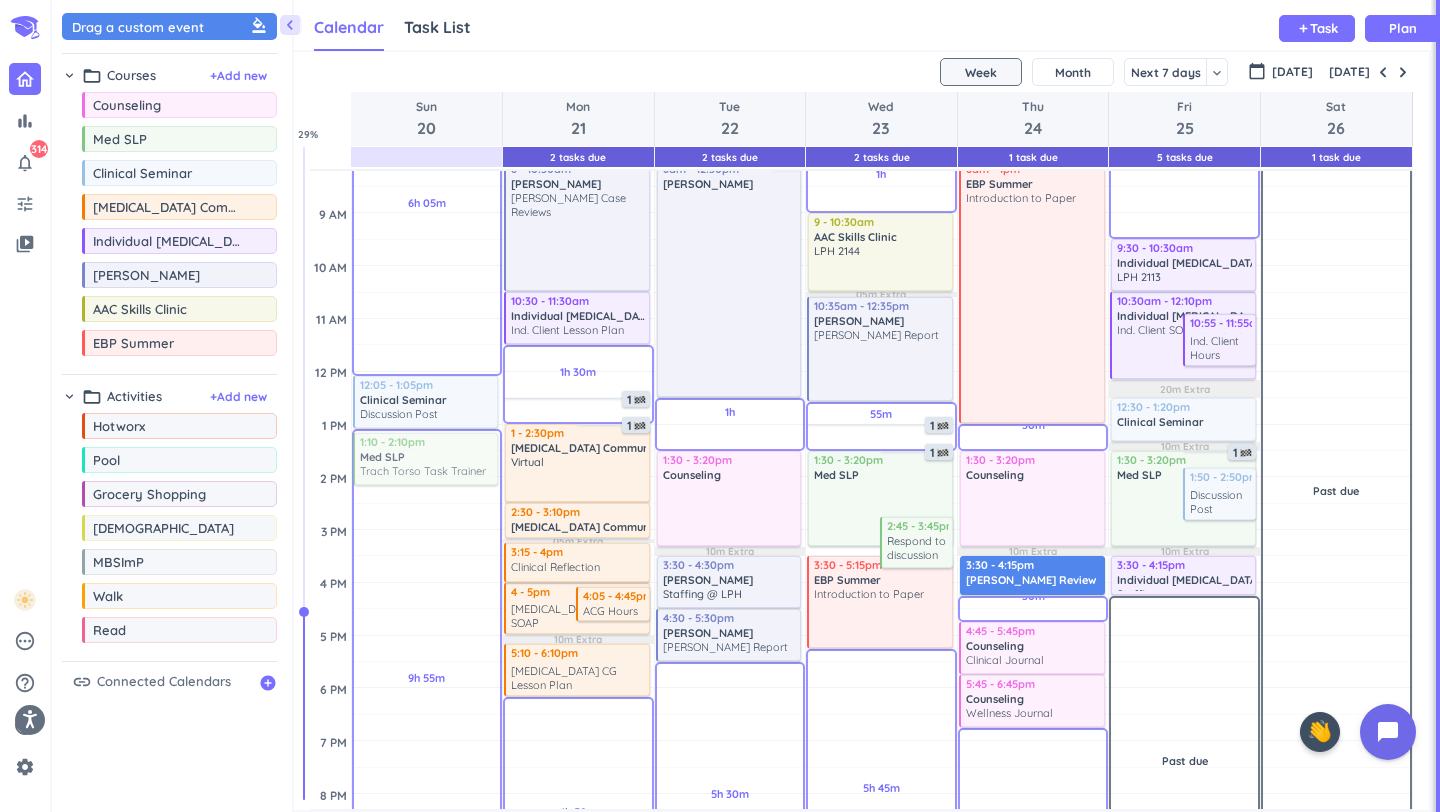 drag, startPoint x: 1155, startPoint y: 236, endPoint x: 435, endPoint y: 435, distance: 746.9946 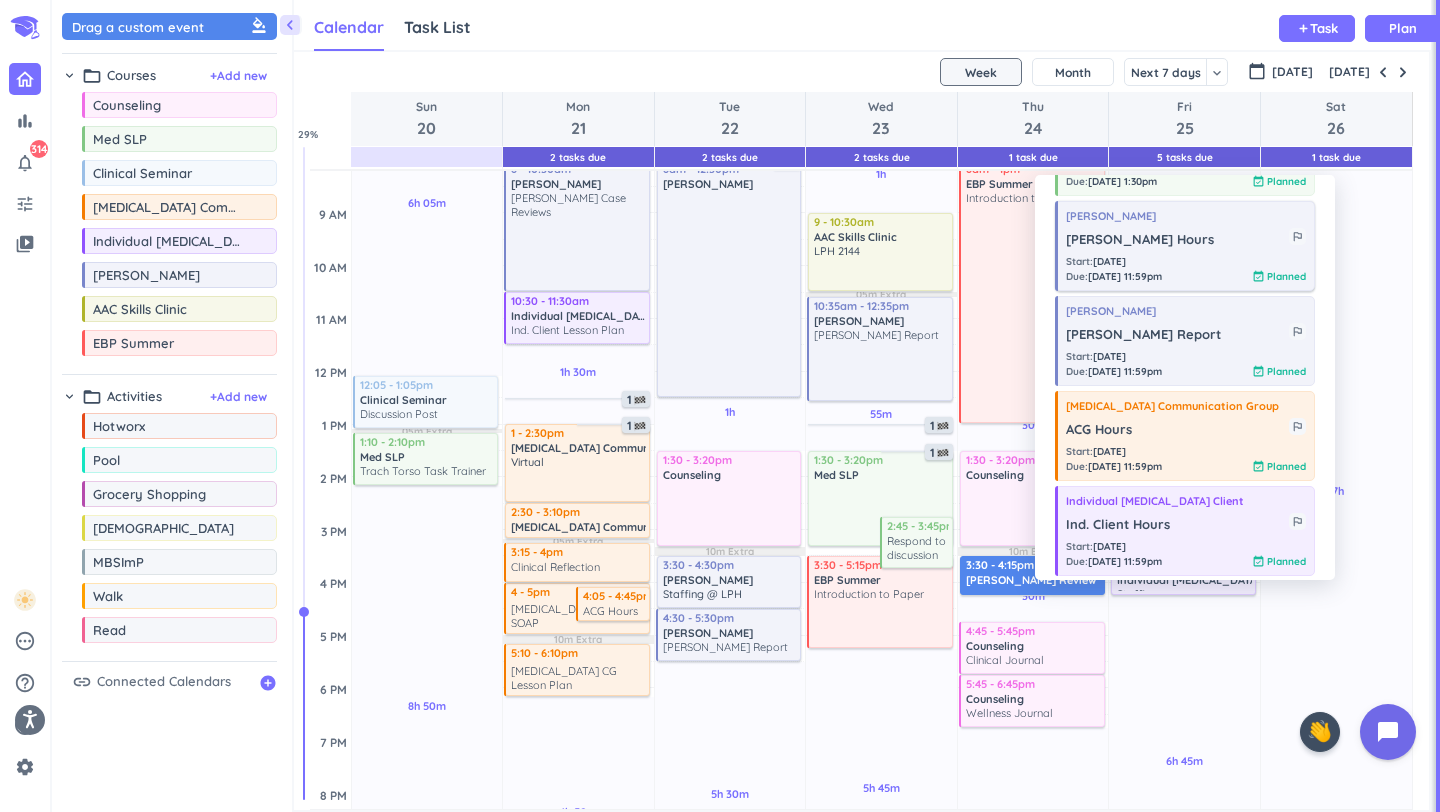 scroll, scrollTop: 110, scrollLeft: 0, axis: vertical 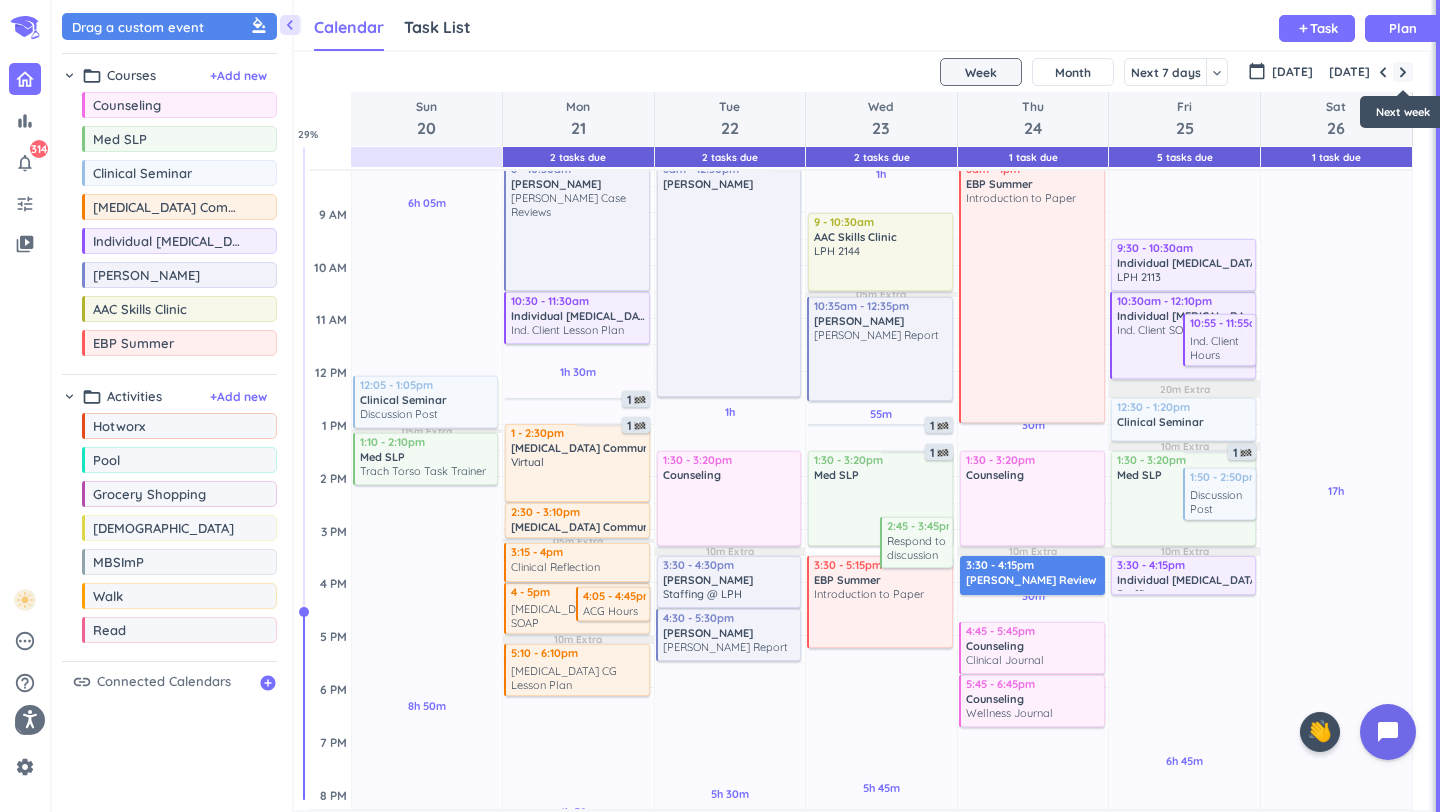 click at bounding box center [1403, 72] 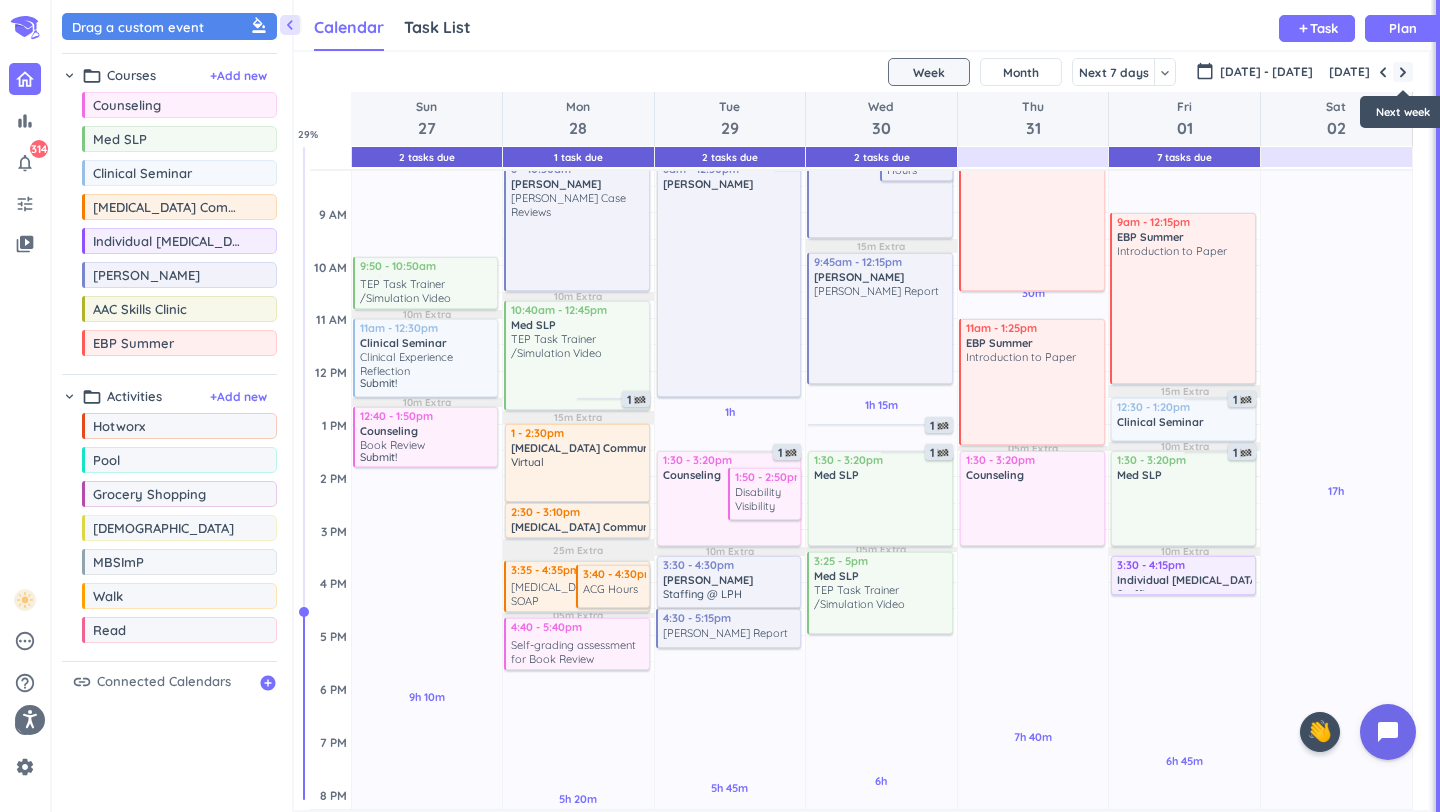 scroll, scrollTop: 107, scrollLeft: 0, axis: vertical 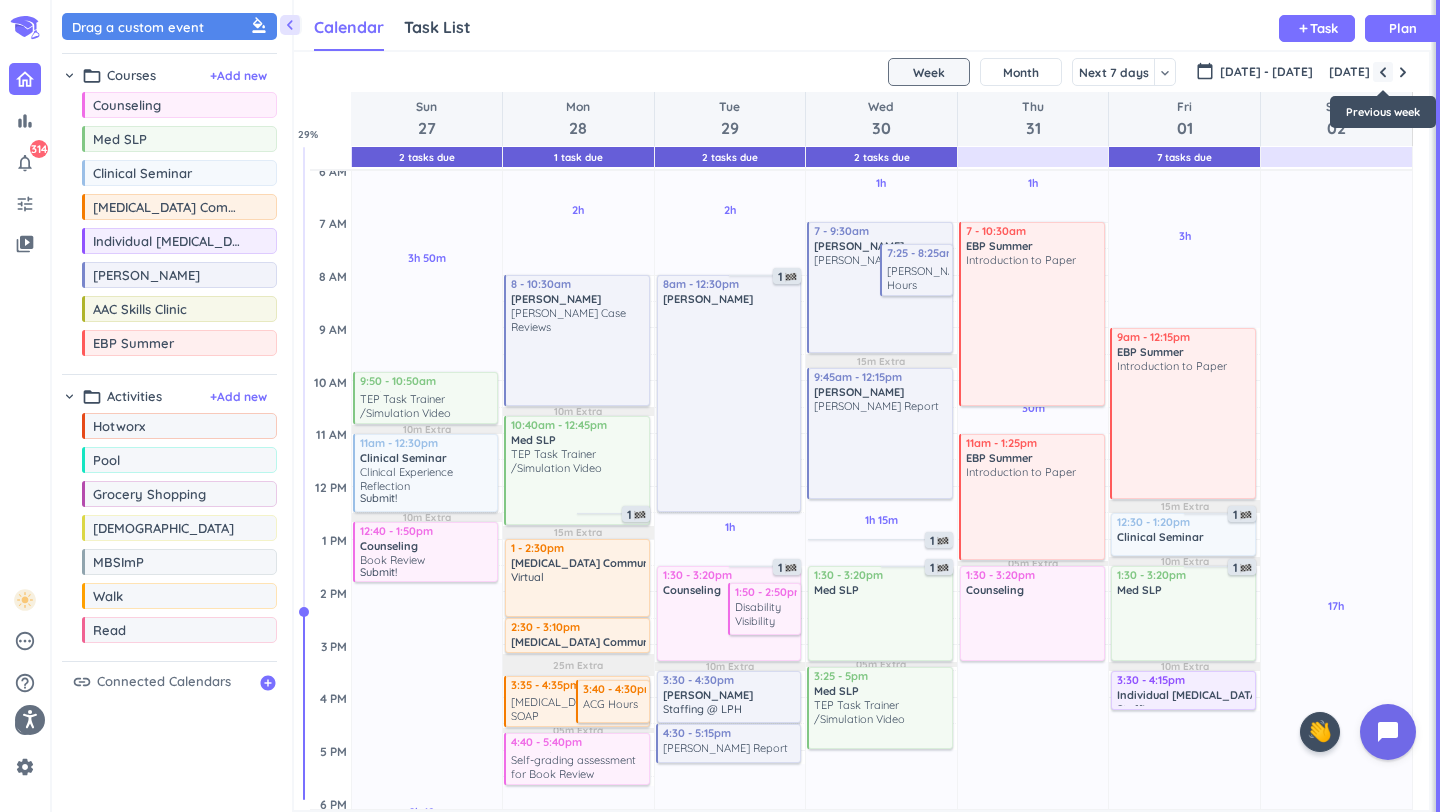 click at bounding box center [1383, 72] 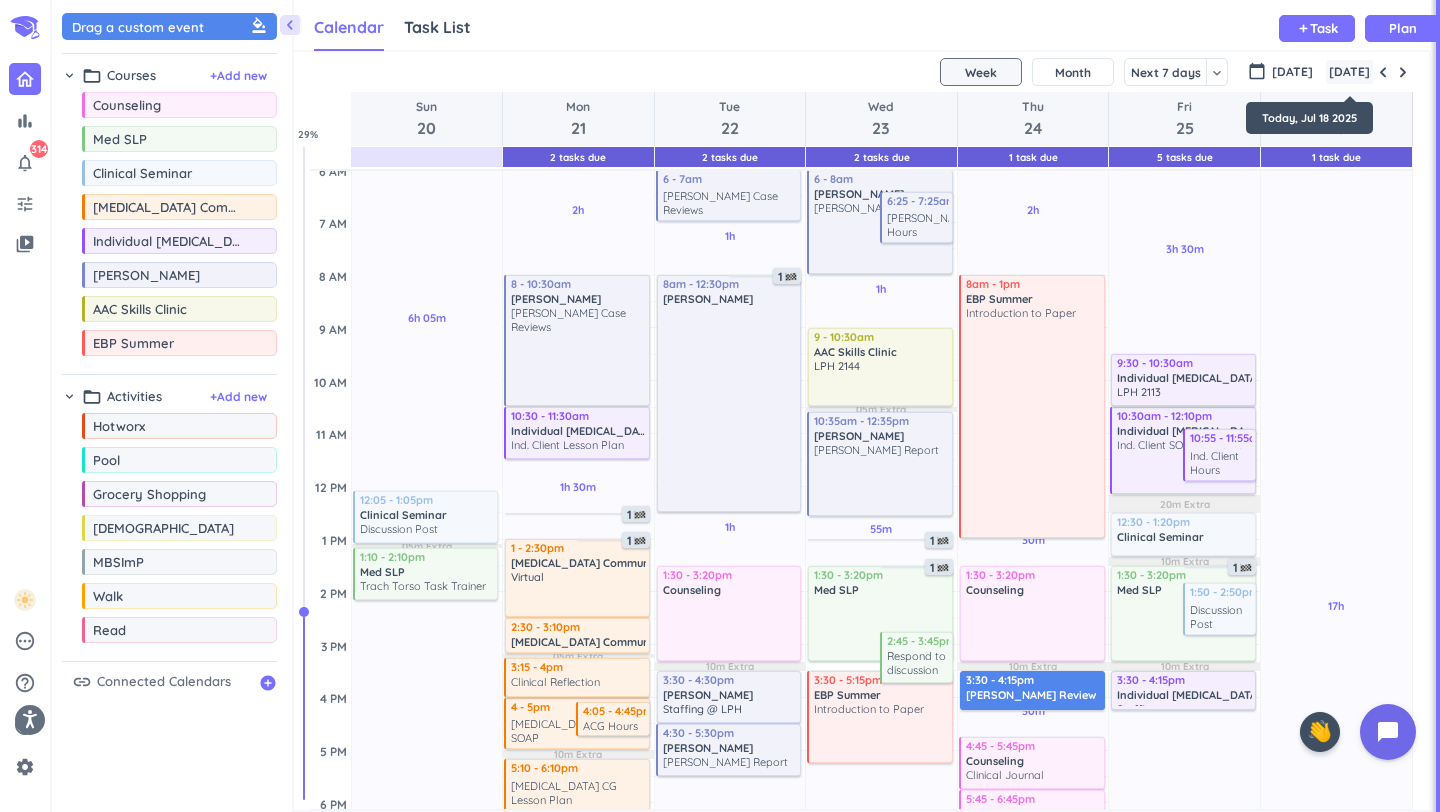 click on "[DATE]" at bounding box center [1349, 72] 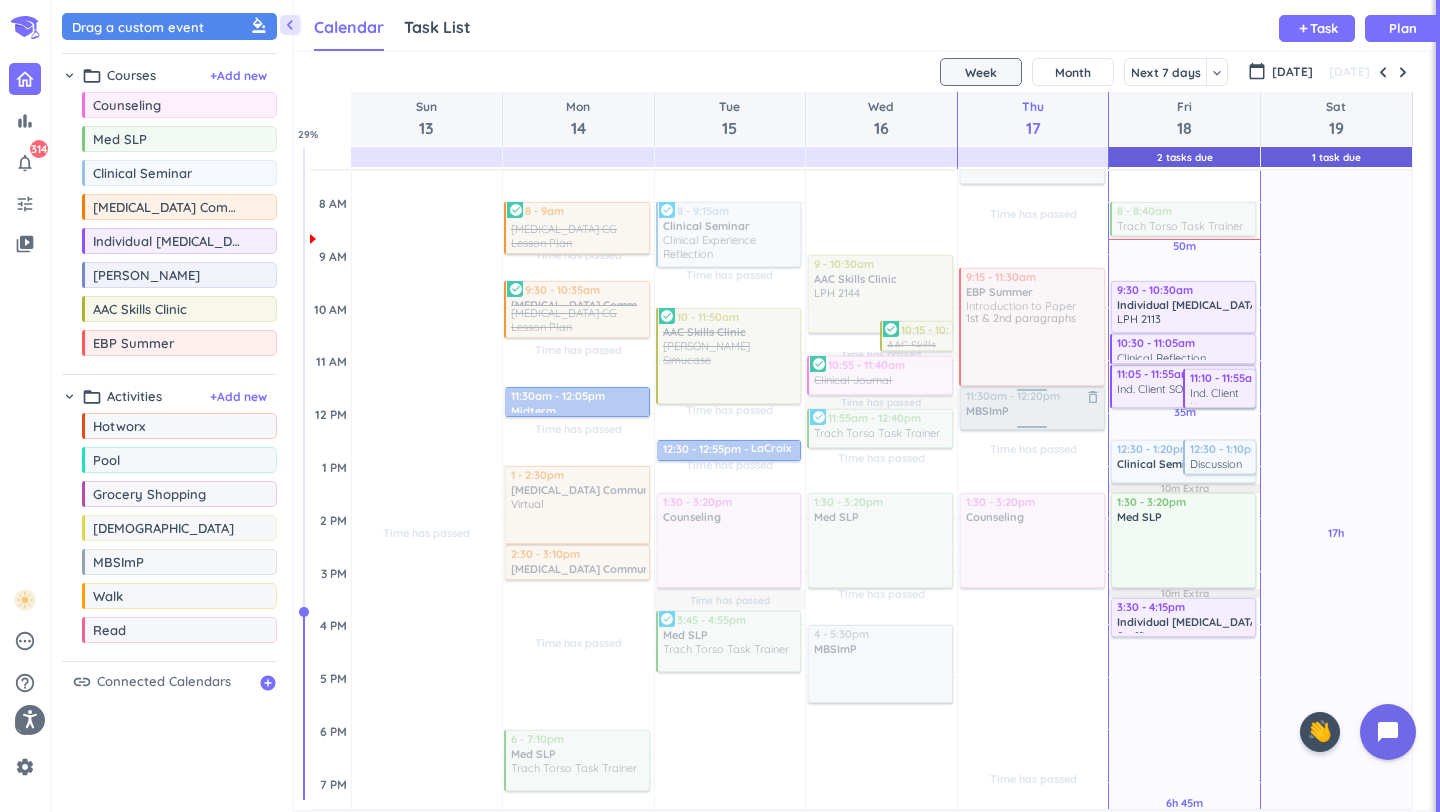 scroll, scrollTop: 185, scrollLeft: 0, axis: vertical 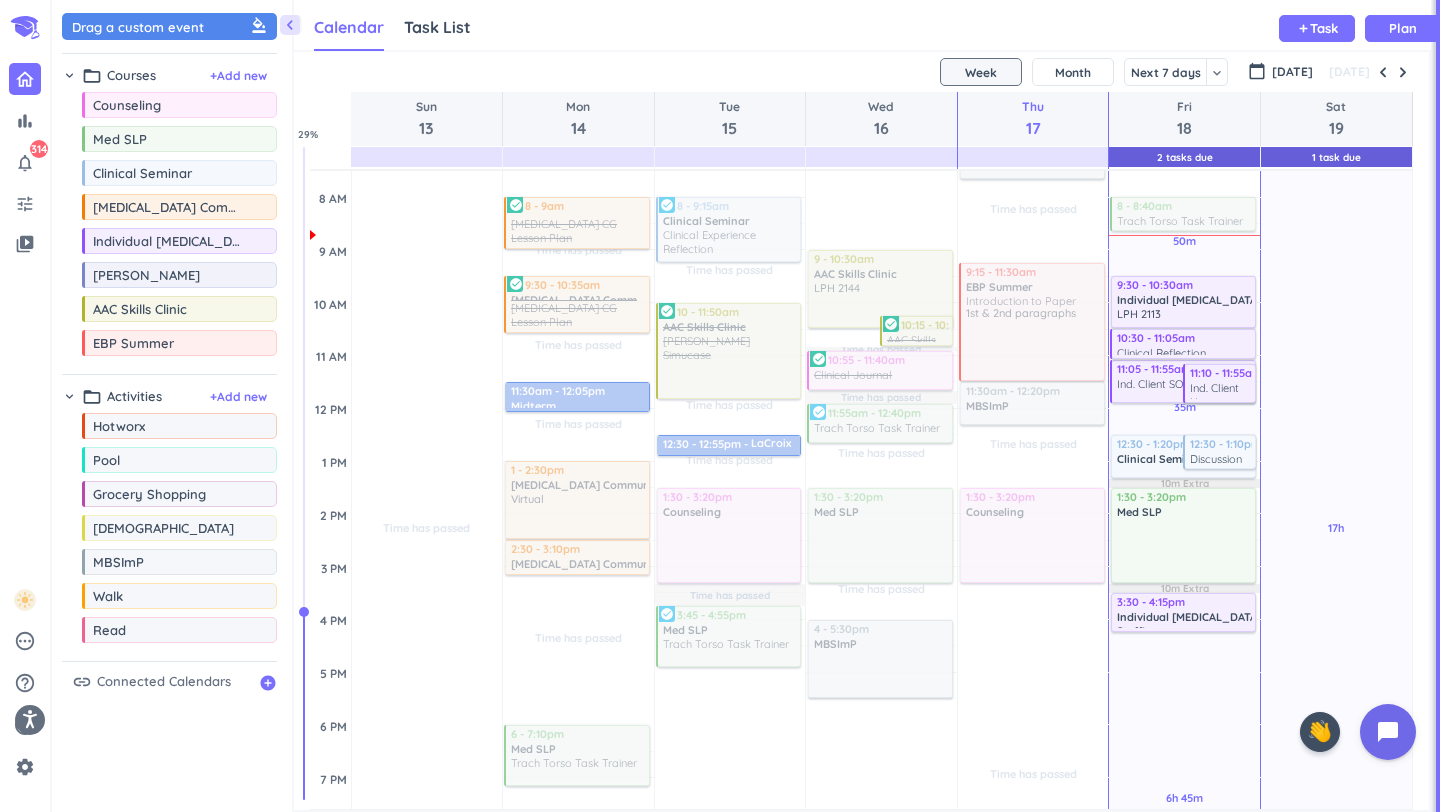 click on "[DATE]" at bounding box center [861, 72] 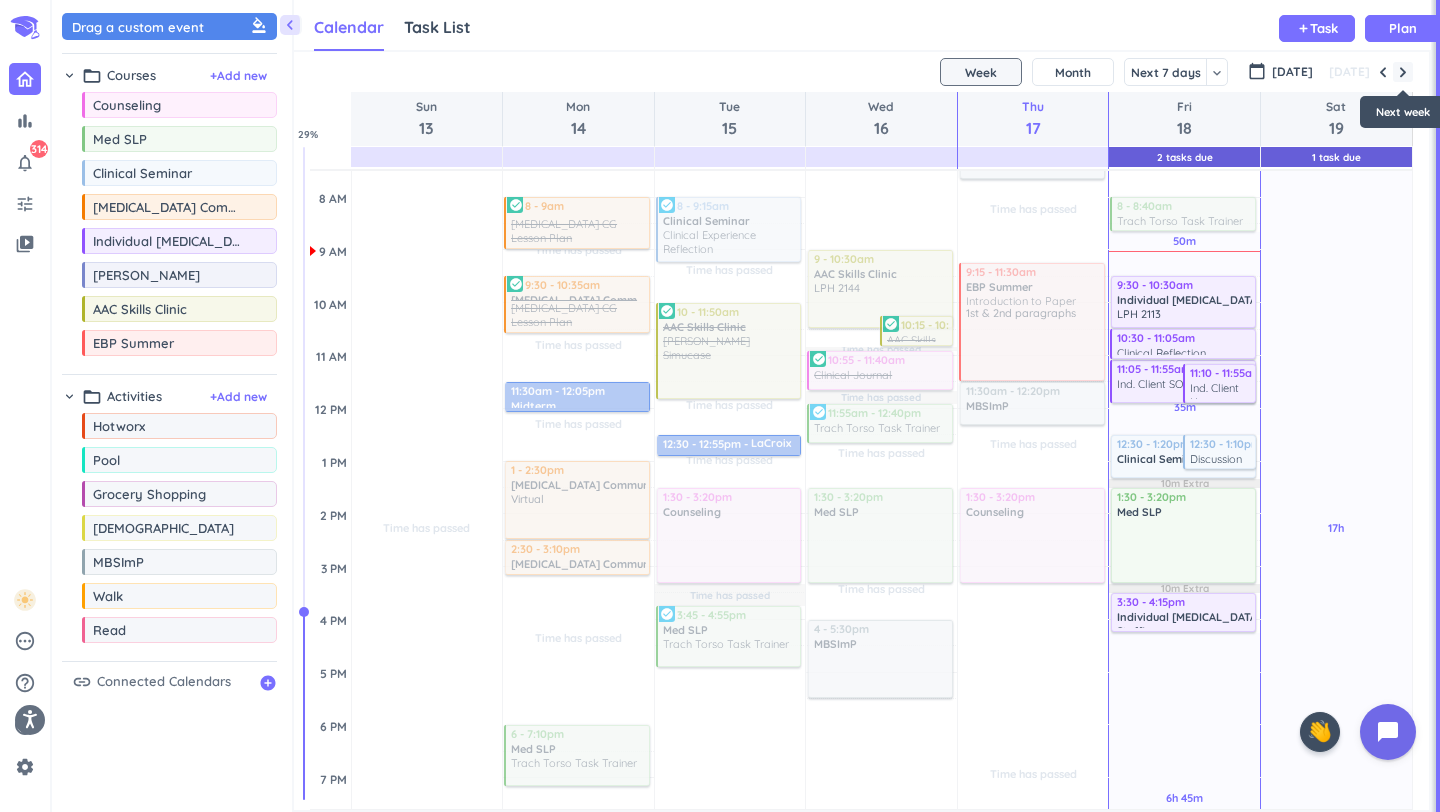click at bounding box center [1403, 72] 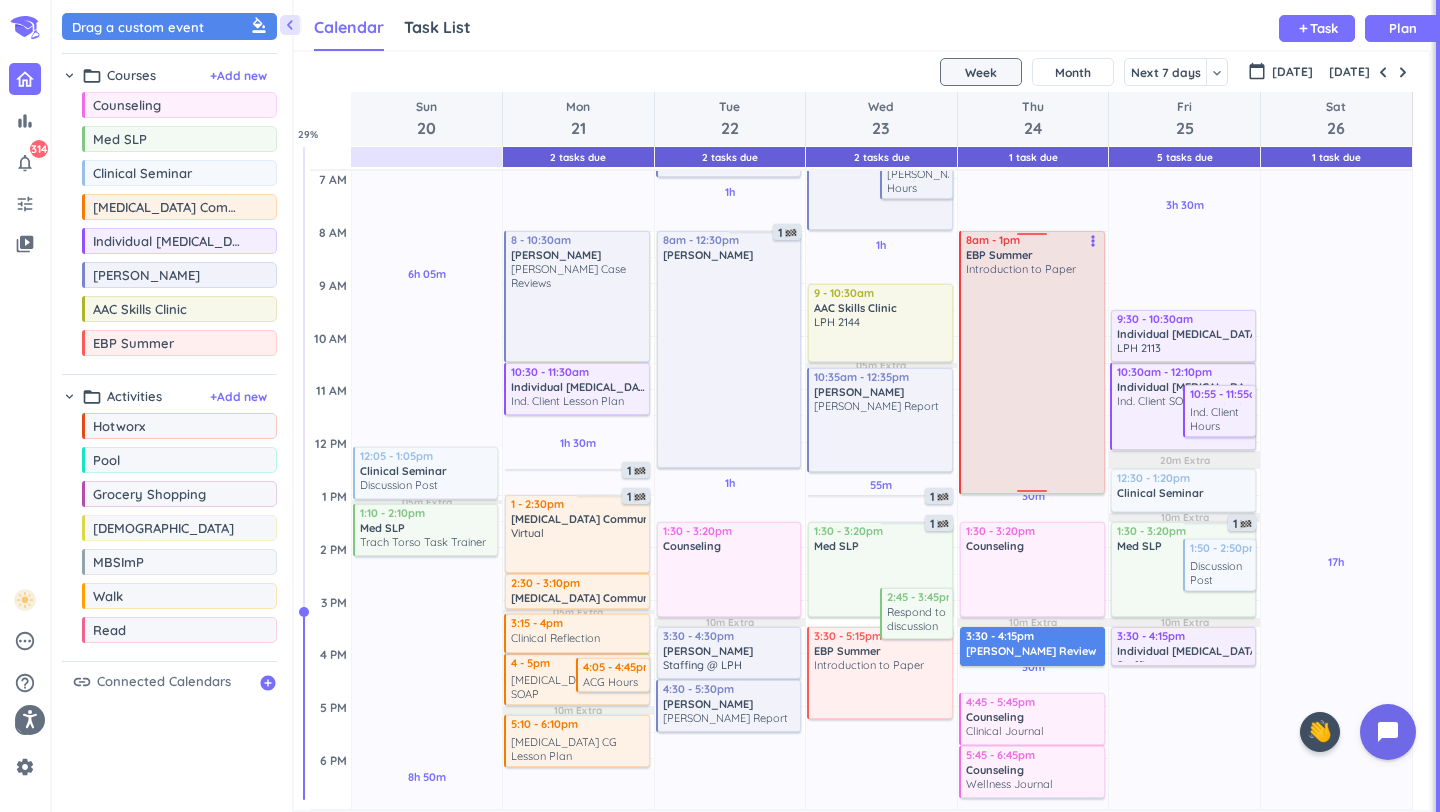 scroll, scrollTop: 126, scrollLeft: 0, axis: vertical 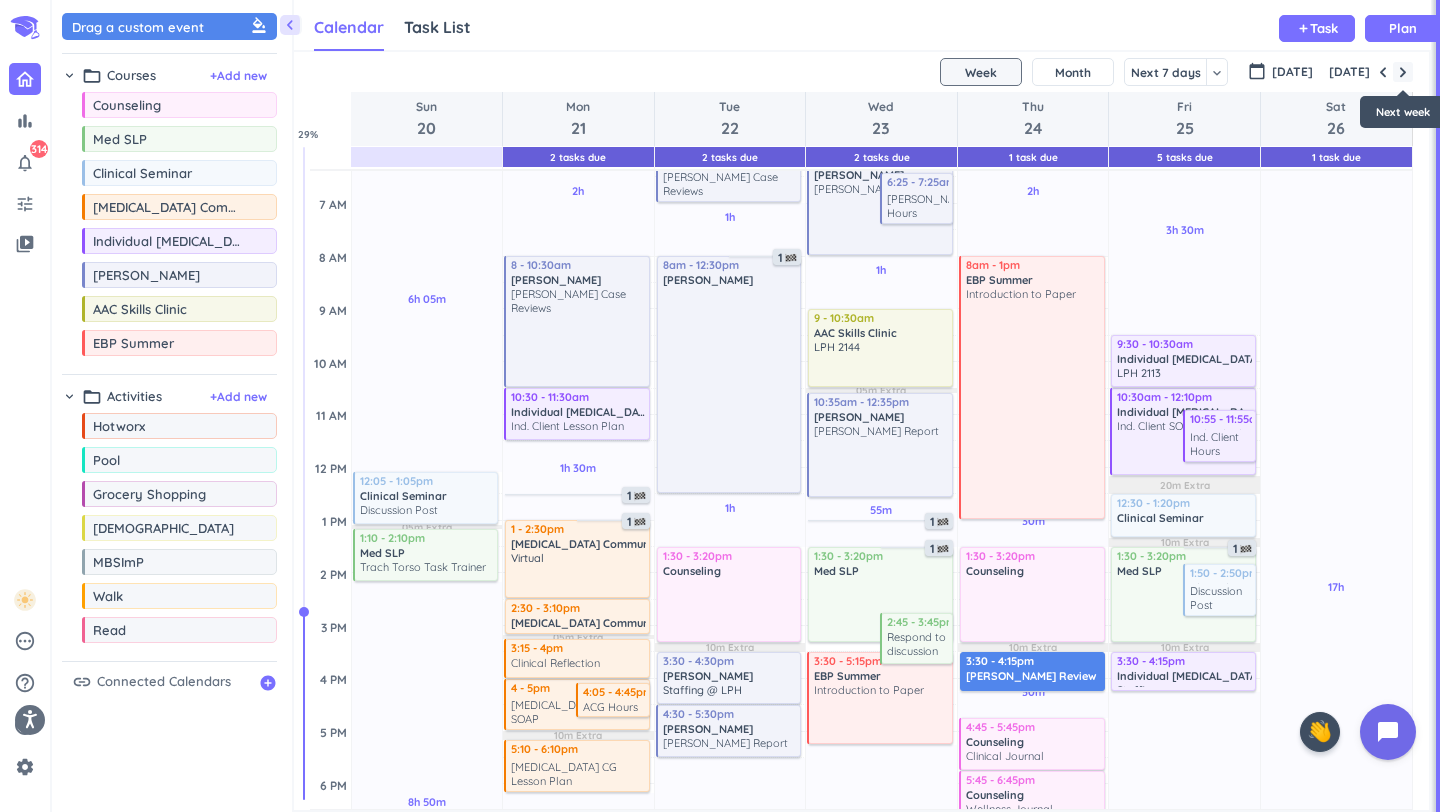 click at bounding box center (1403, 72) 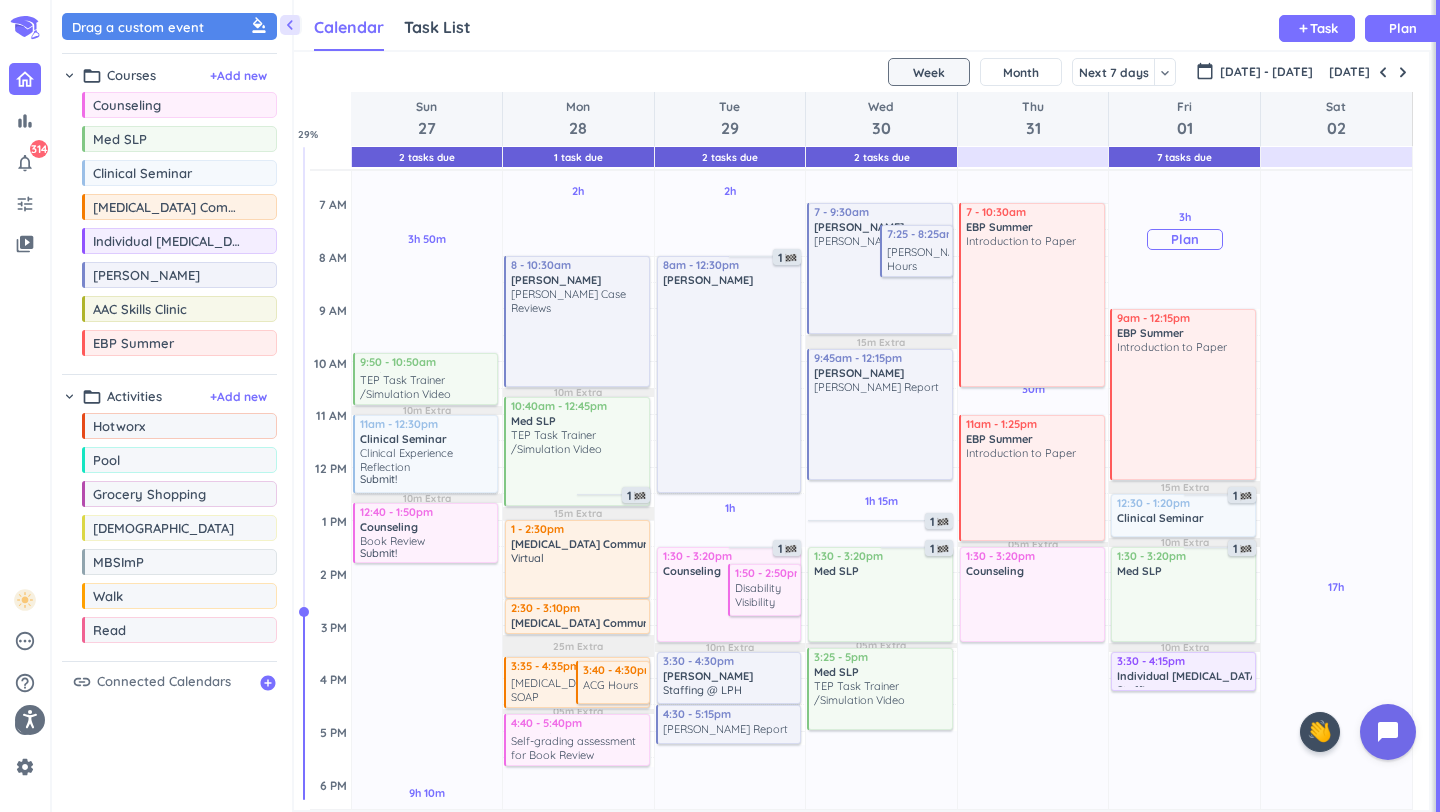 scroll, scrollTop: 107, scrollLeft: 0, axis: vertical 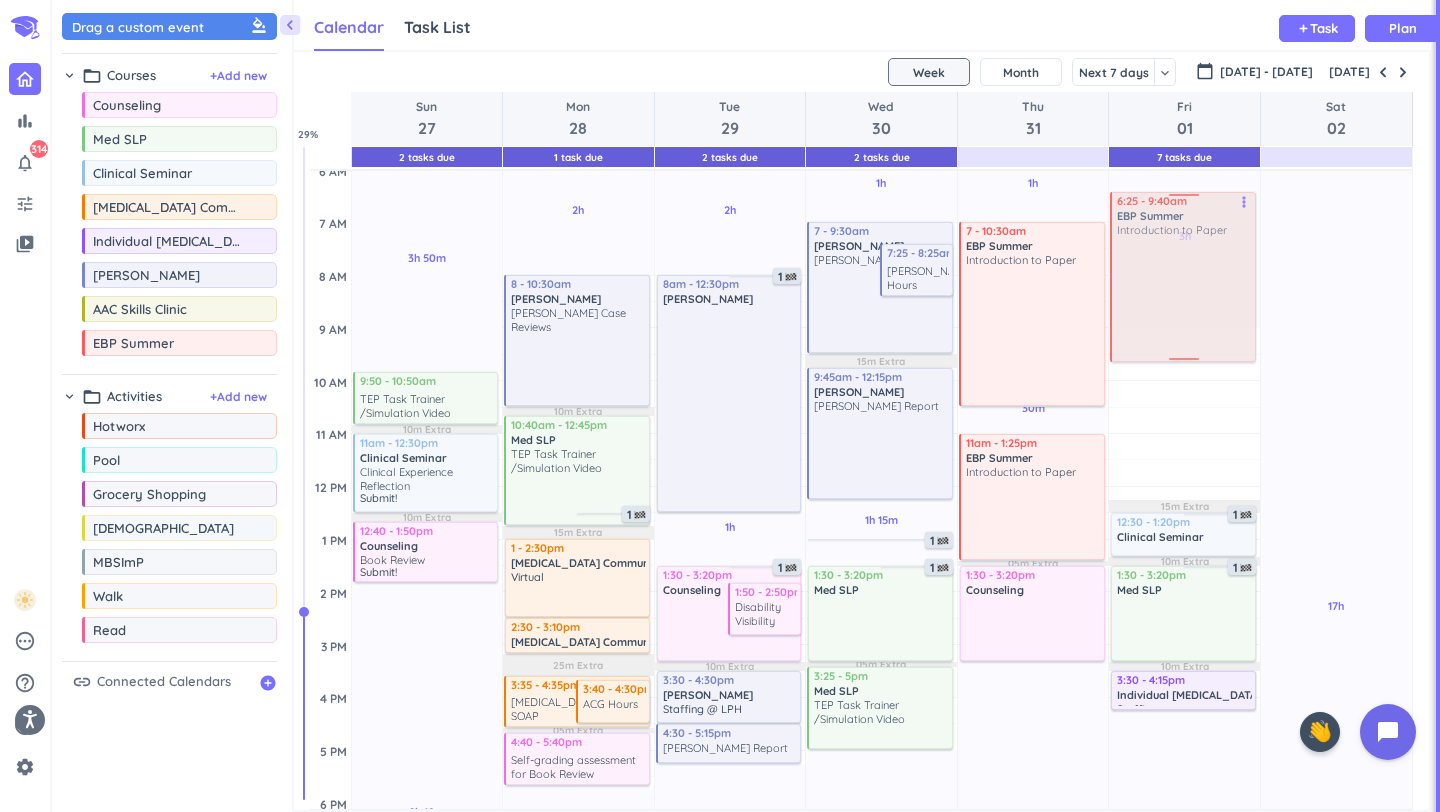 drag, startPoint x: 1174, startPoint y: 394, endPoint x: 1176, endPoint y: 258, distance: 136.01471 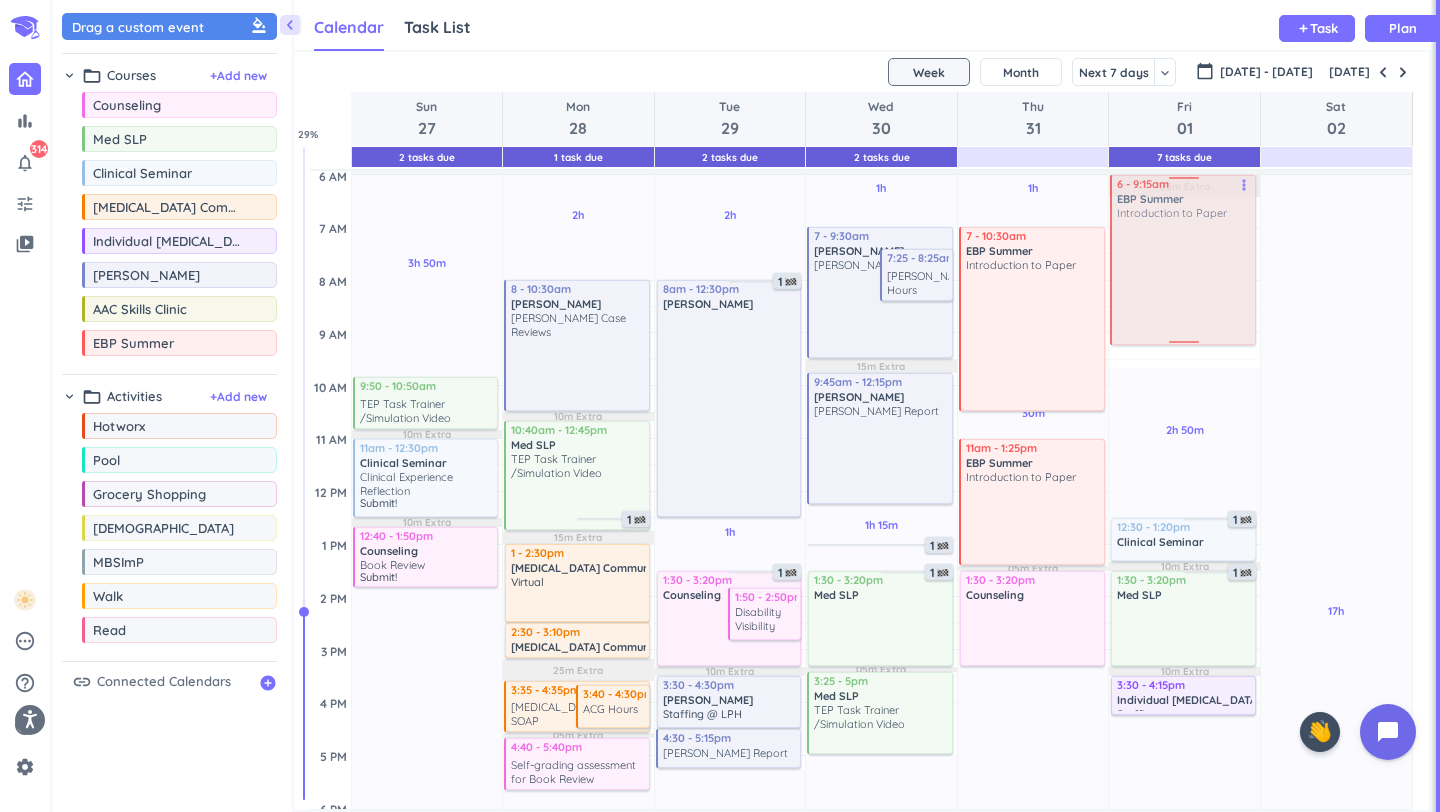 drag, startPoint x: 1171, startPoint y: 276, endPoint x: 1177, endPoint y: 230, distance: 46.389652 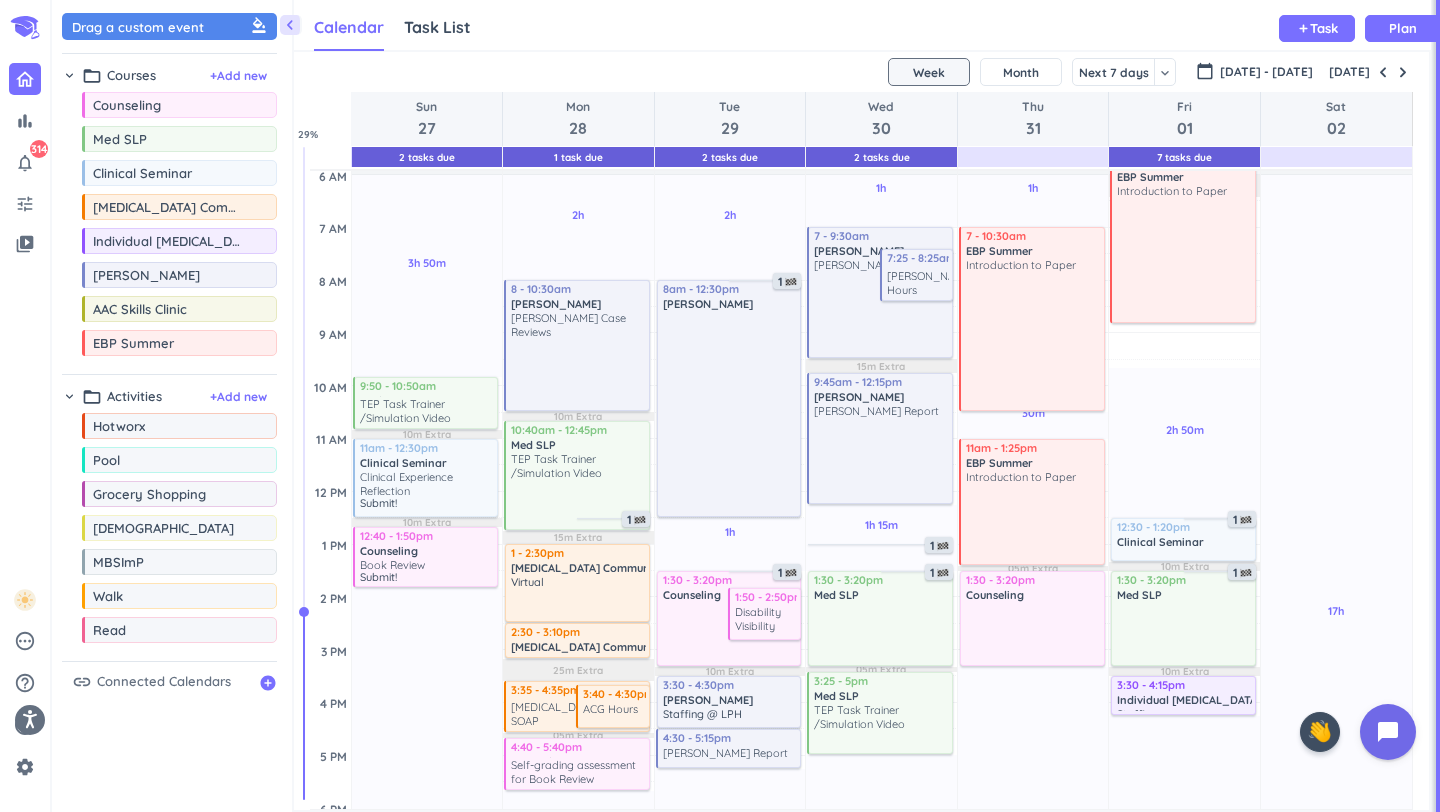 scroll, scrollTop: 96, scrollLeft: 0, axis: vertical 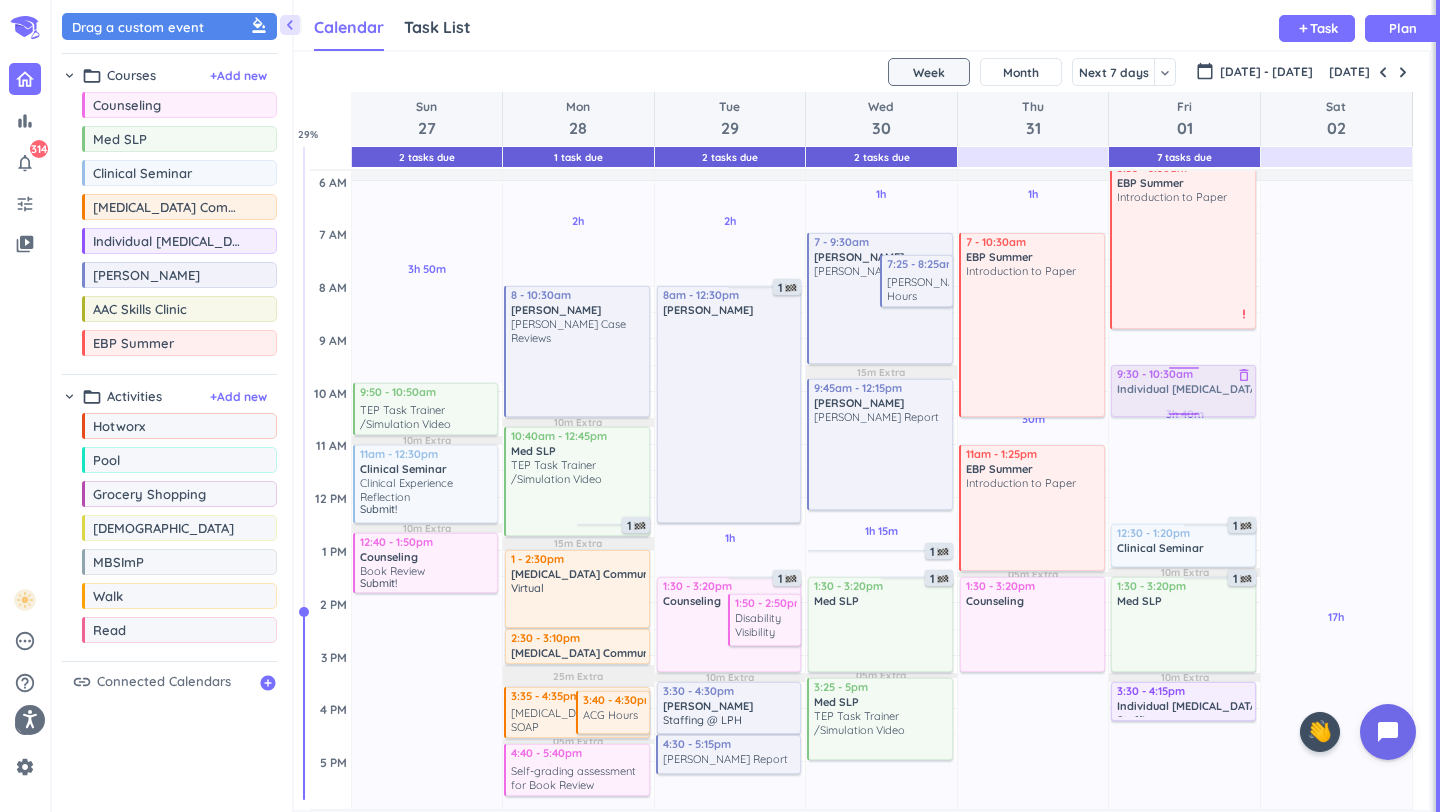 drag, startPoint x: 136, startPoint y: 245, endPoint x: 1215, endPoint y: 367, distance: 1085.8752 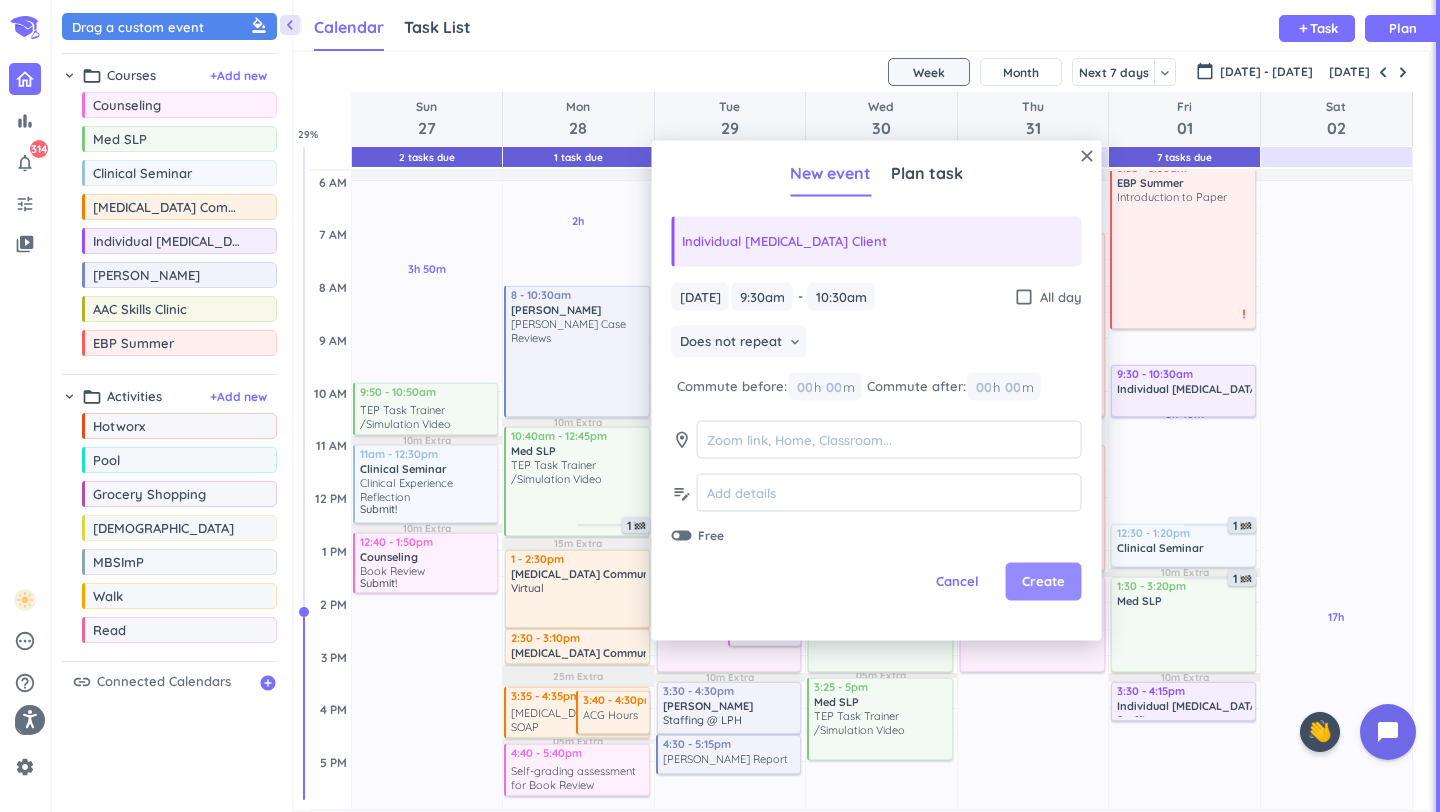 click on "Create" at bounding box center [1044, 582] 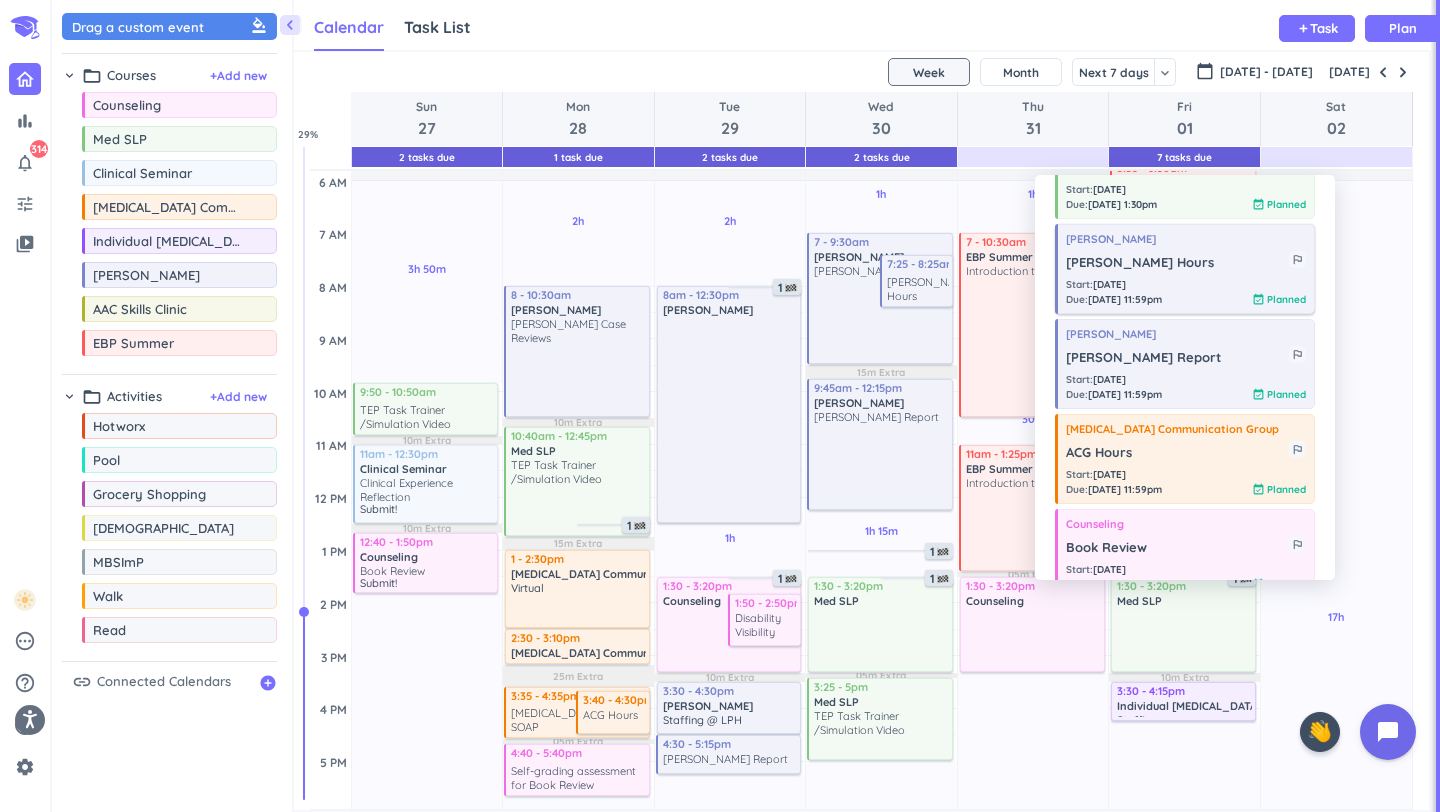 scroll, scrollTop: 300, scrollLeft: 0, axis: vertical 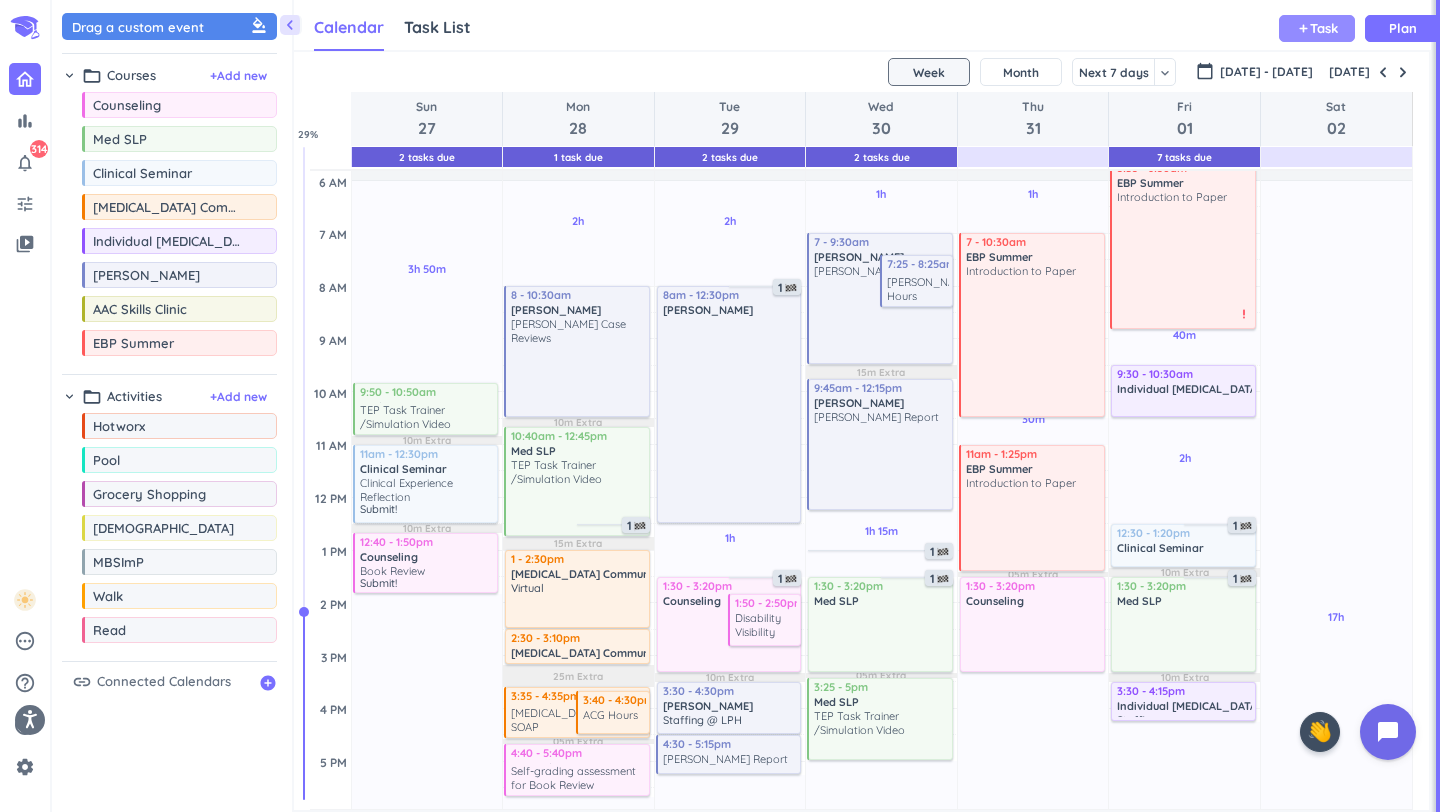 click on "Task" at bounding box center [1324, 28] 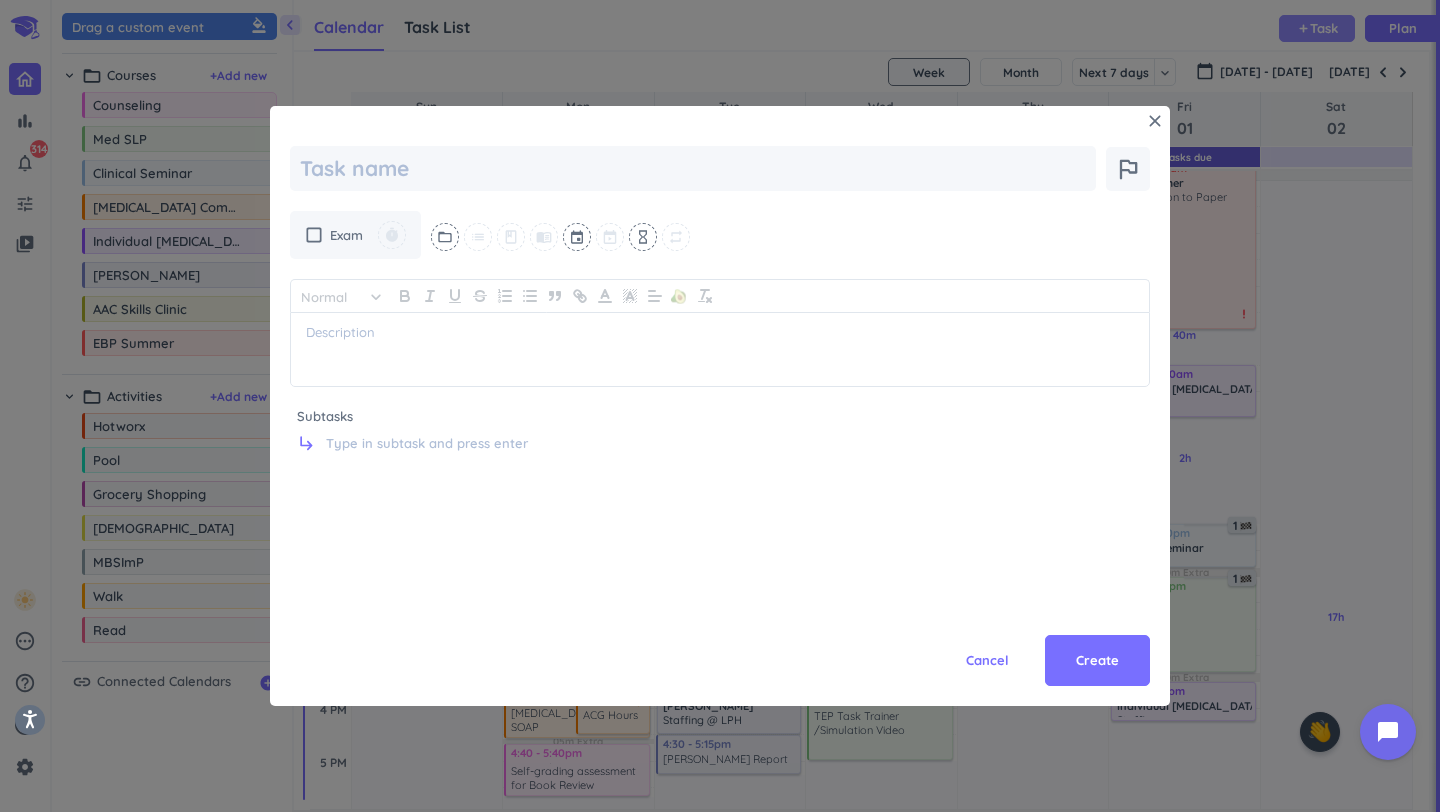 scroll, scrollTop: 0, scrollLeft: 0, axis: both 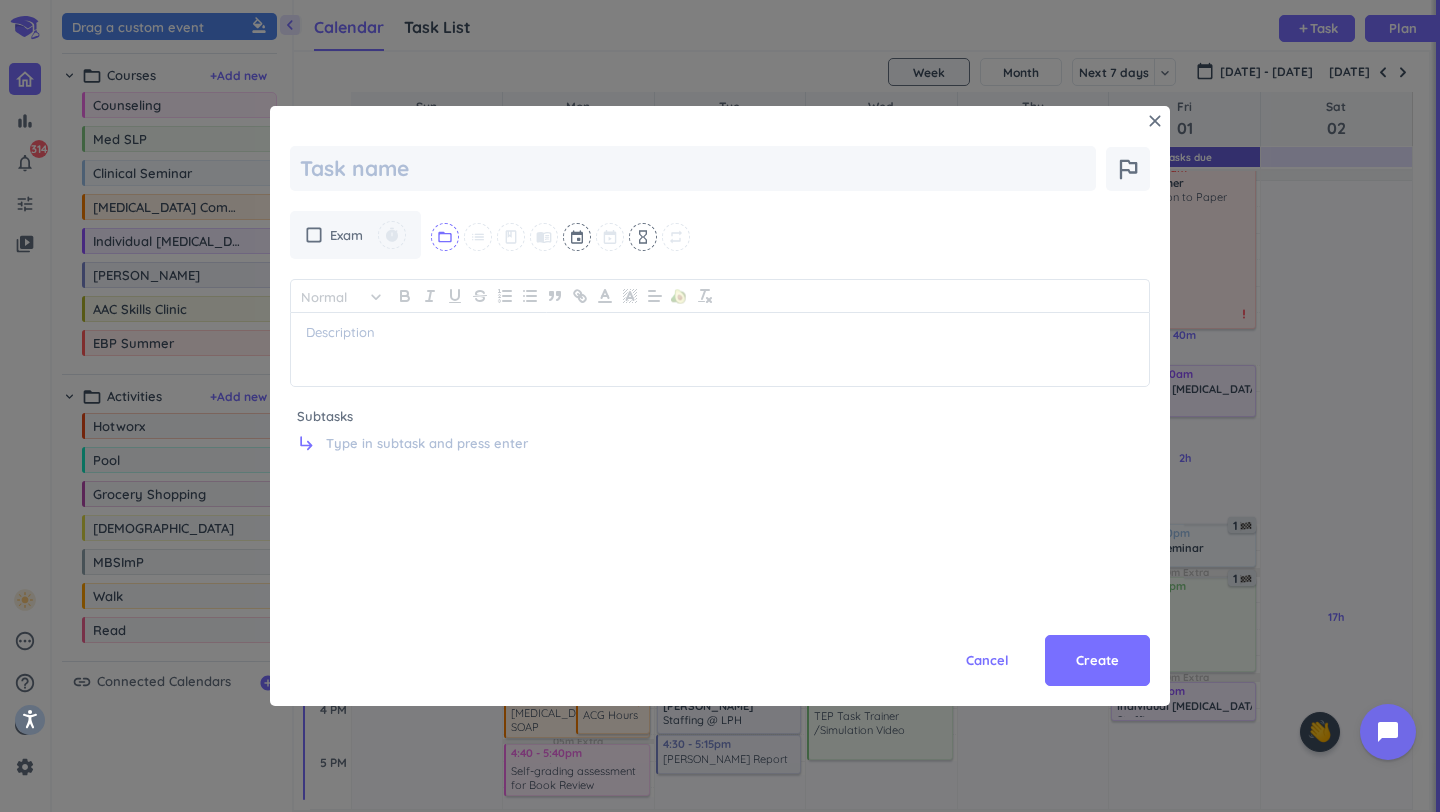 click on "check_box_outline_blank Exam timer folder_open list class menu_book event hourglass_empty repeat" at bounding box center [720, 235] 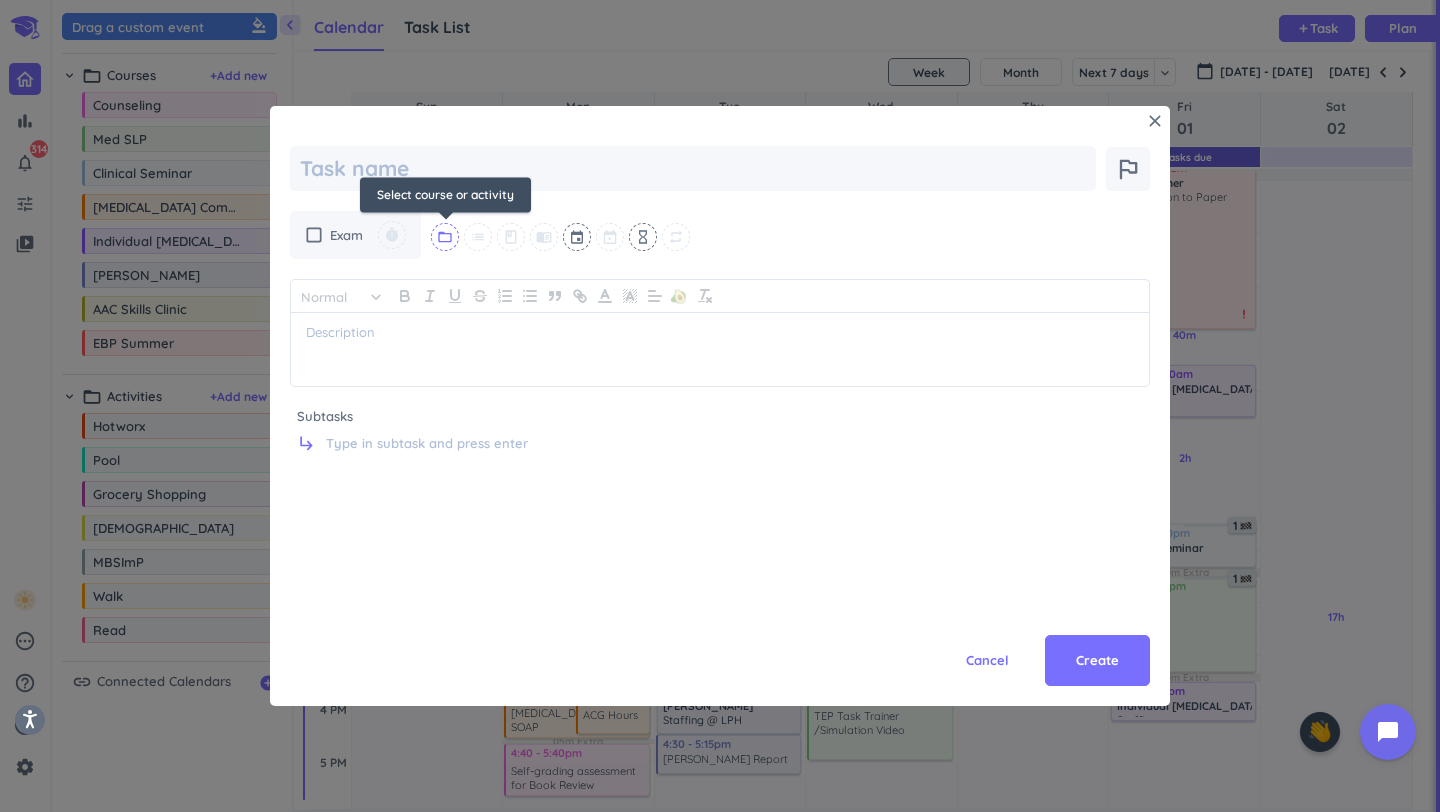 click on "folder_open" at bounding box center [445, 237] 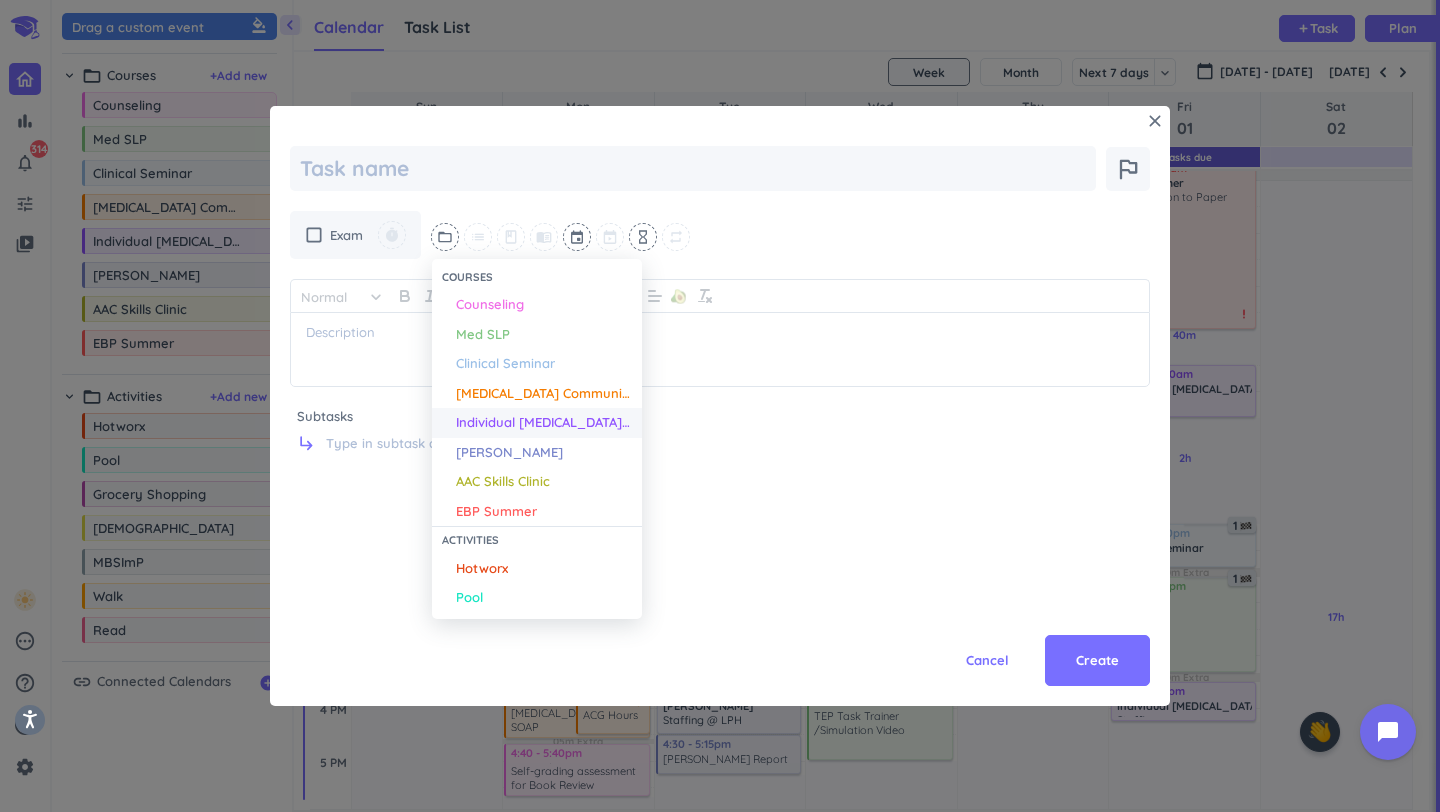 click on "Individual [MEDICAL_DATA] Client" at bounding box center (544, 423) 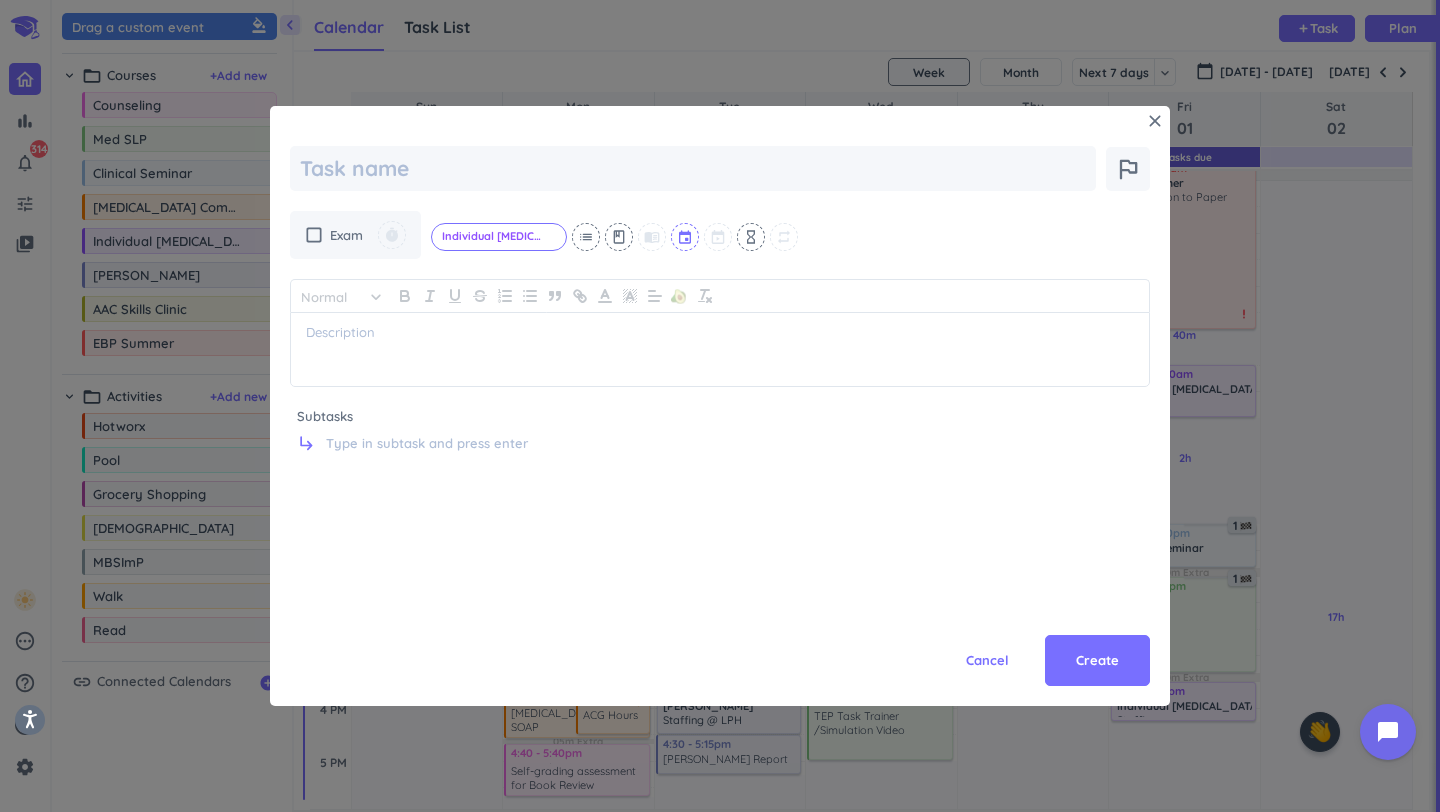click at bounding box center [686, 237] 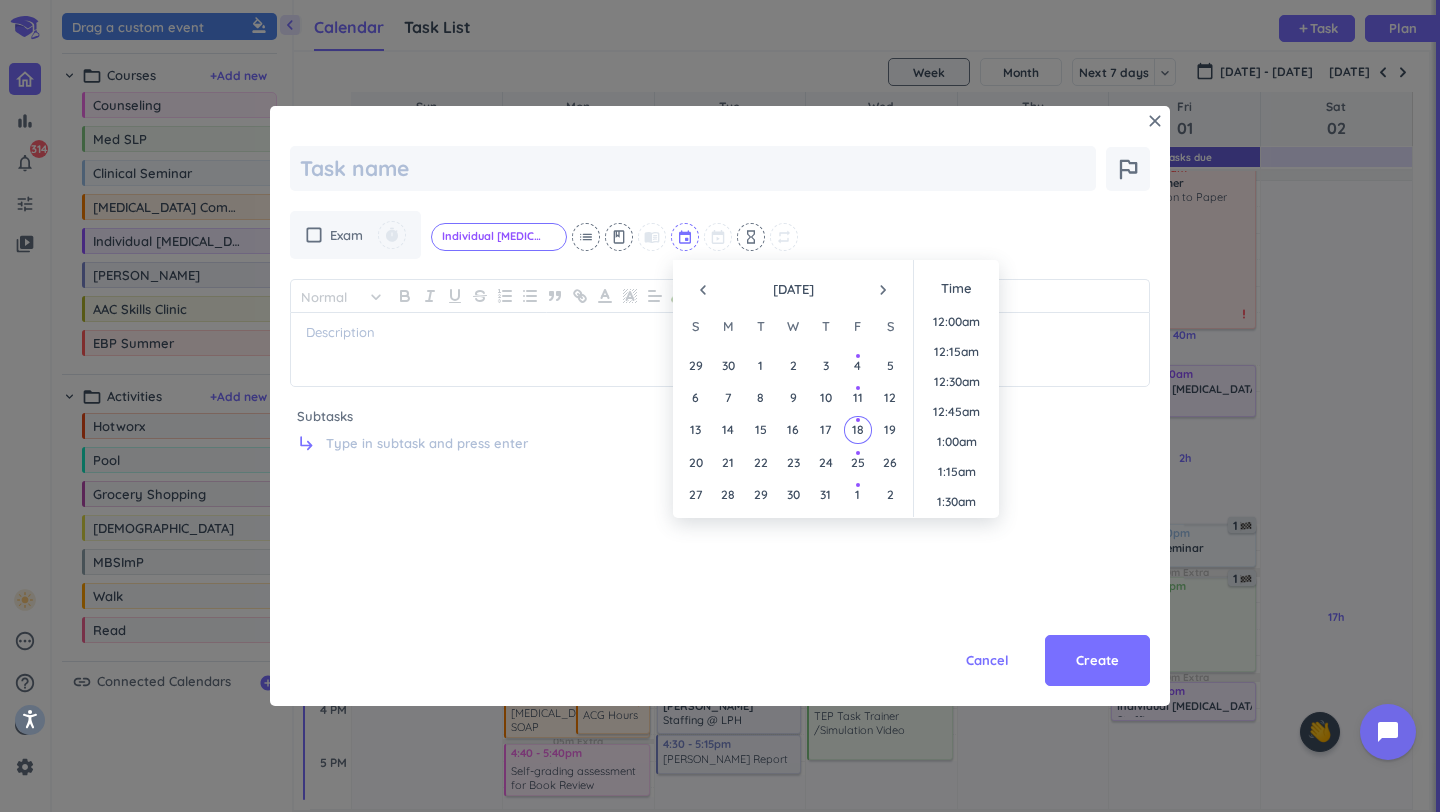scroll, scrollTop: 1019, scrollLeft: 0, axis: vertical 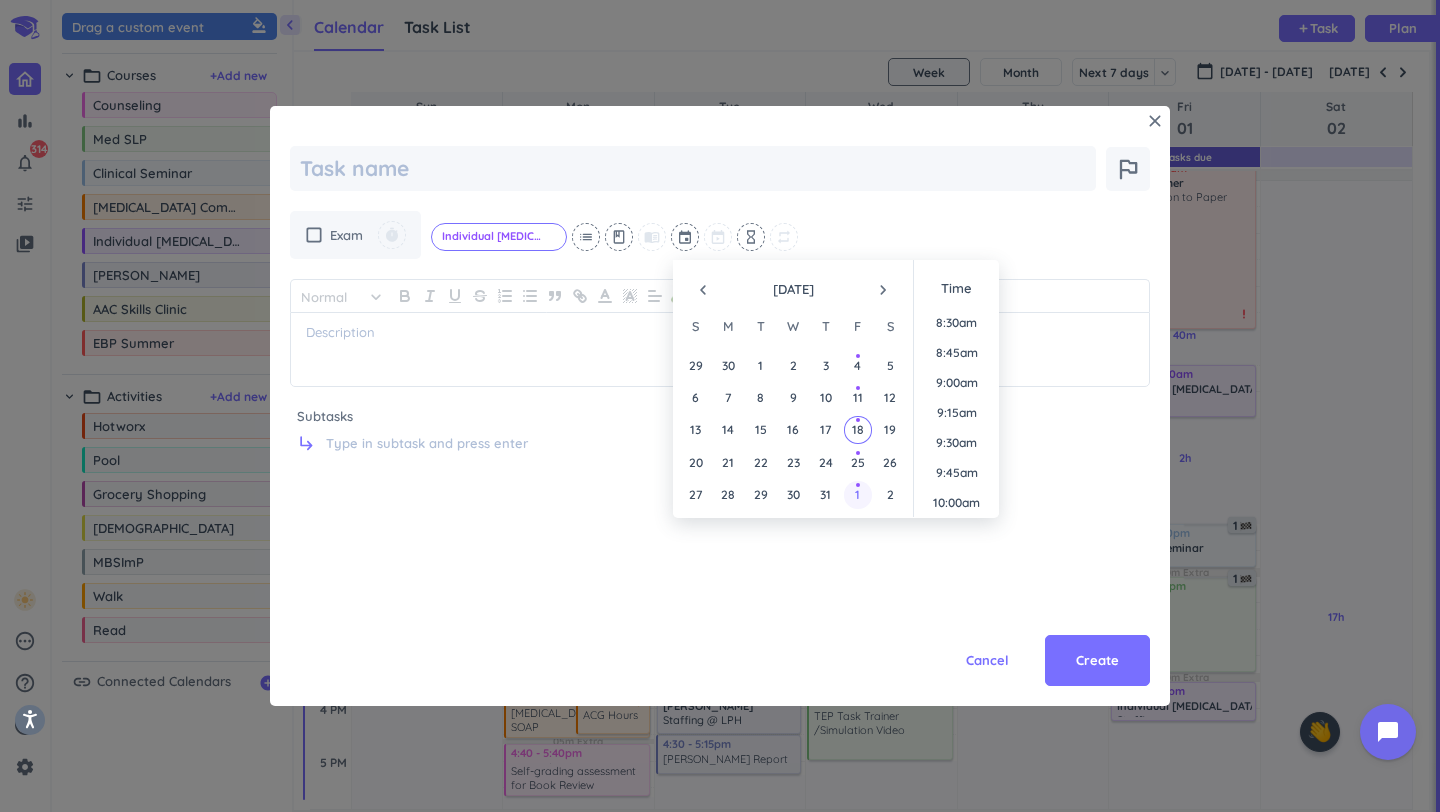 click at bounding box center [858, 485] 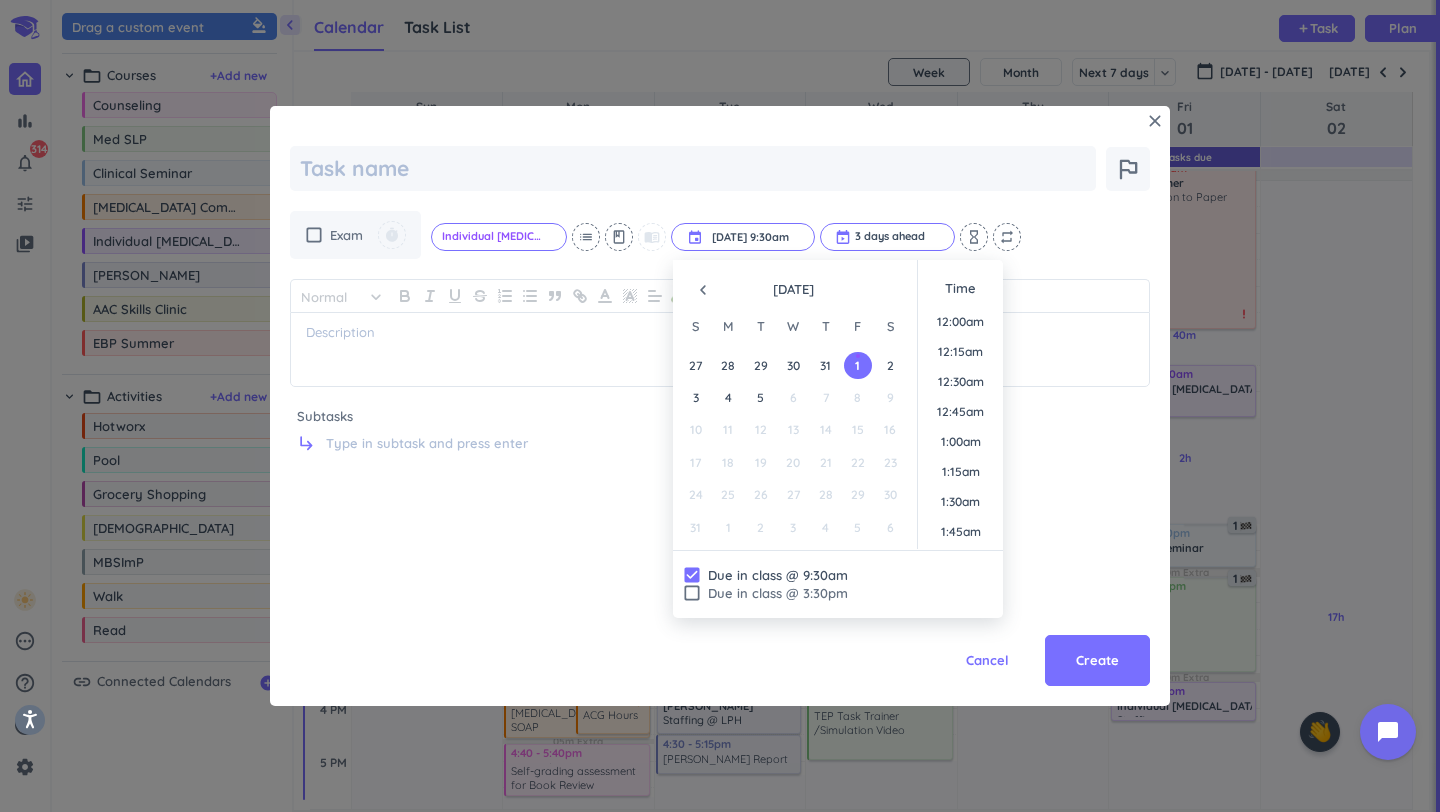 scroll, scrollTop: 1033, scrollLeft: 0, axis: vertical 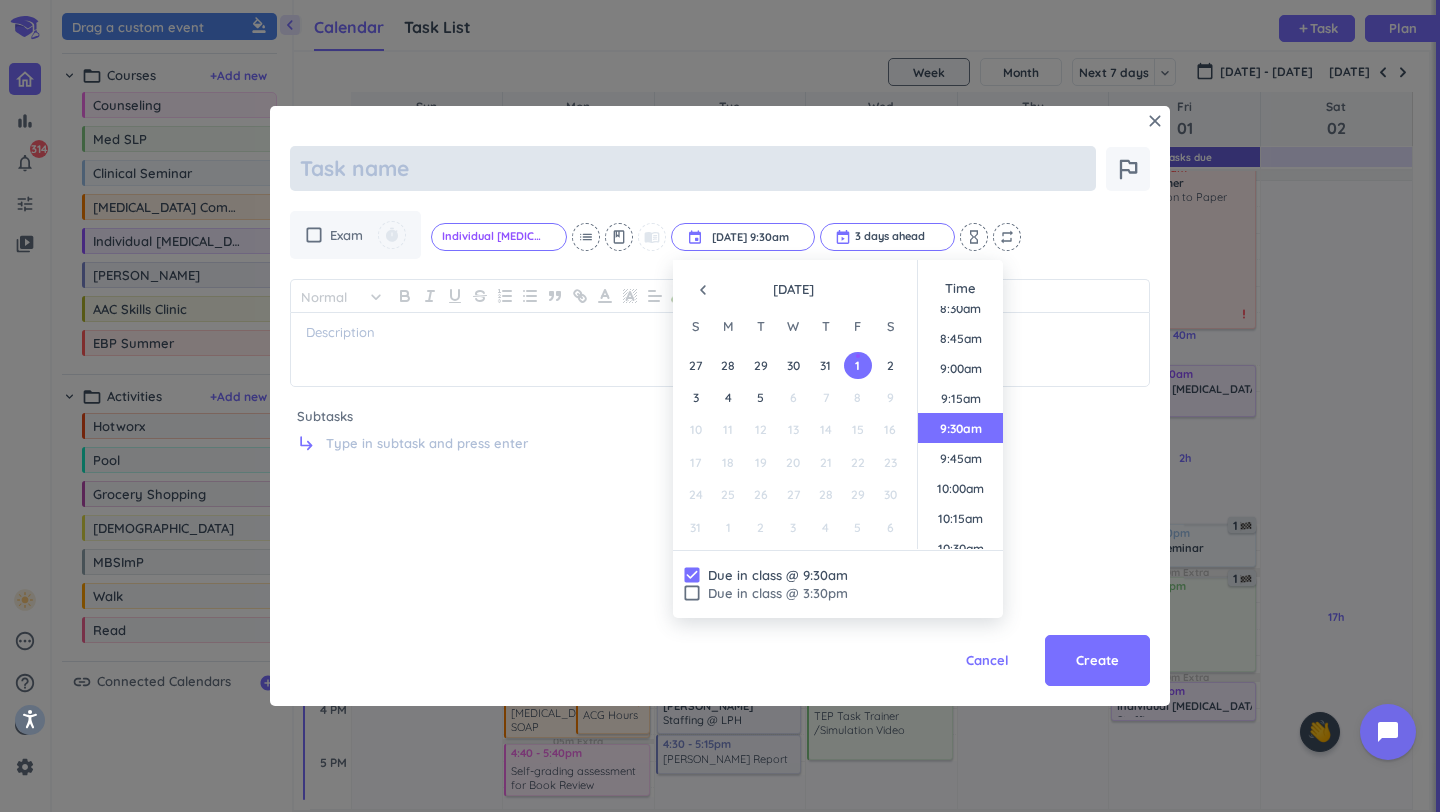 click at bounding box center (693, 168) 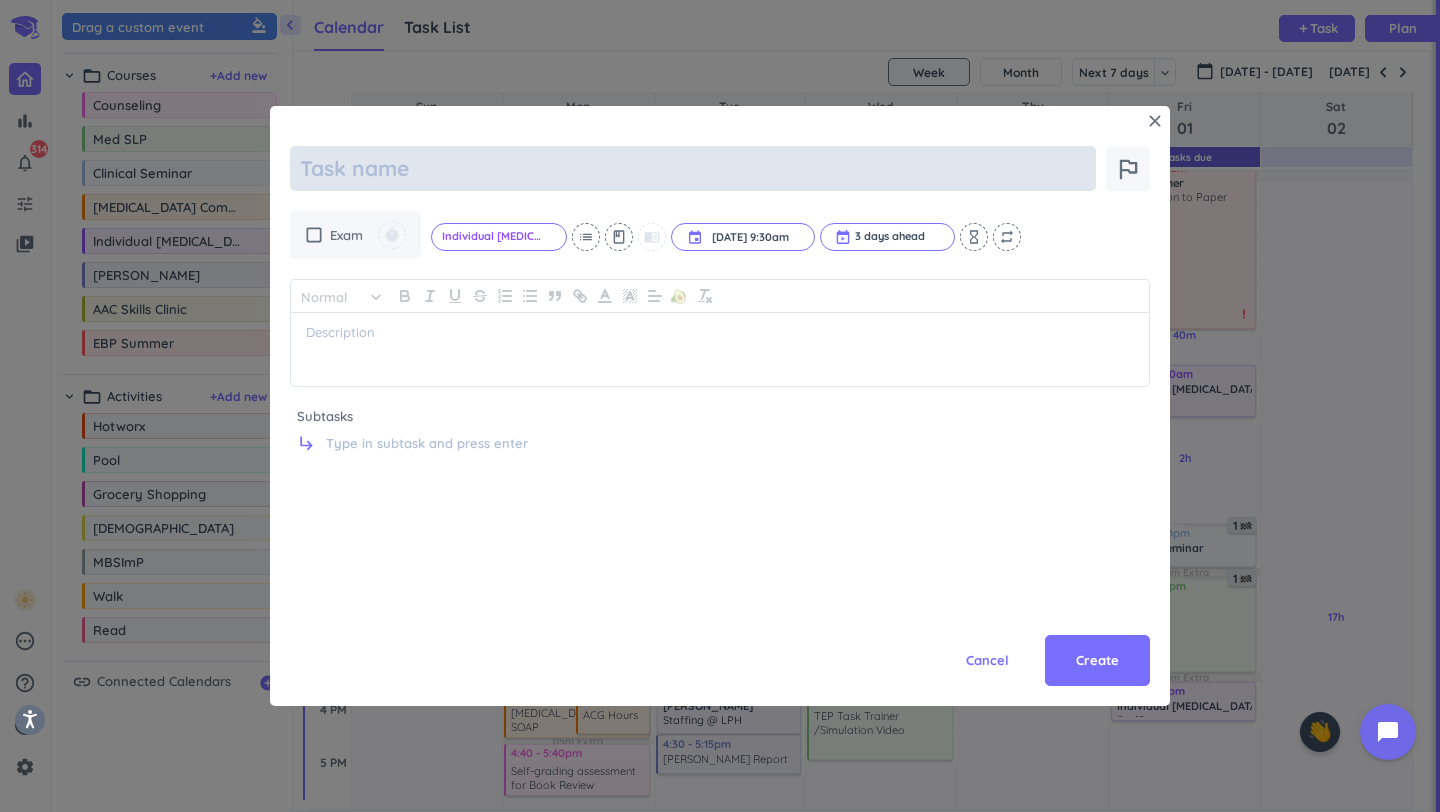 type on "x" 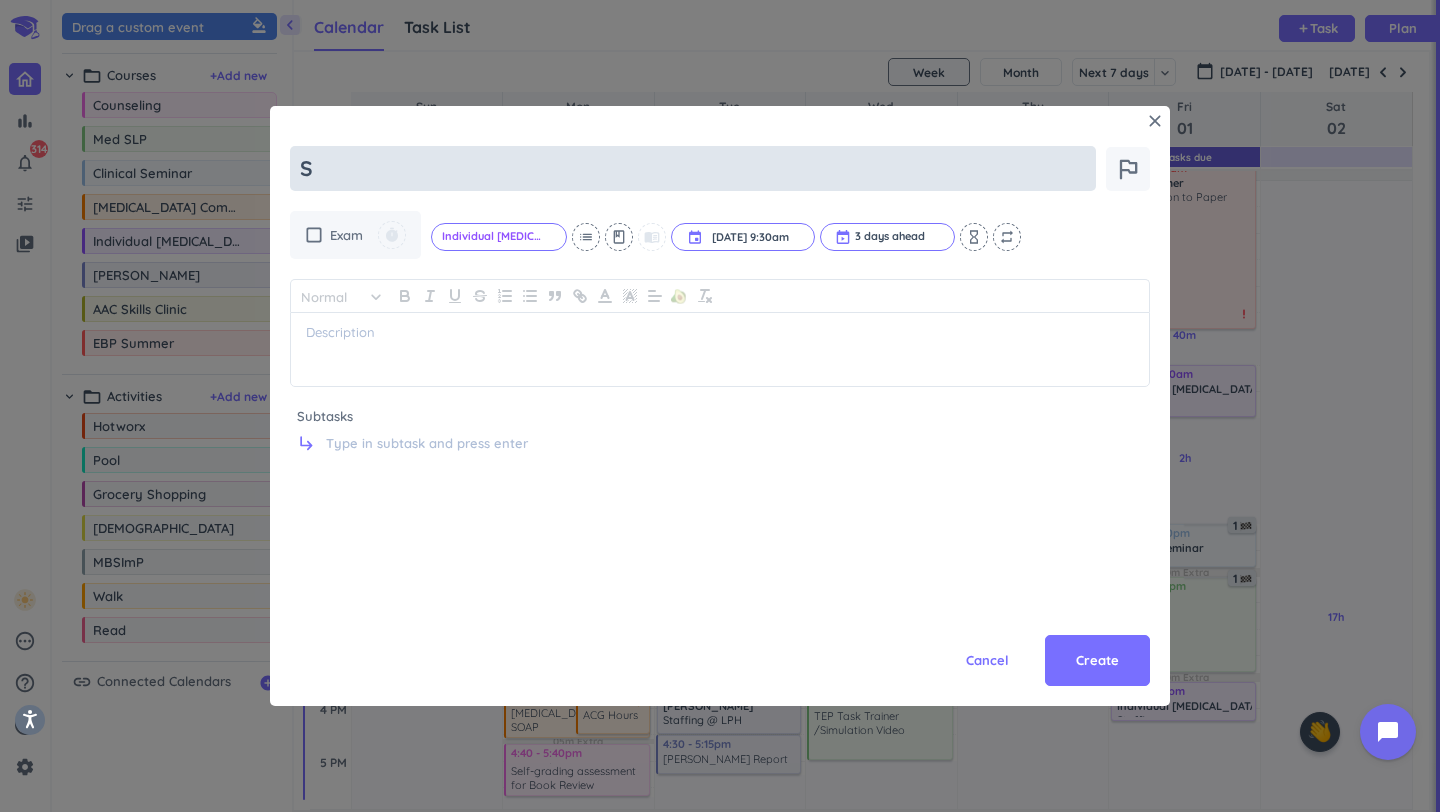 type on "SO" 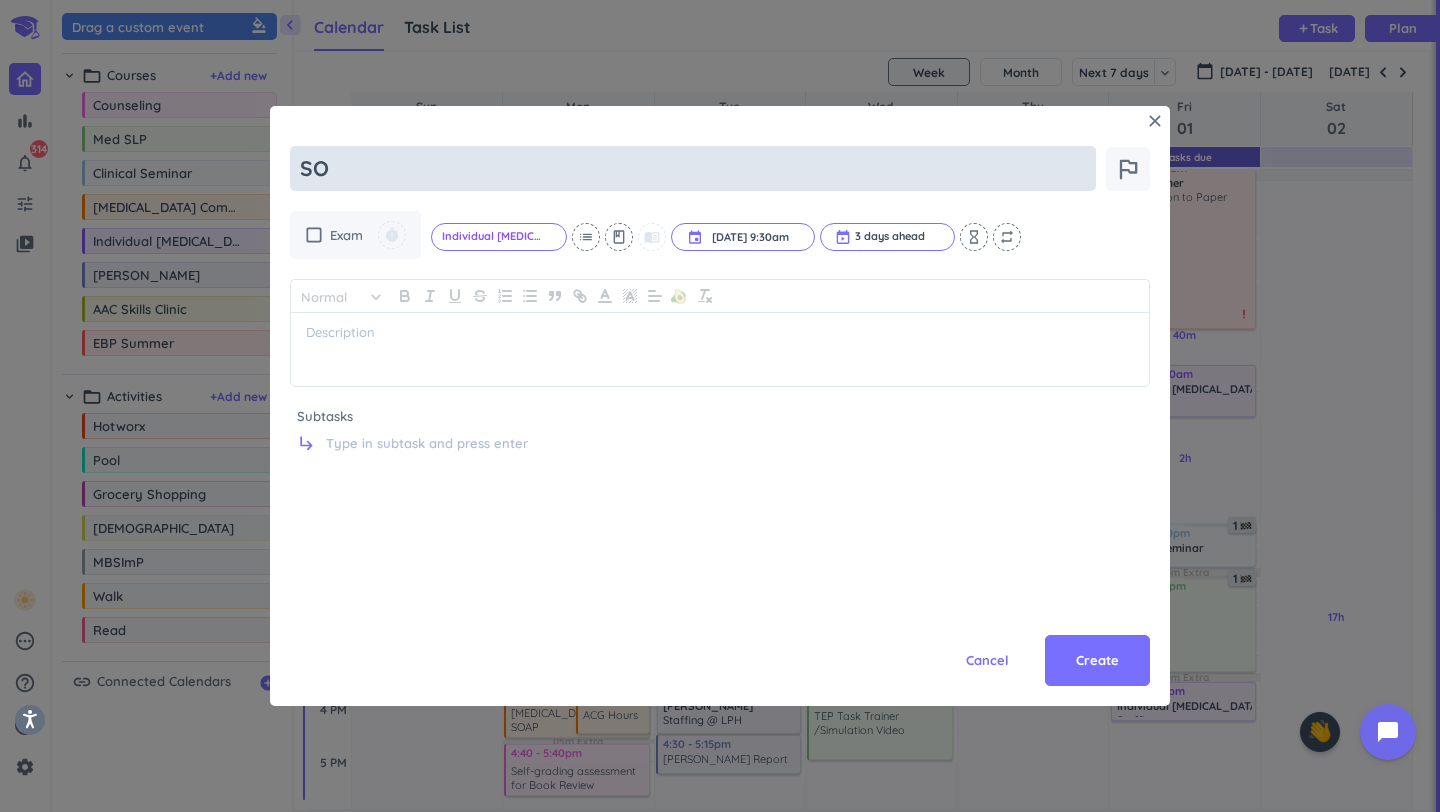 type on "x" 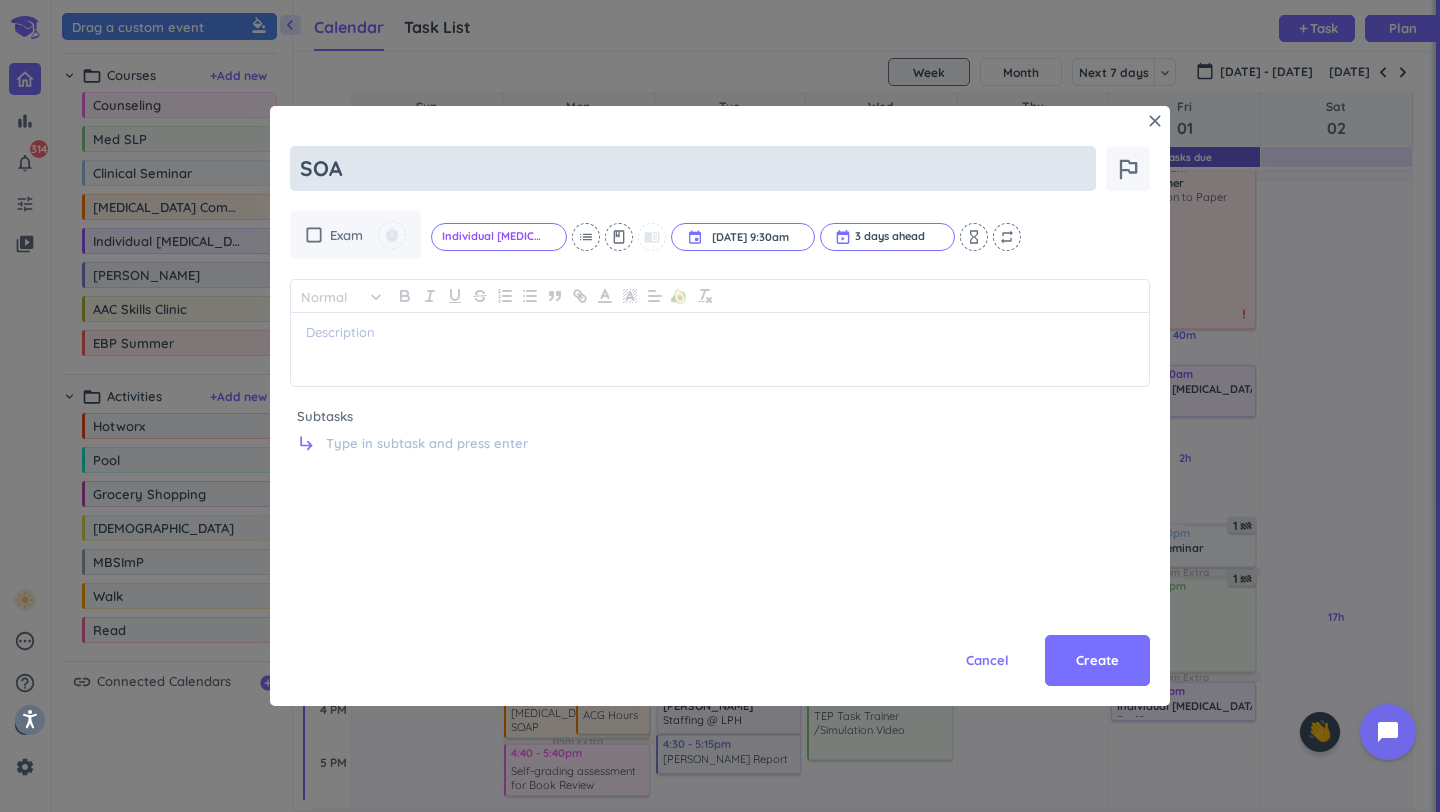 type on "x" 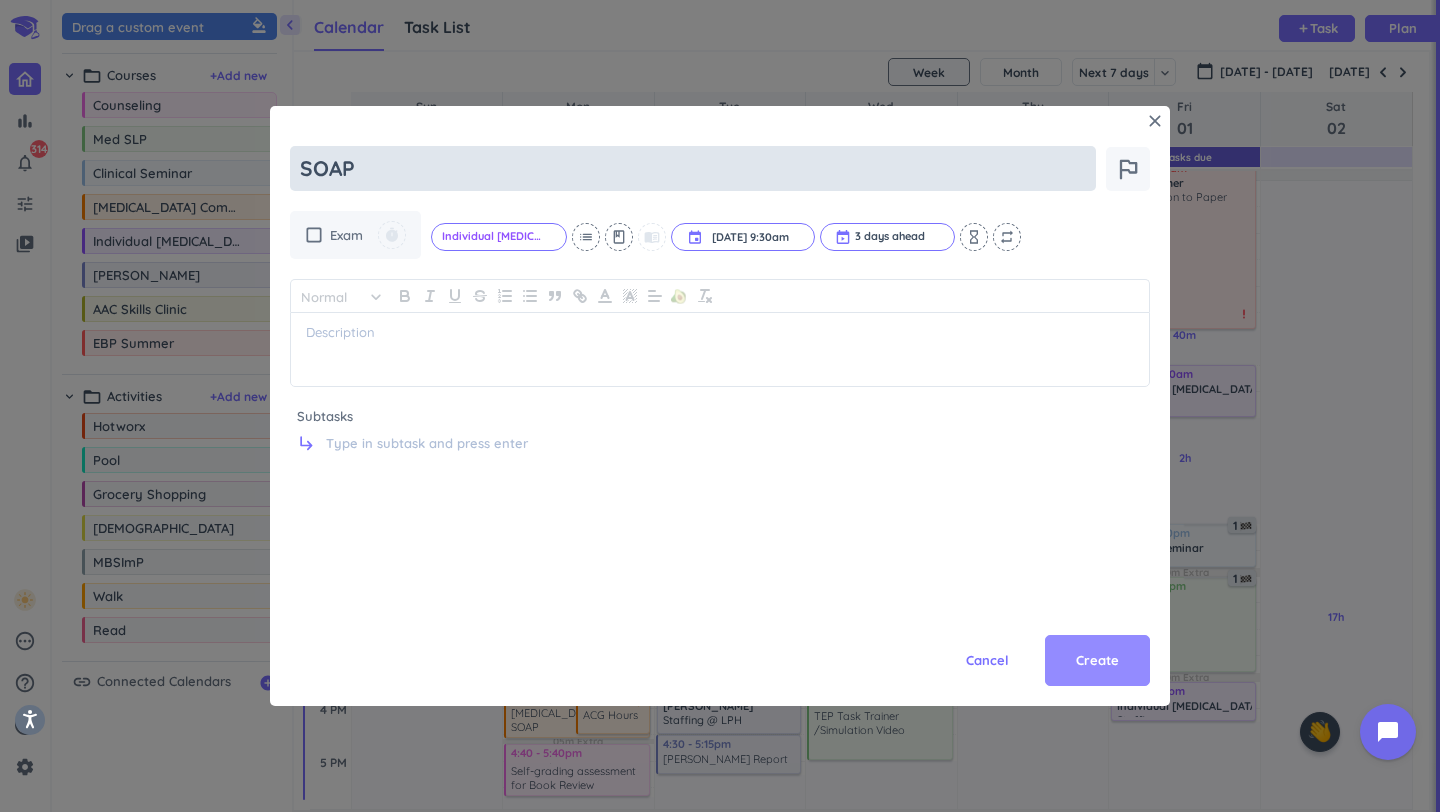 type on "SOAP" 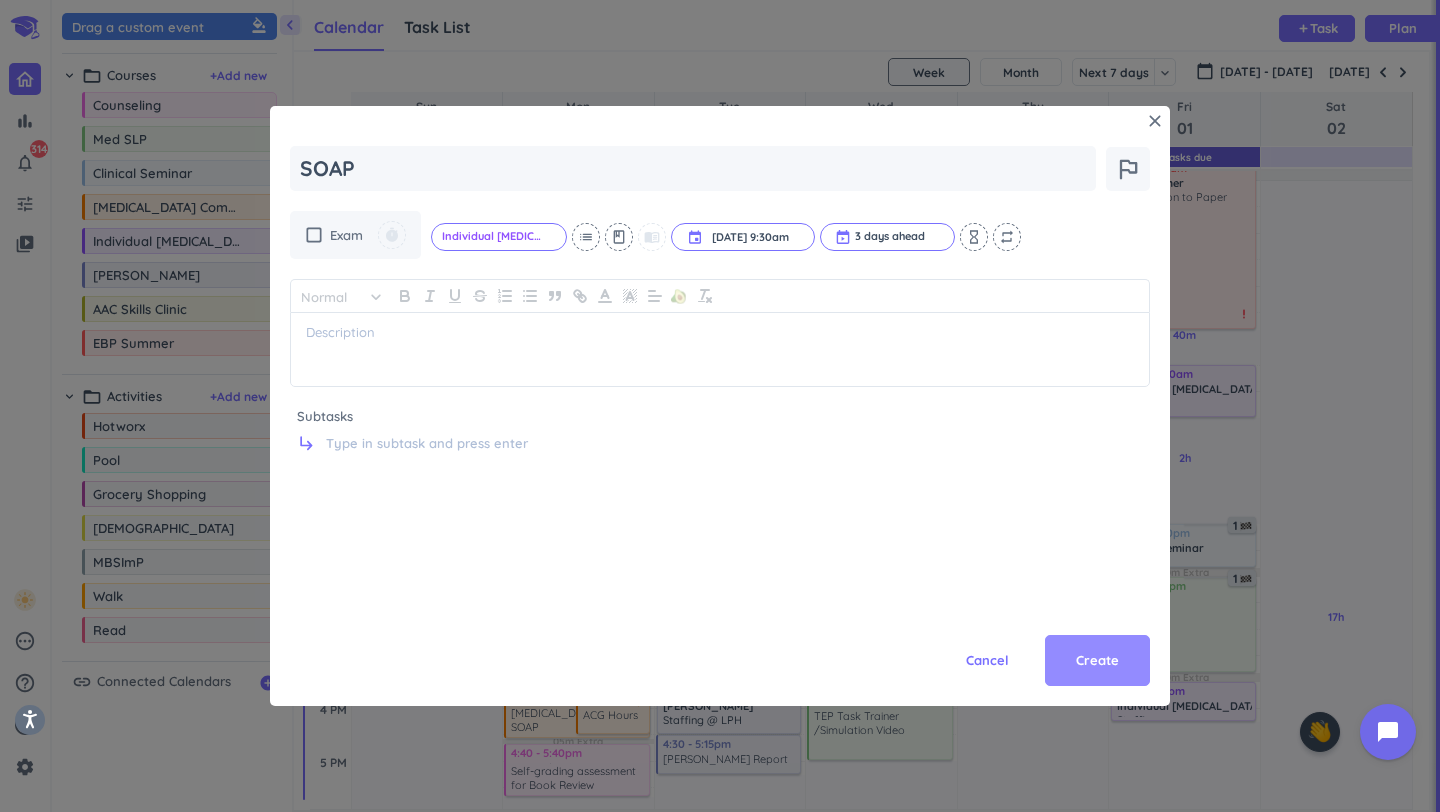 click on "Create" at bounding box center (1097, 661) 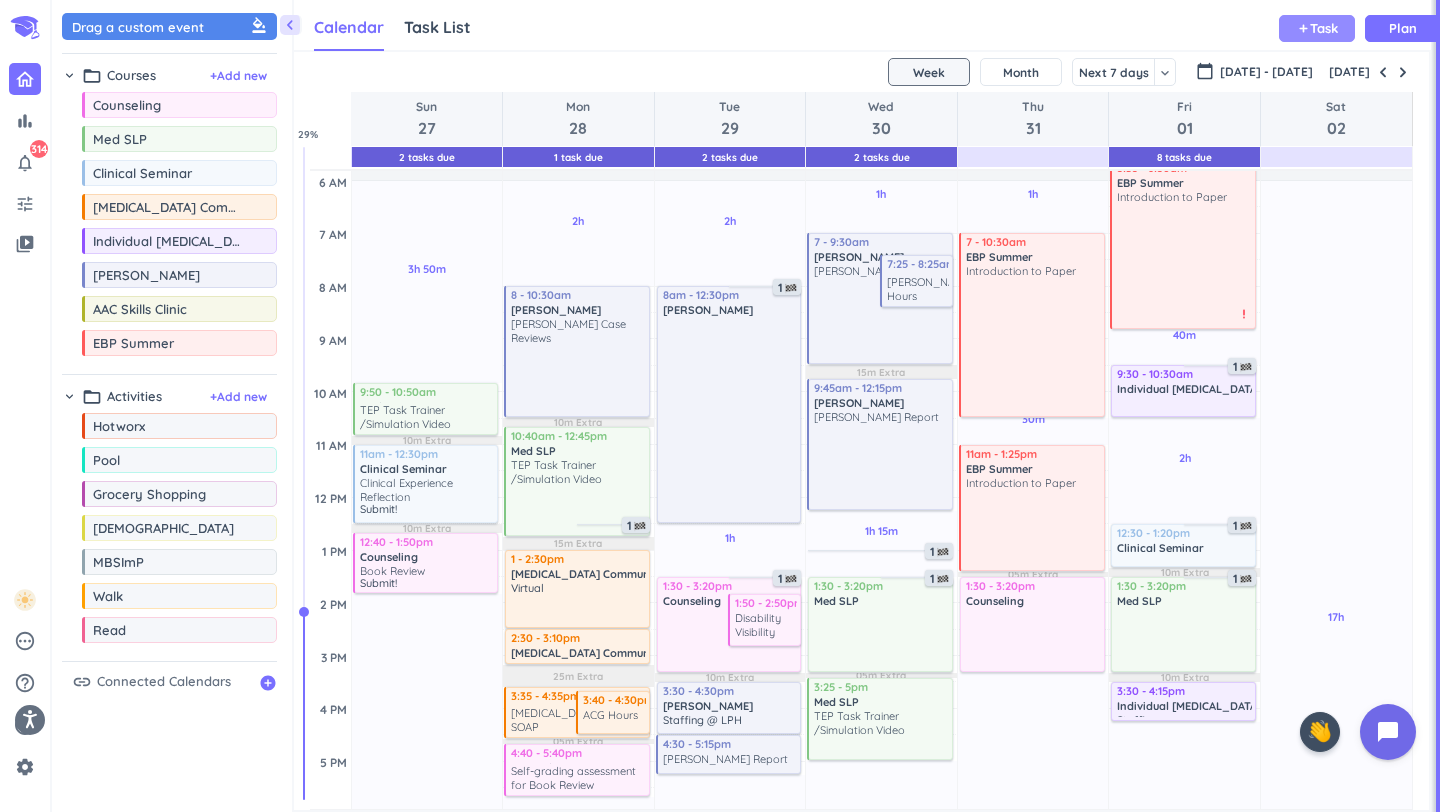 click on "Task" at bounding box center (1324, 28) 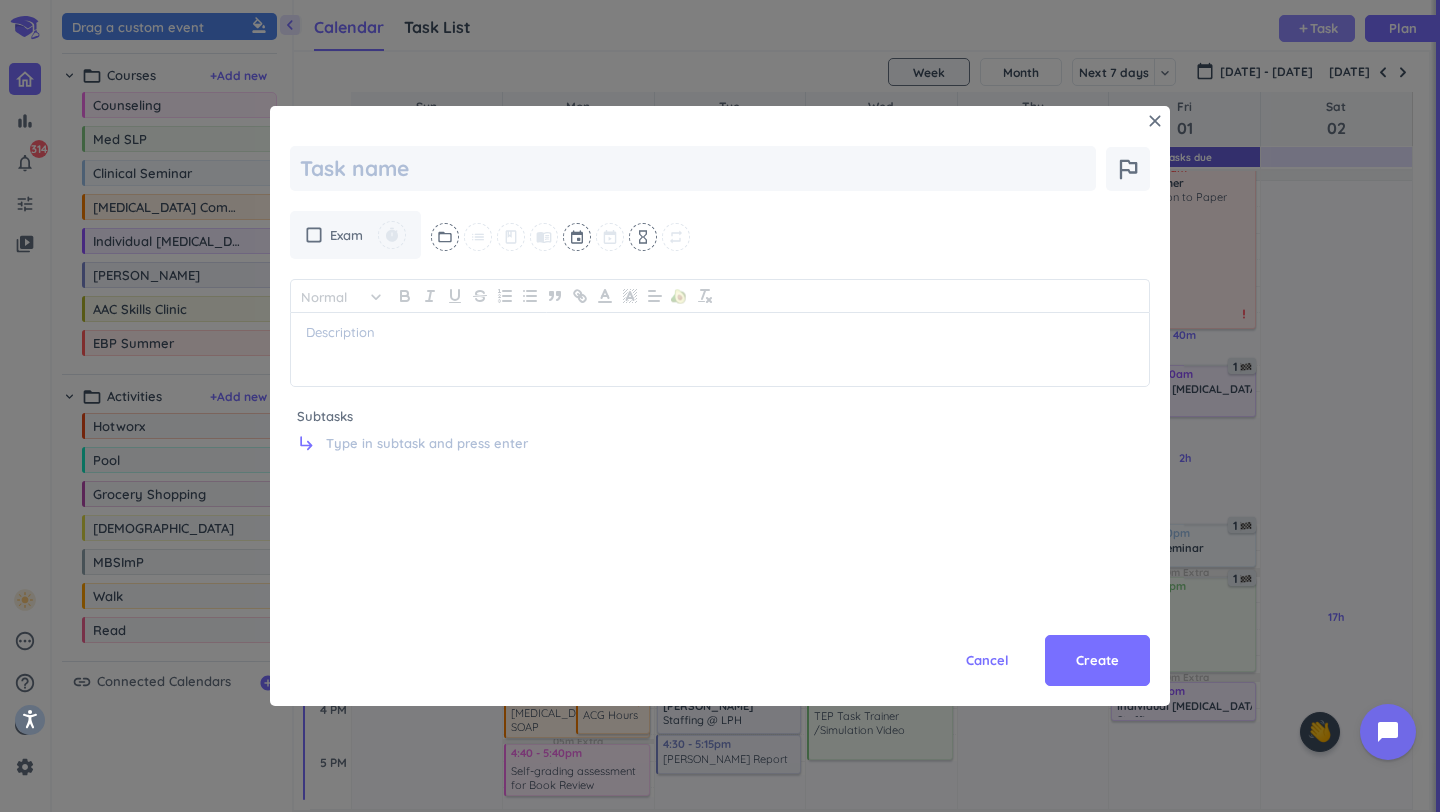 scroll, scrollTop: 0, scrollLeft: 0, axis: both 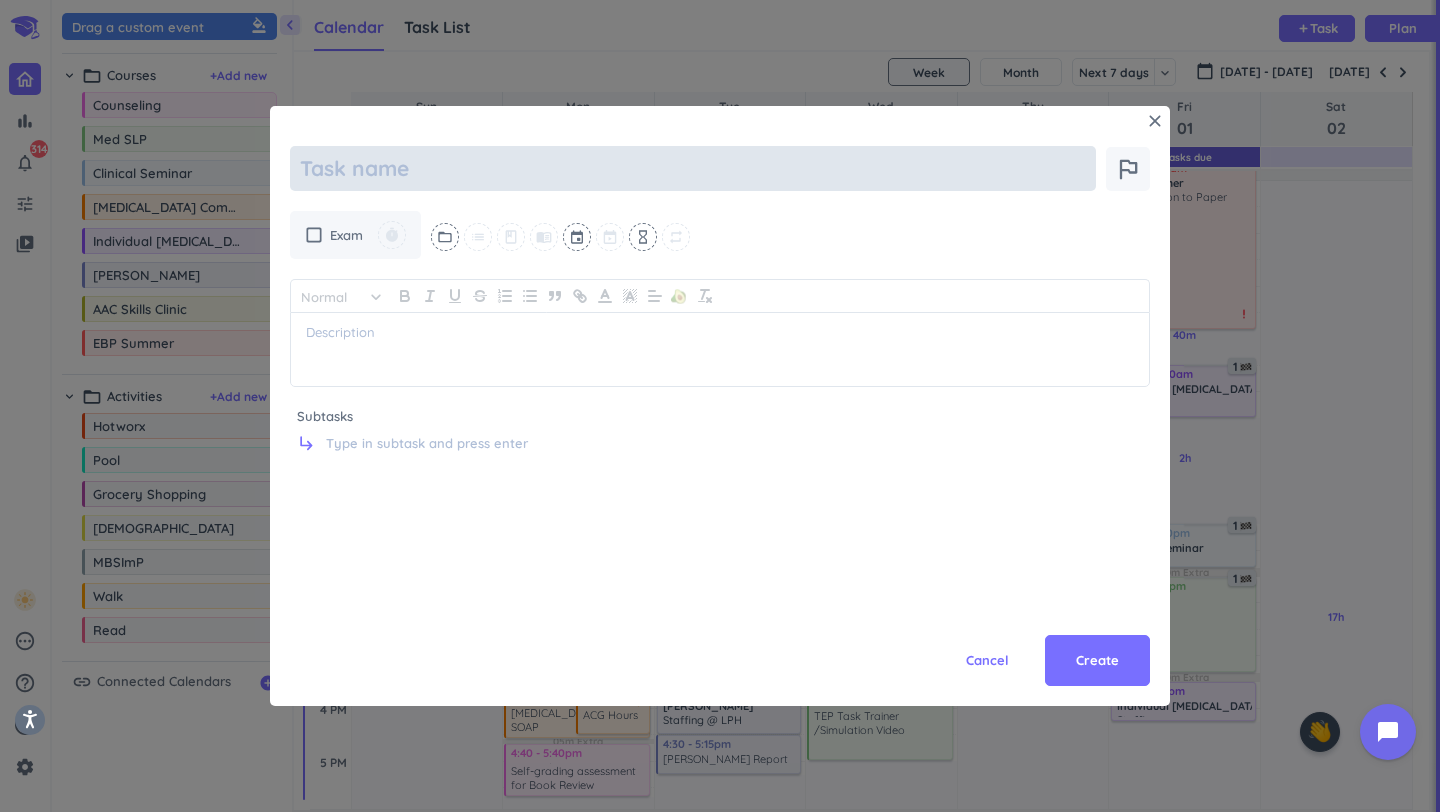 type on "x" 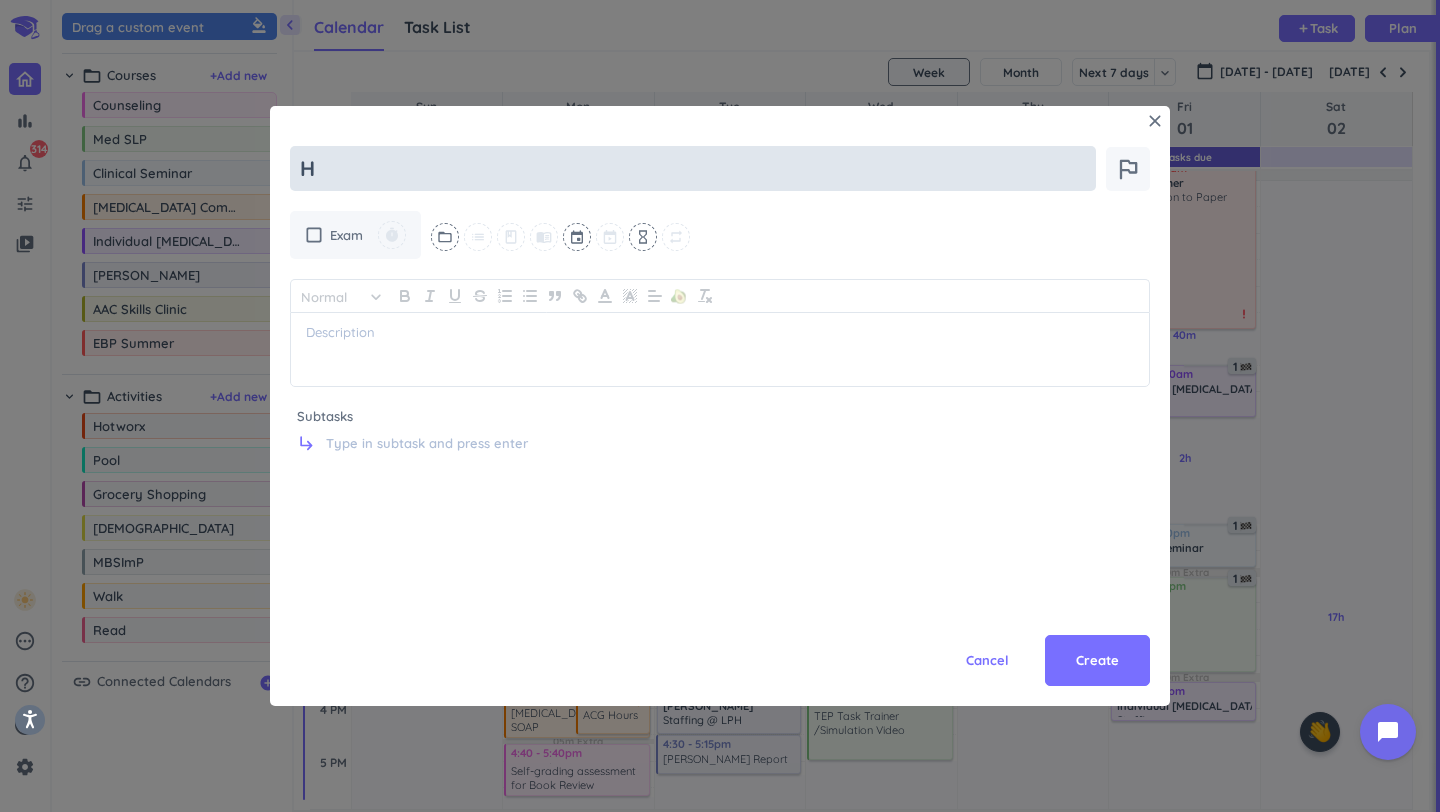 type on "x" 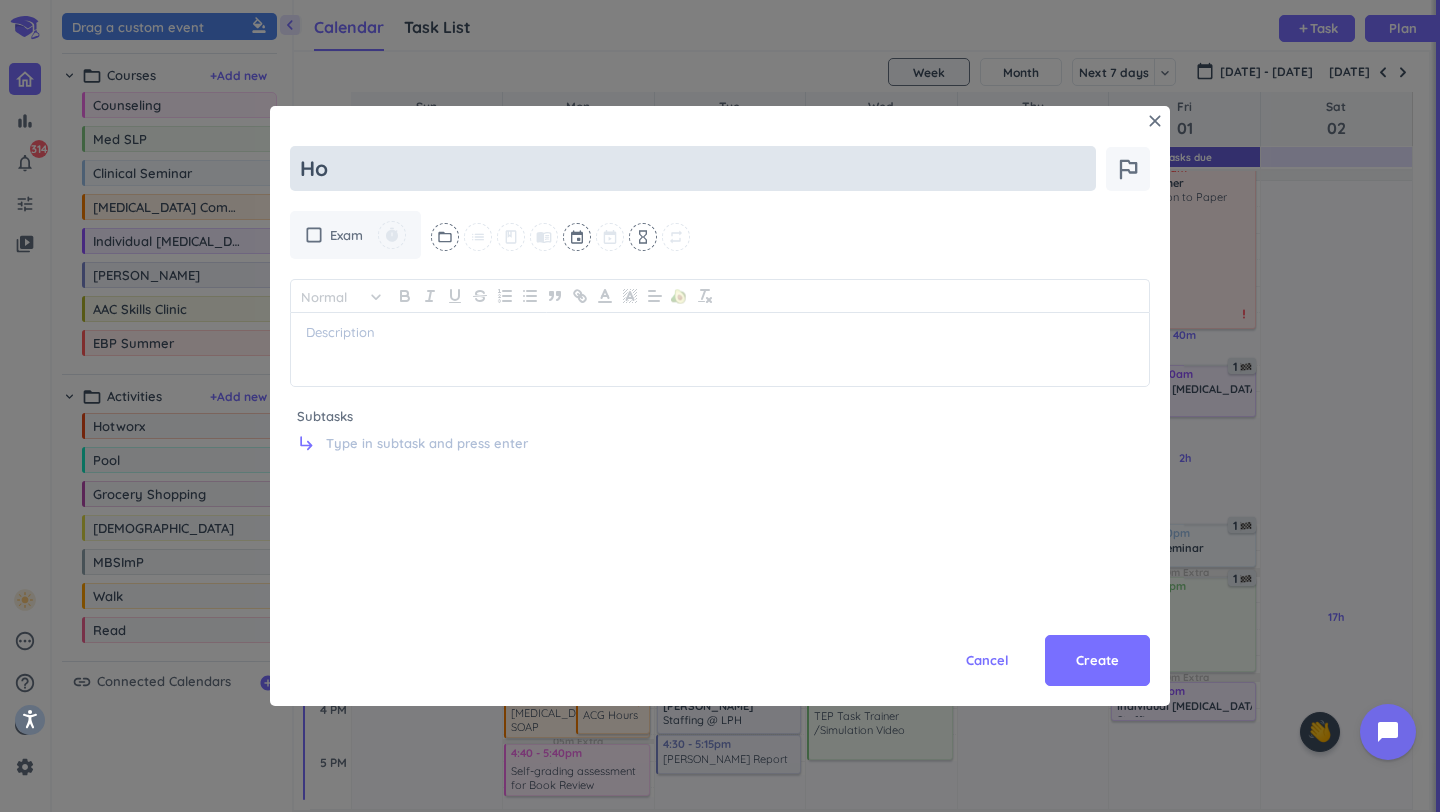 type on "x" 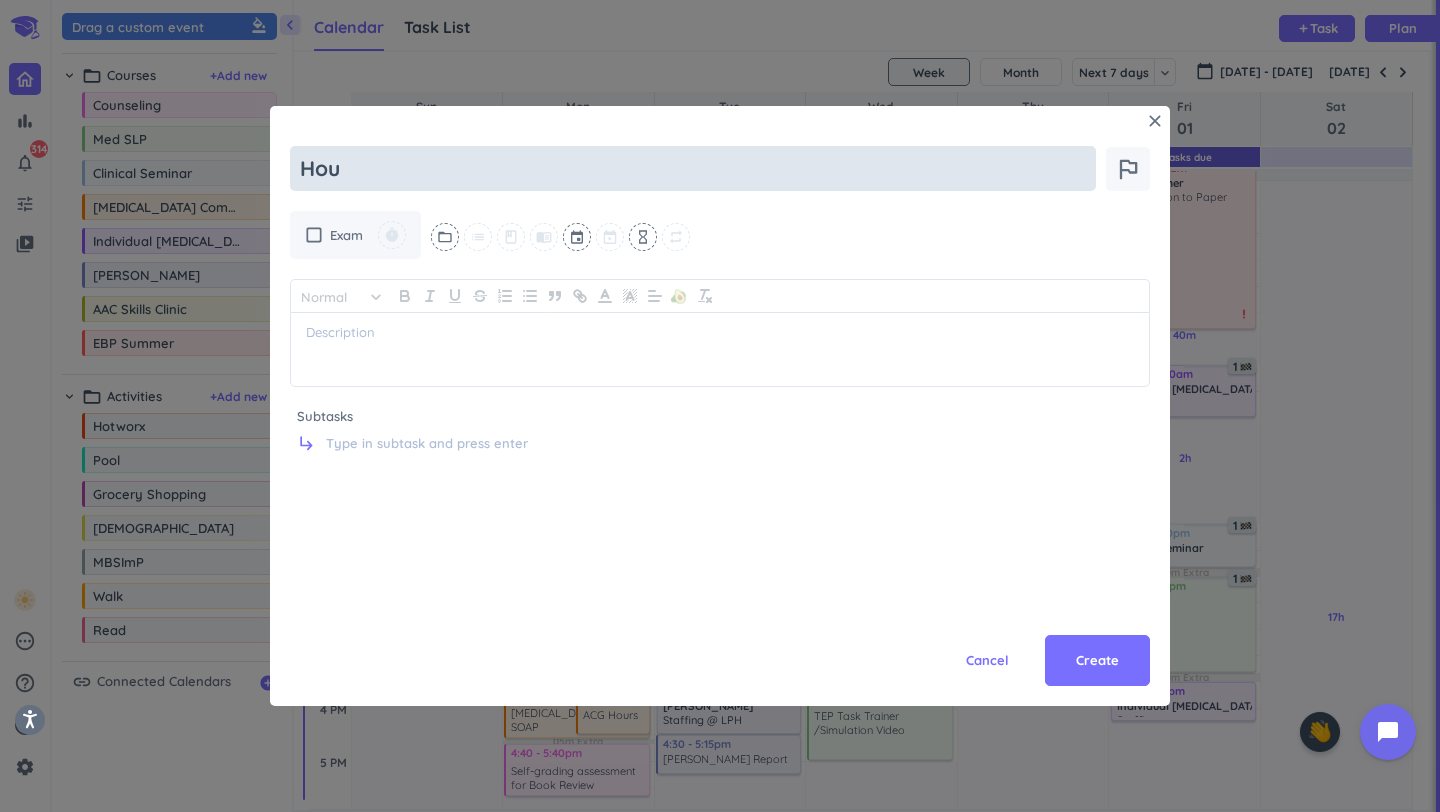 type on "x" 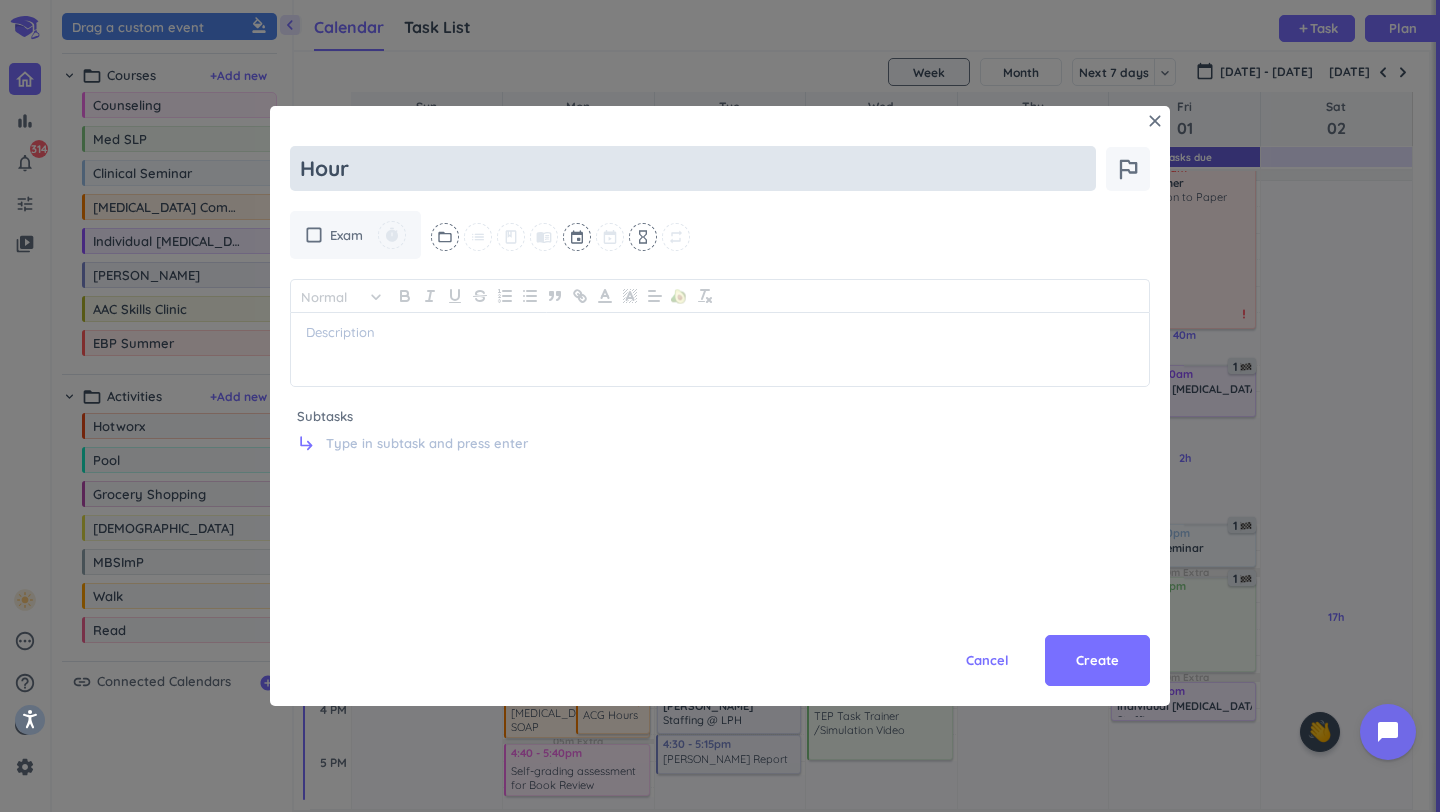 type on "x" 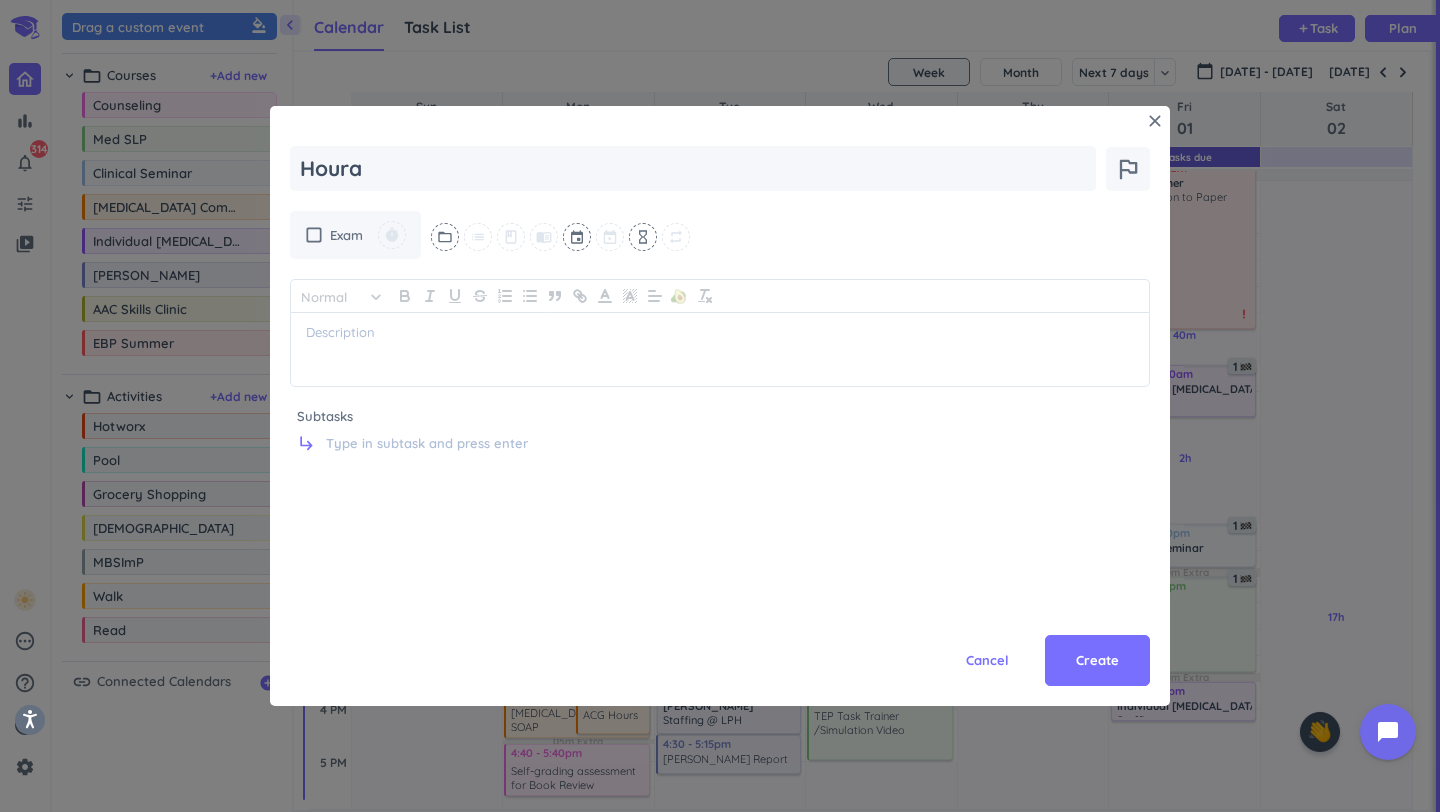 type on "x" 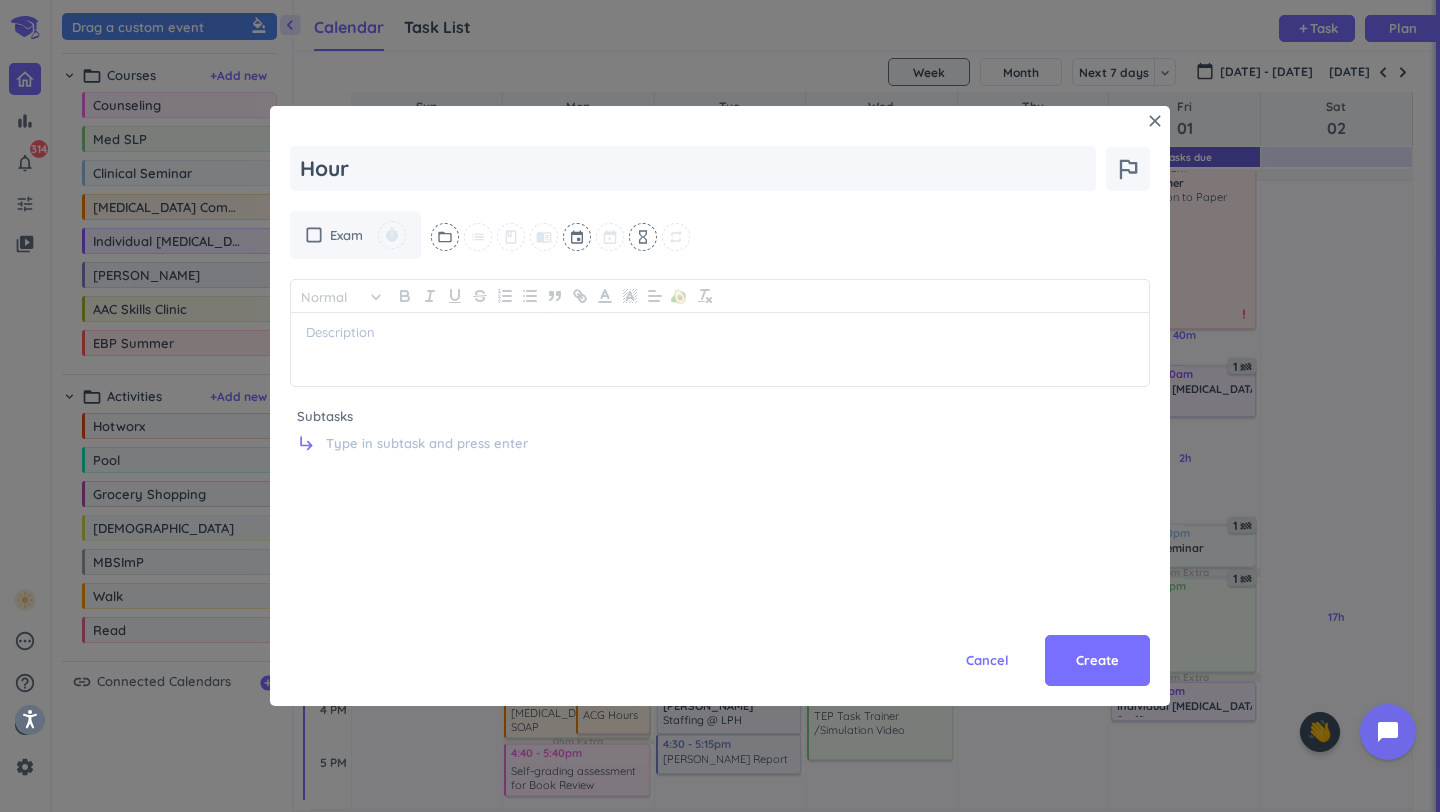 type on "x" 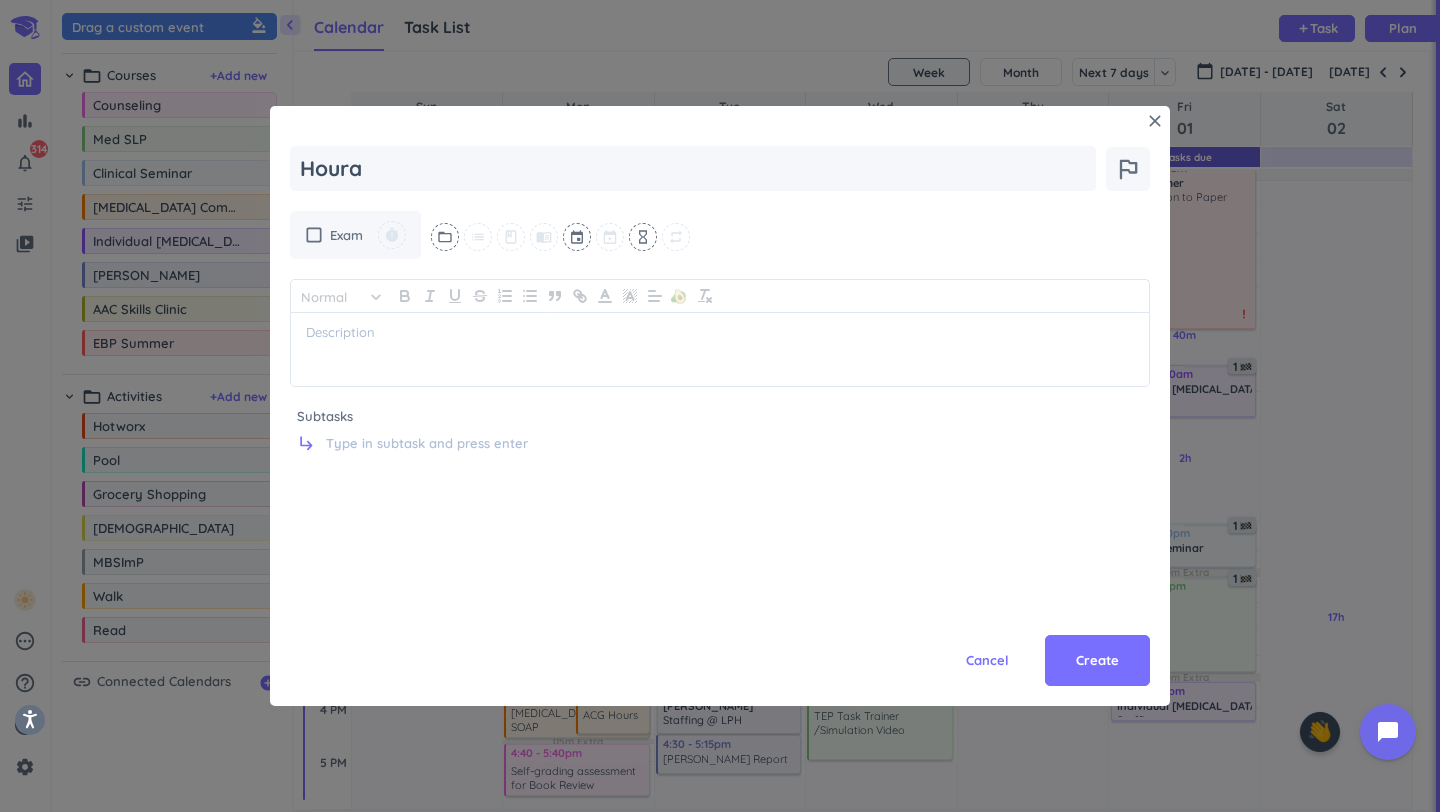 type on "x" 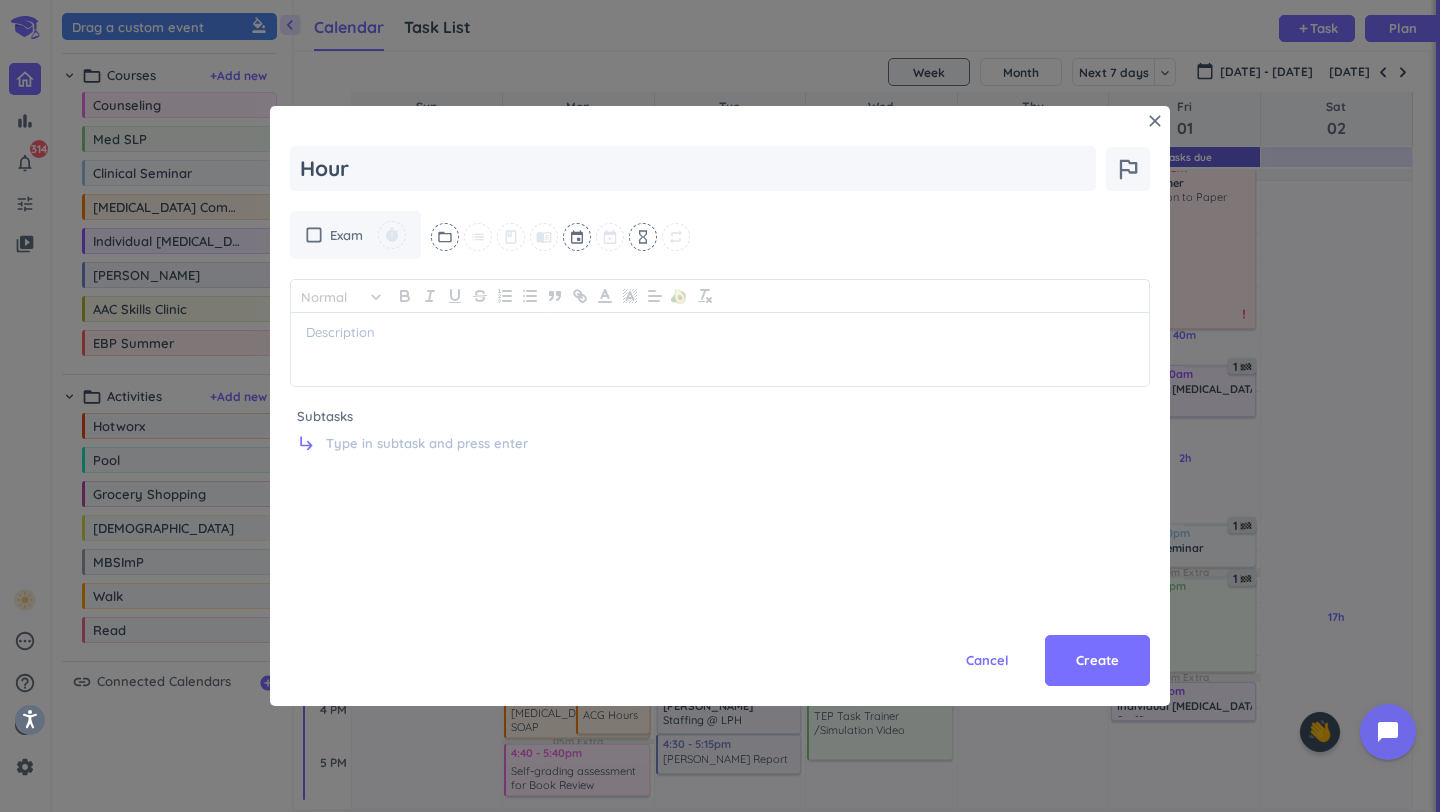 type on "x" 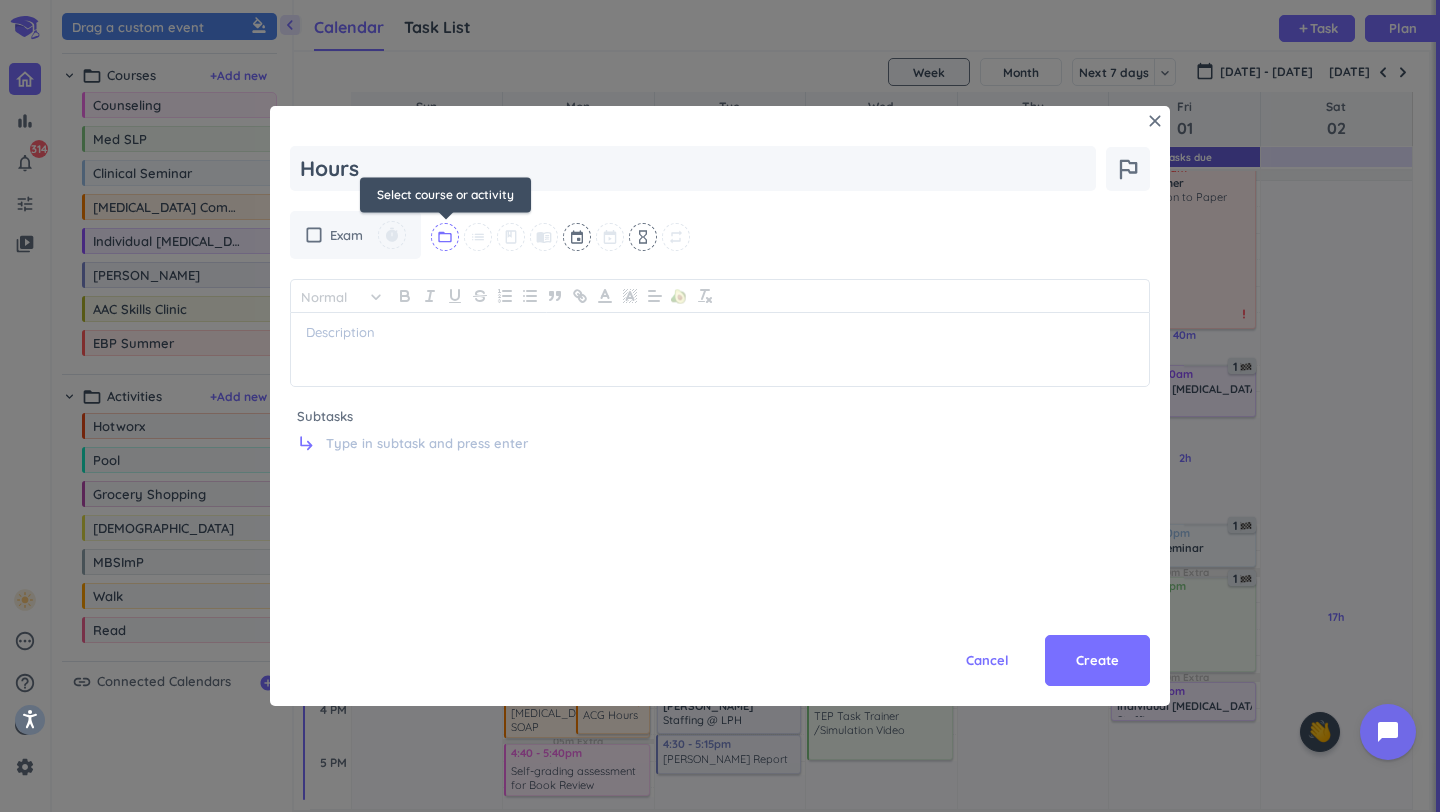 type on "Hours" 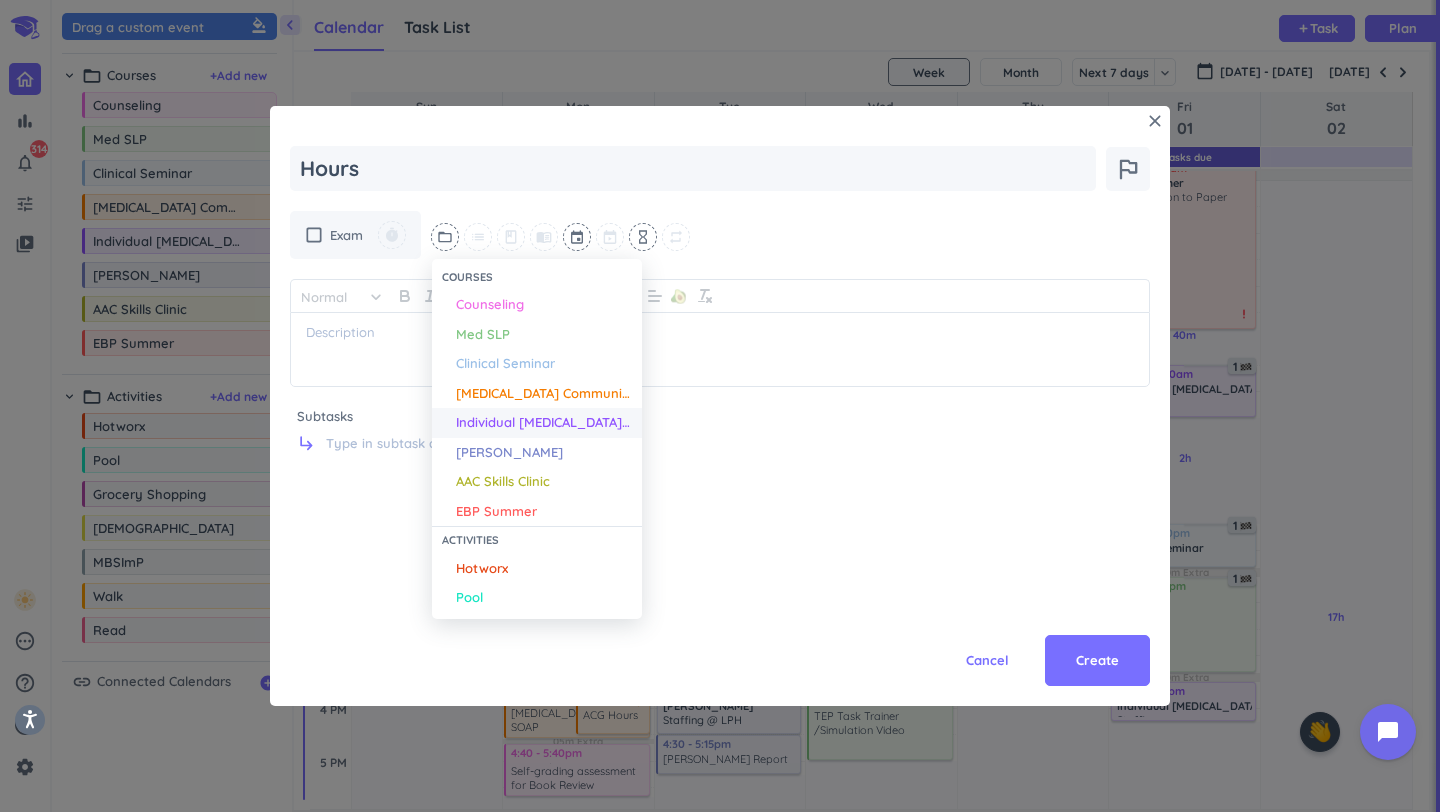 click on "Individual [MEDICAL_DATA] Client" at bounding box center (544, 423) 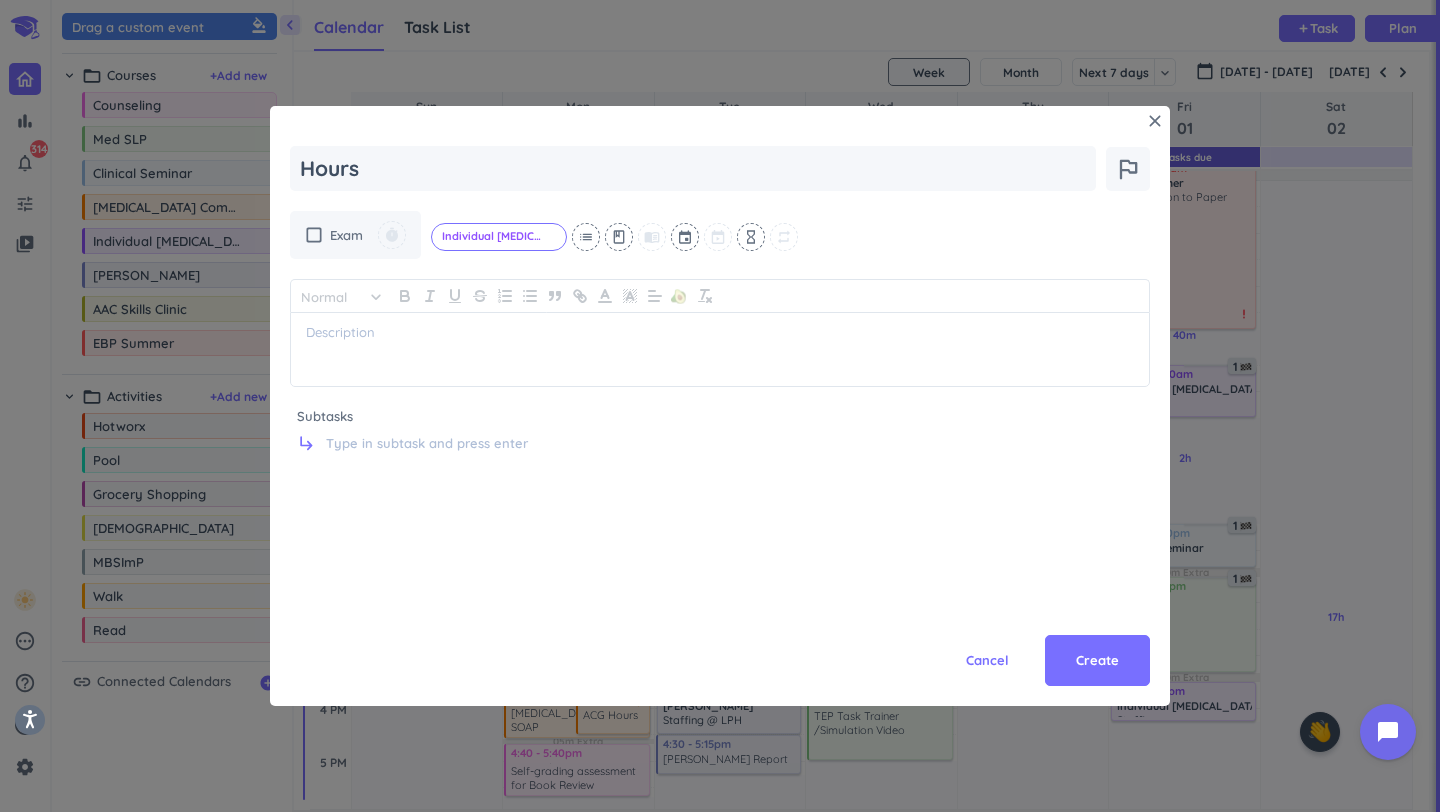 click on "check_box_outline_blank Exam timer Individual [MEDICAL_DATA] Client cancel list class menu_book event hourglass_empty repeat" at bounding box center (720, 235) 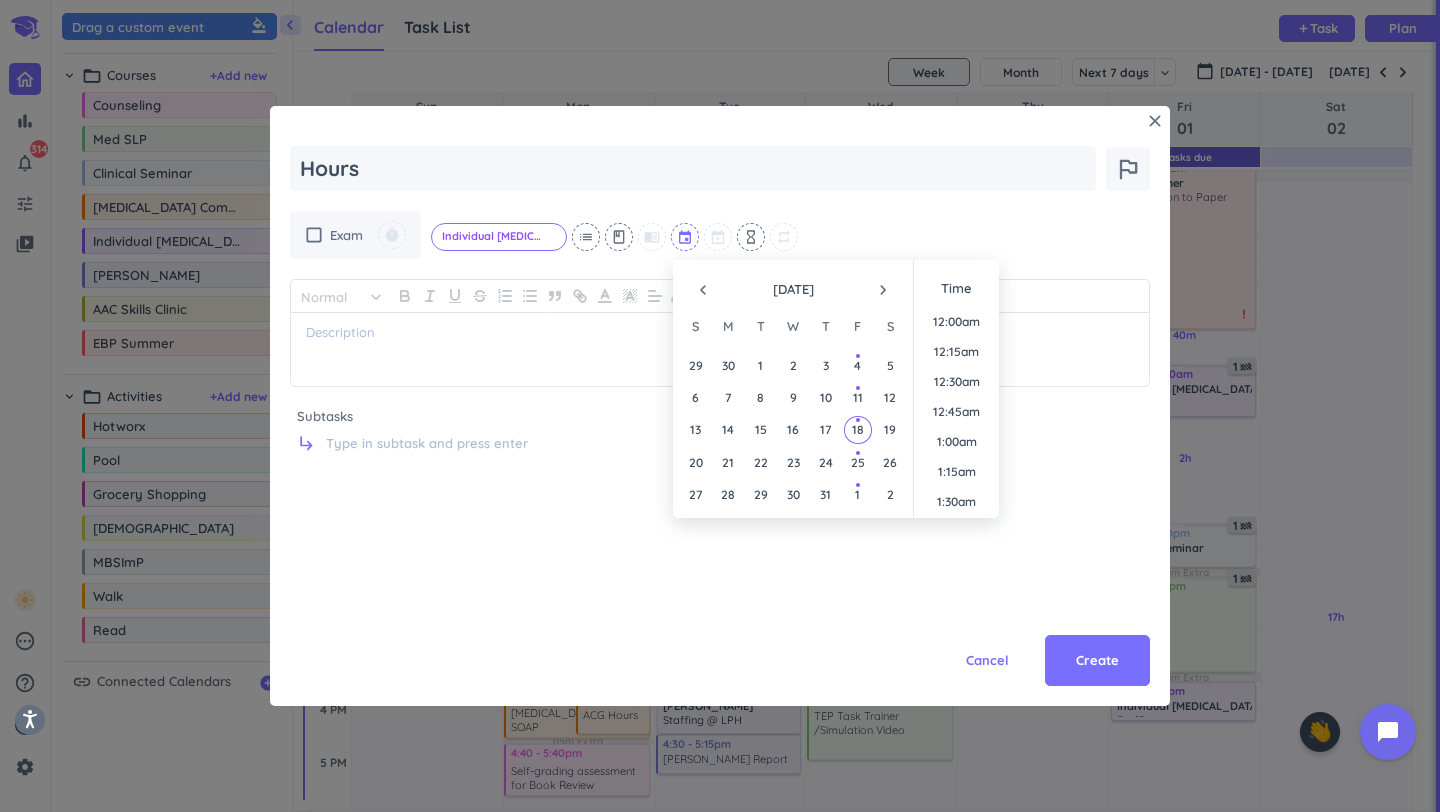 click at bounding box center (686, 237) 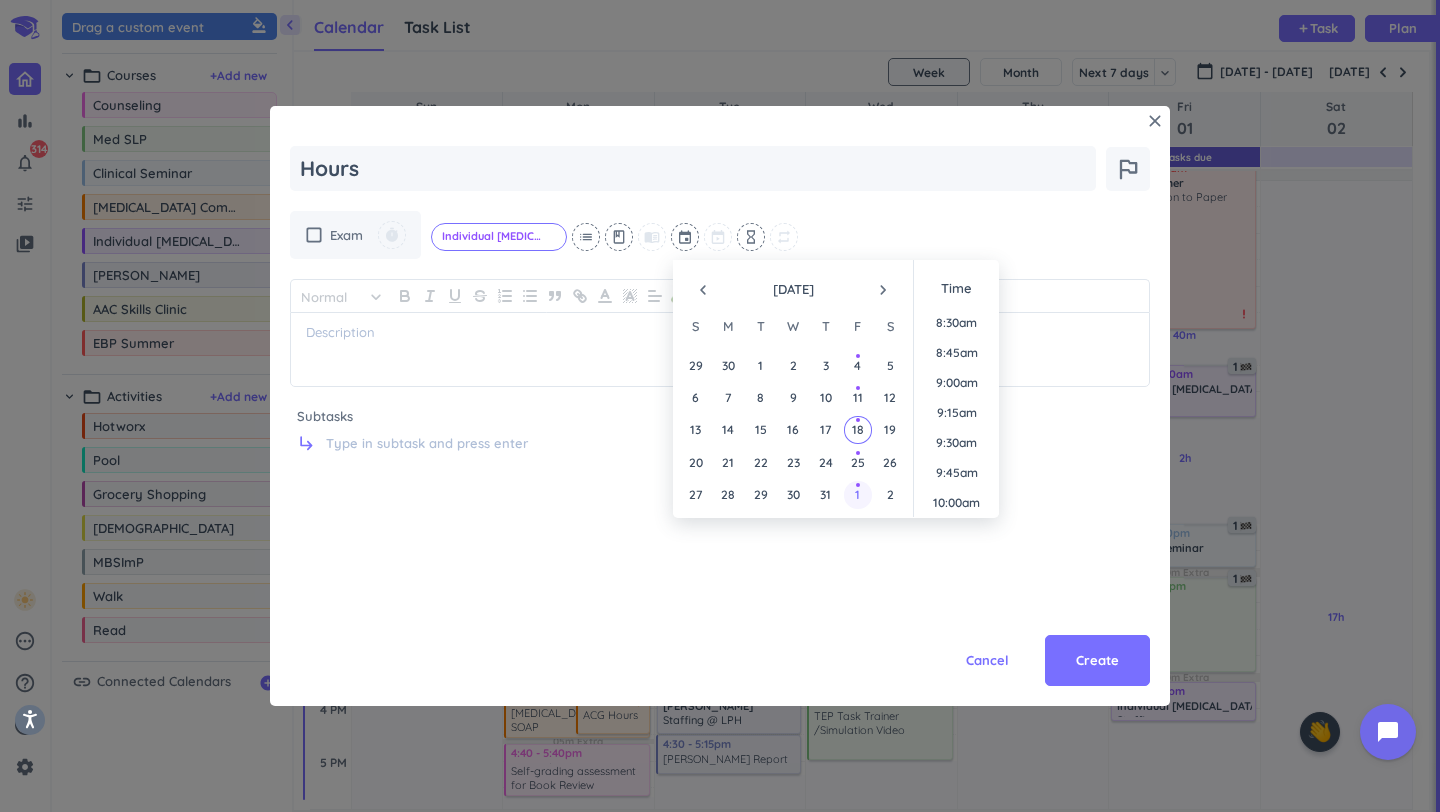 click on "1" at bounding box center [857, 494] 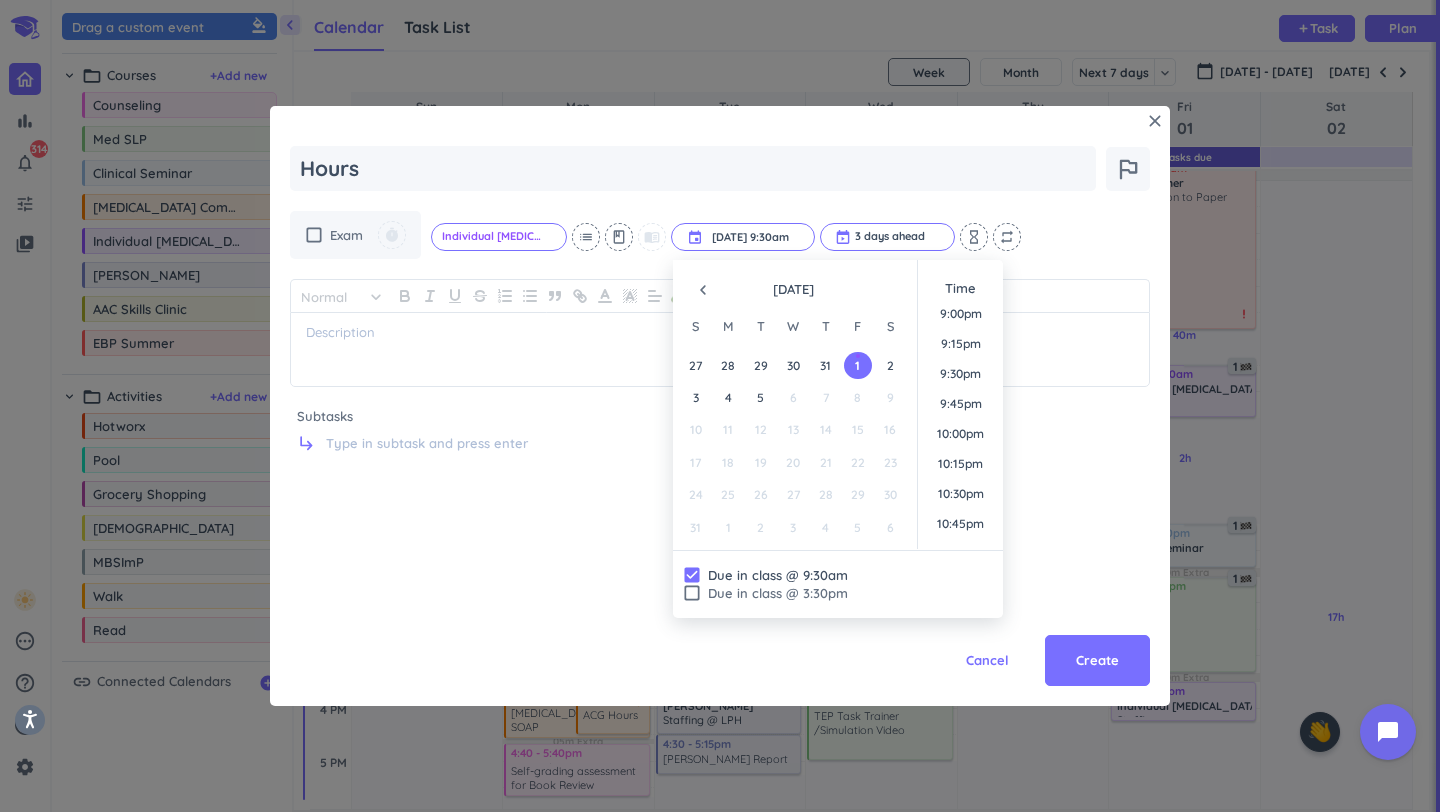 scroll, scrollTop: 2667, scrollLeft: 0, axis: vertical 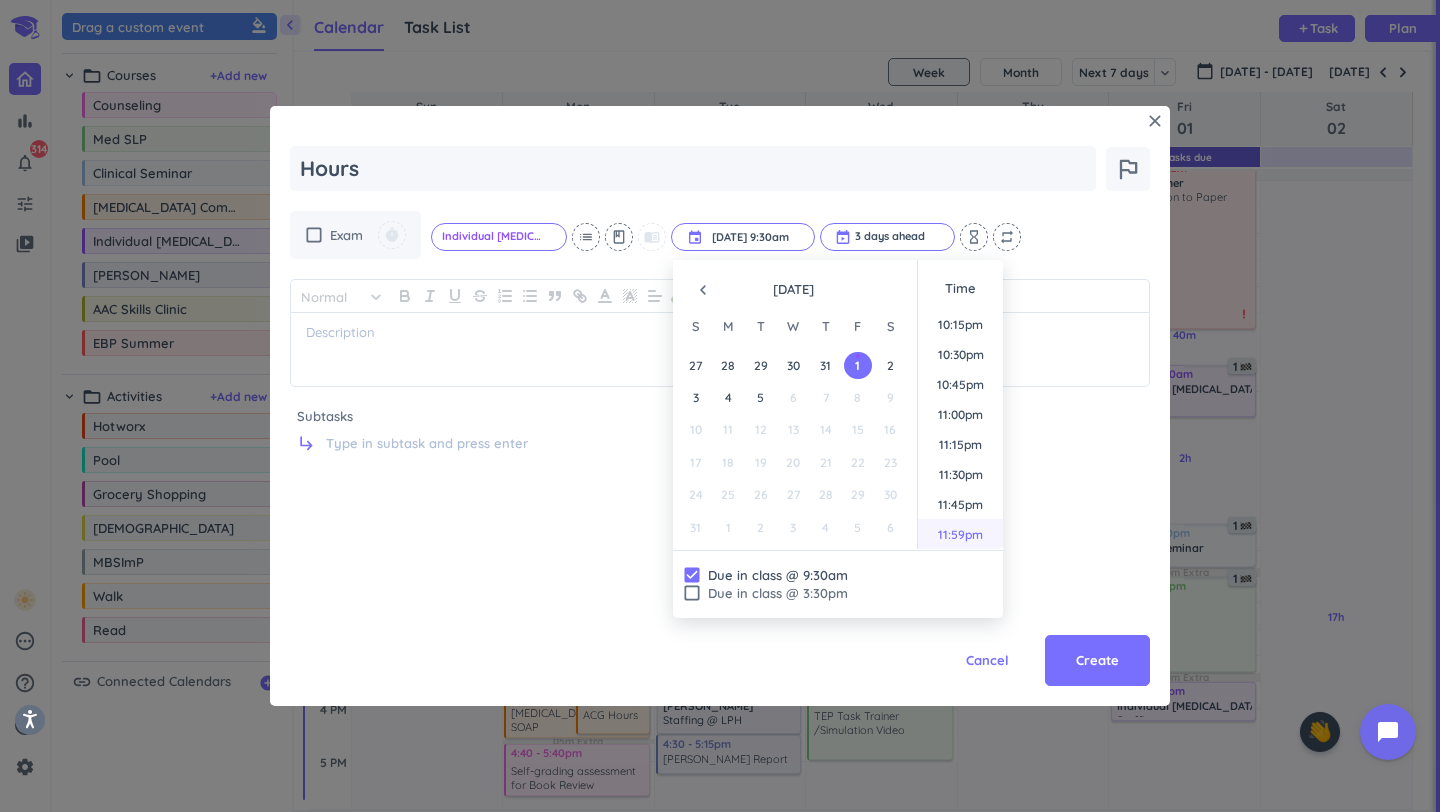 click on "11:59pm" at bounding box center (960, 534) 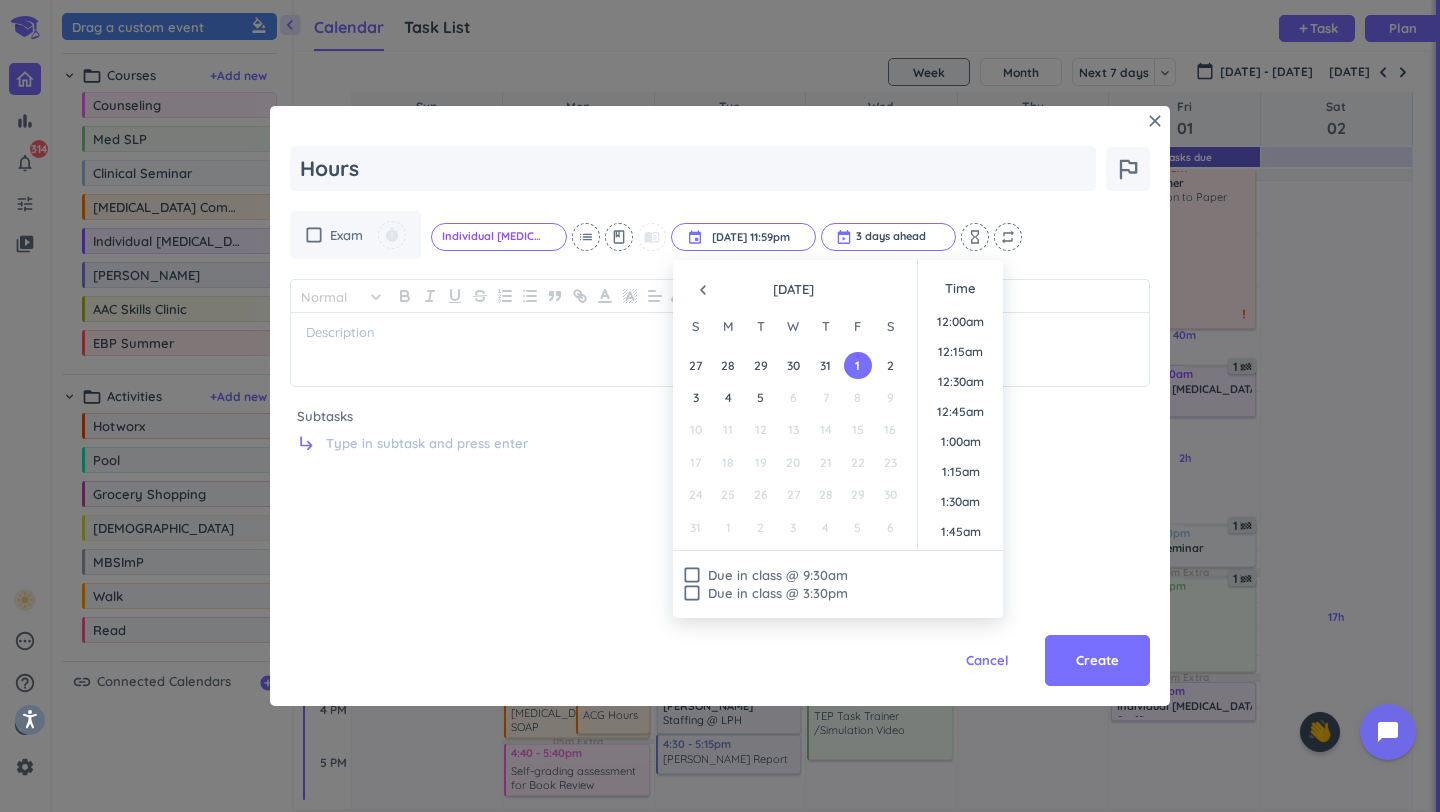 scroll, scrollTop: 2667, scrollLeft: 0, axis: vertical 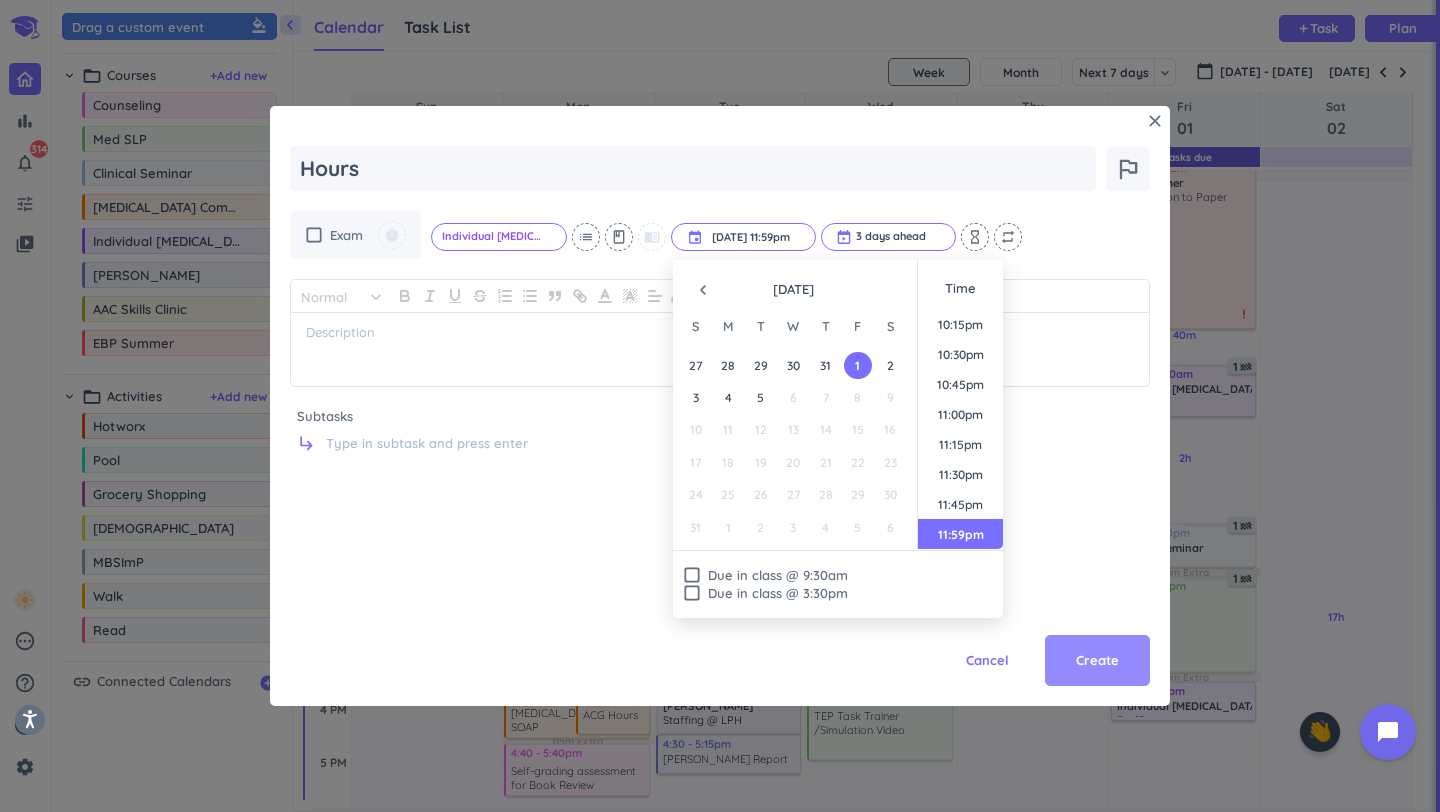 click on "Create" at bounding box center [1097, 661] 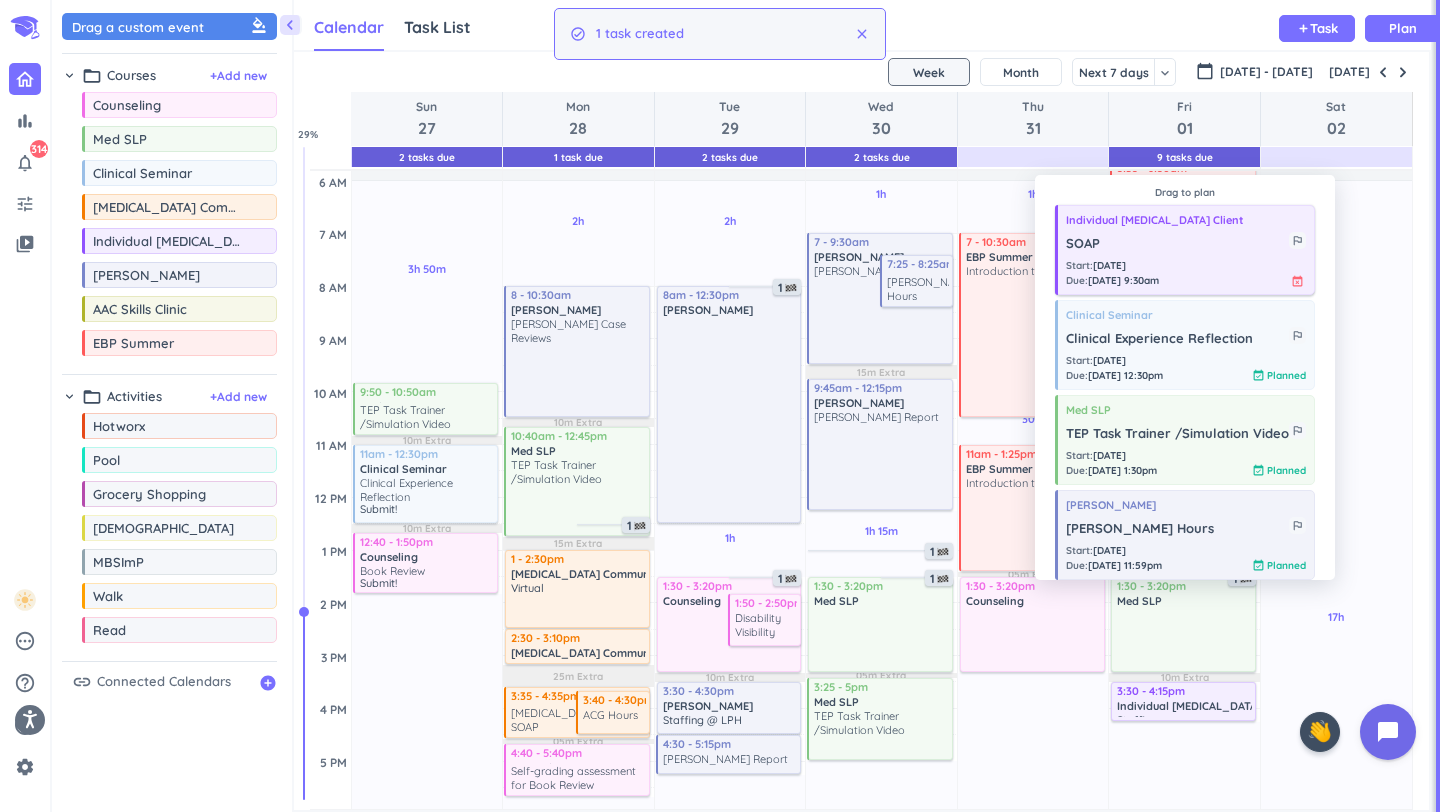 click on "SOAP" at bounding box center [1177, 244] 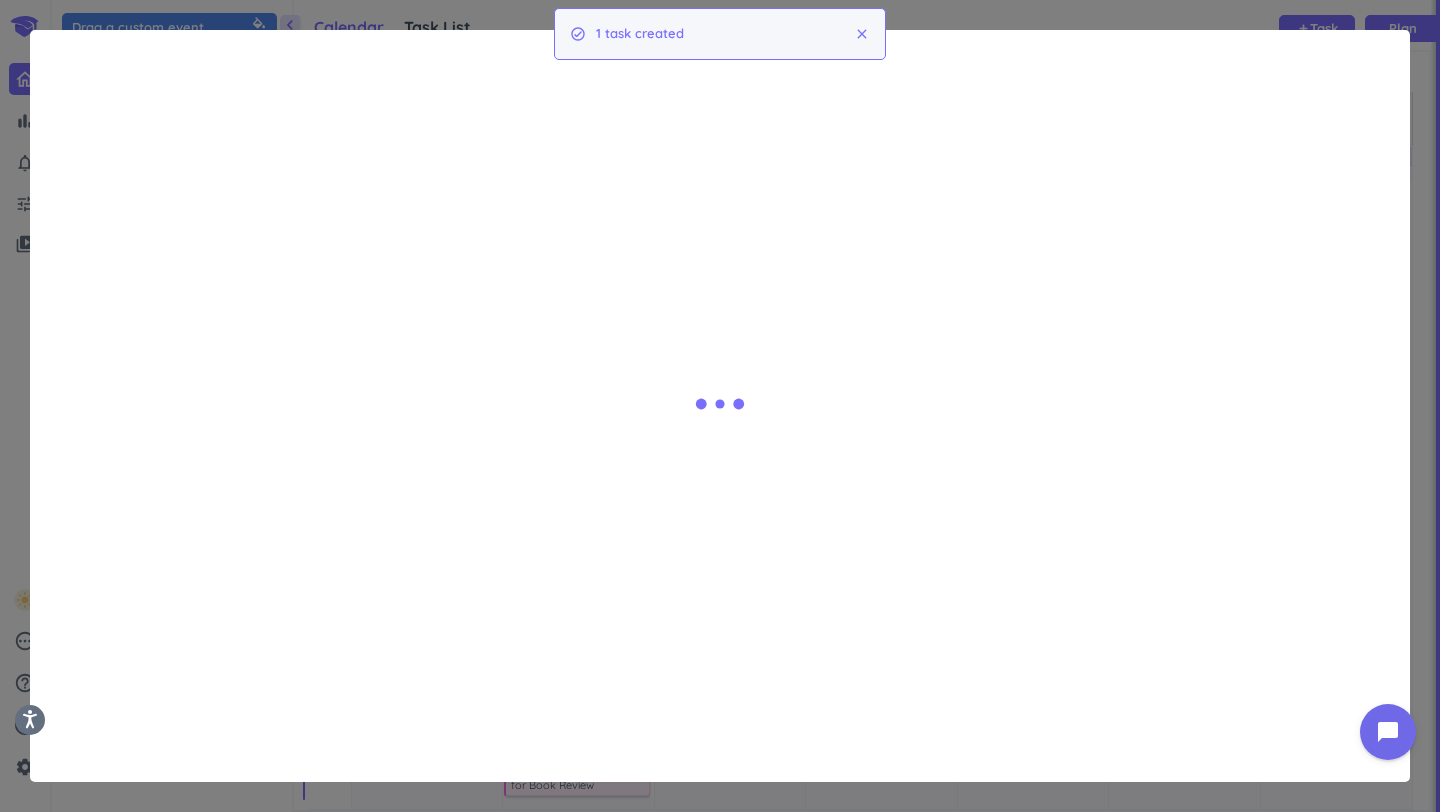 type on "x" 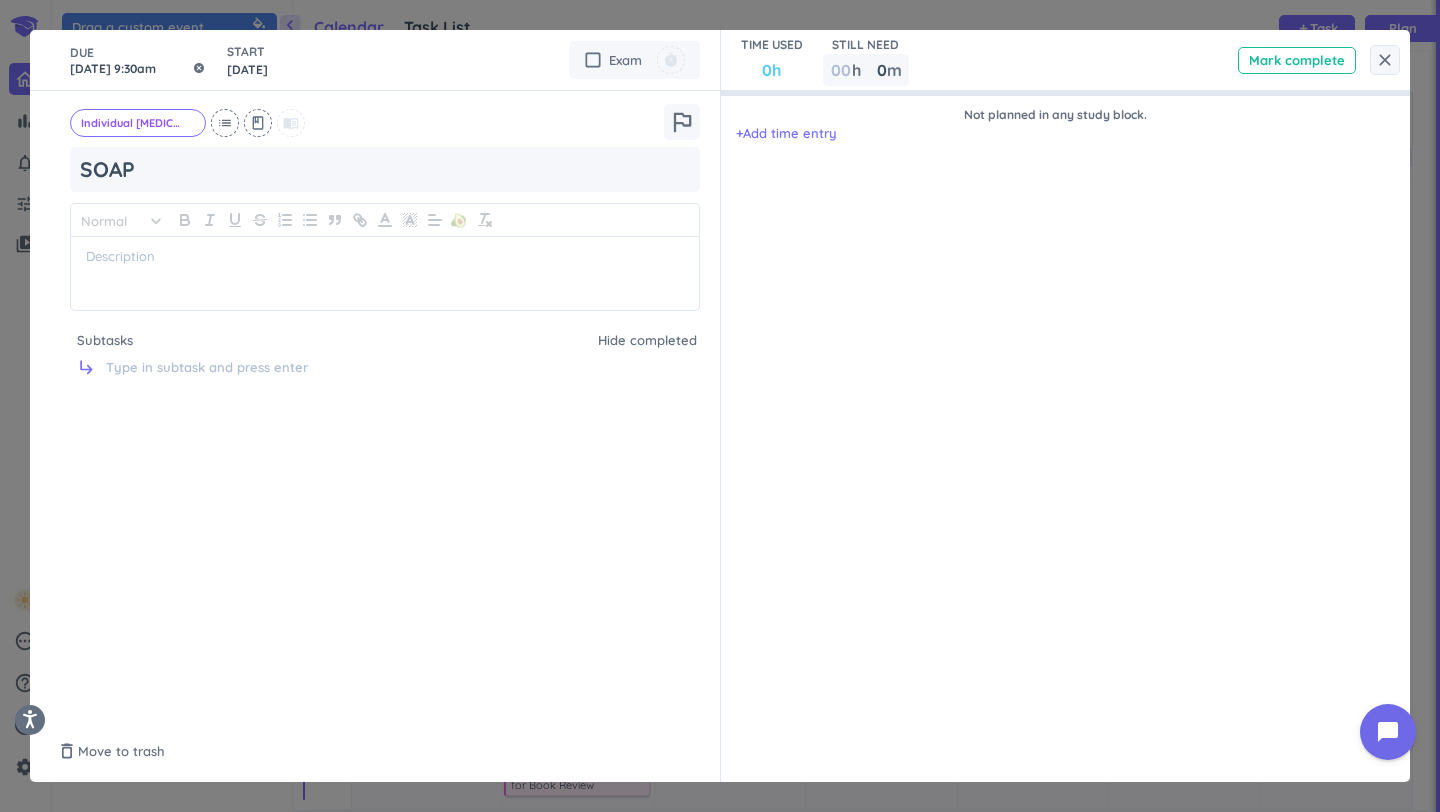 click on "[DATE] 9:30am" at bounding box center (138, 60) 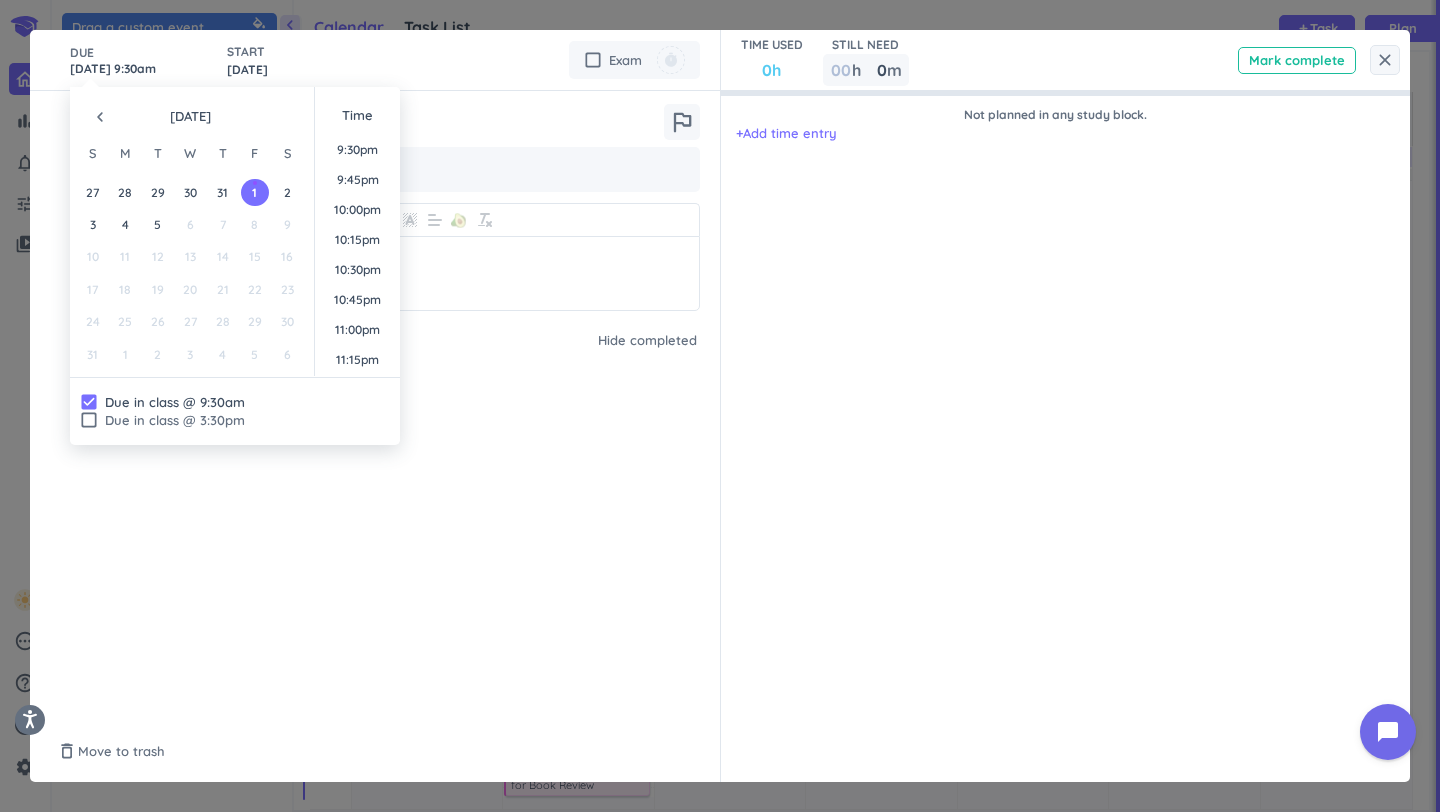 scroll, scrollTop: 2667, scrollLeft: 0, axis: vertical 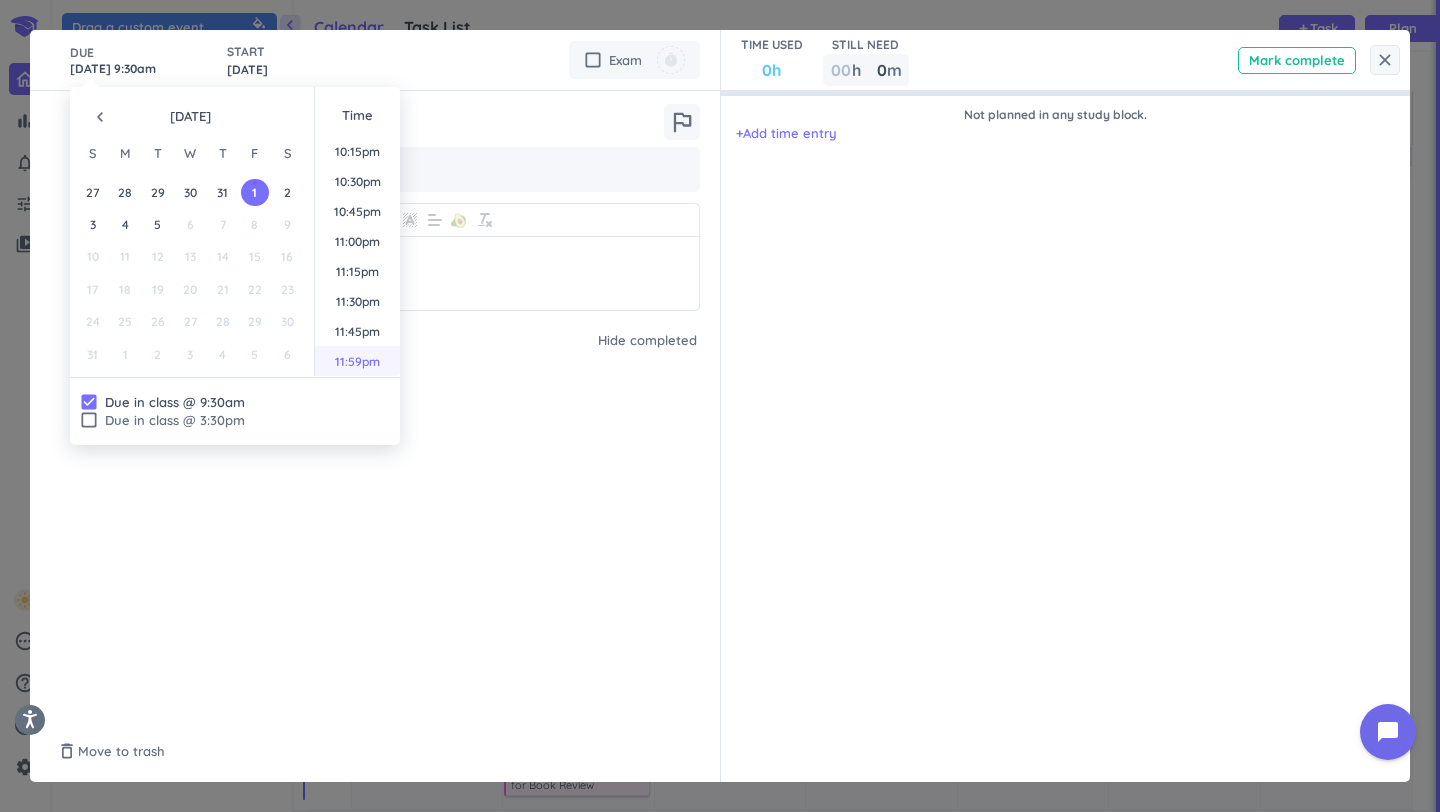 click on "11:59pm" at bounding box center (357, 361) 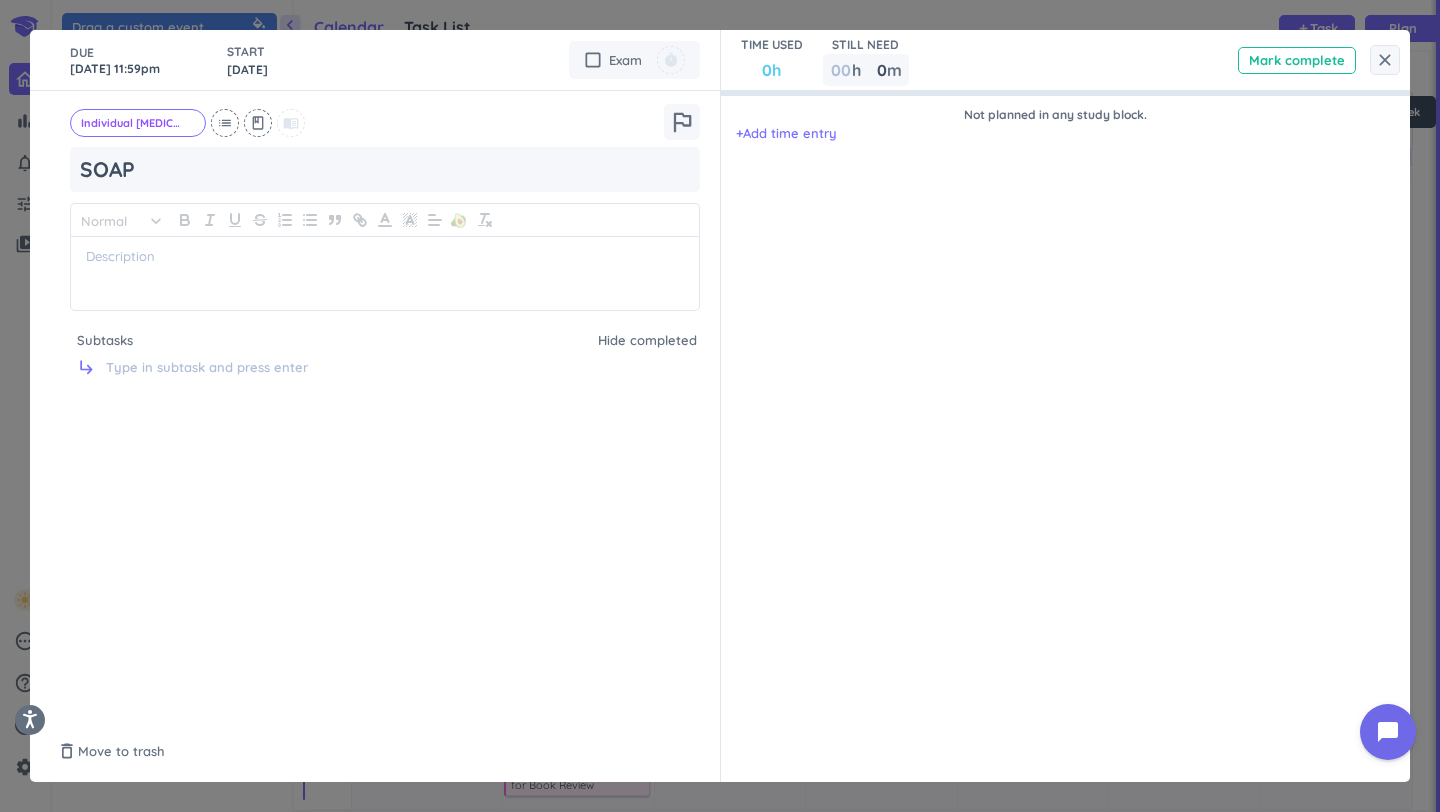 click on "close" at bounding box center [1385, 60] 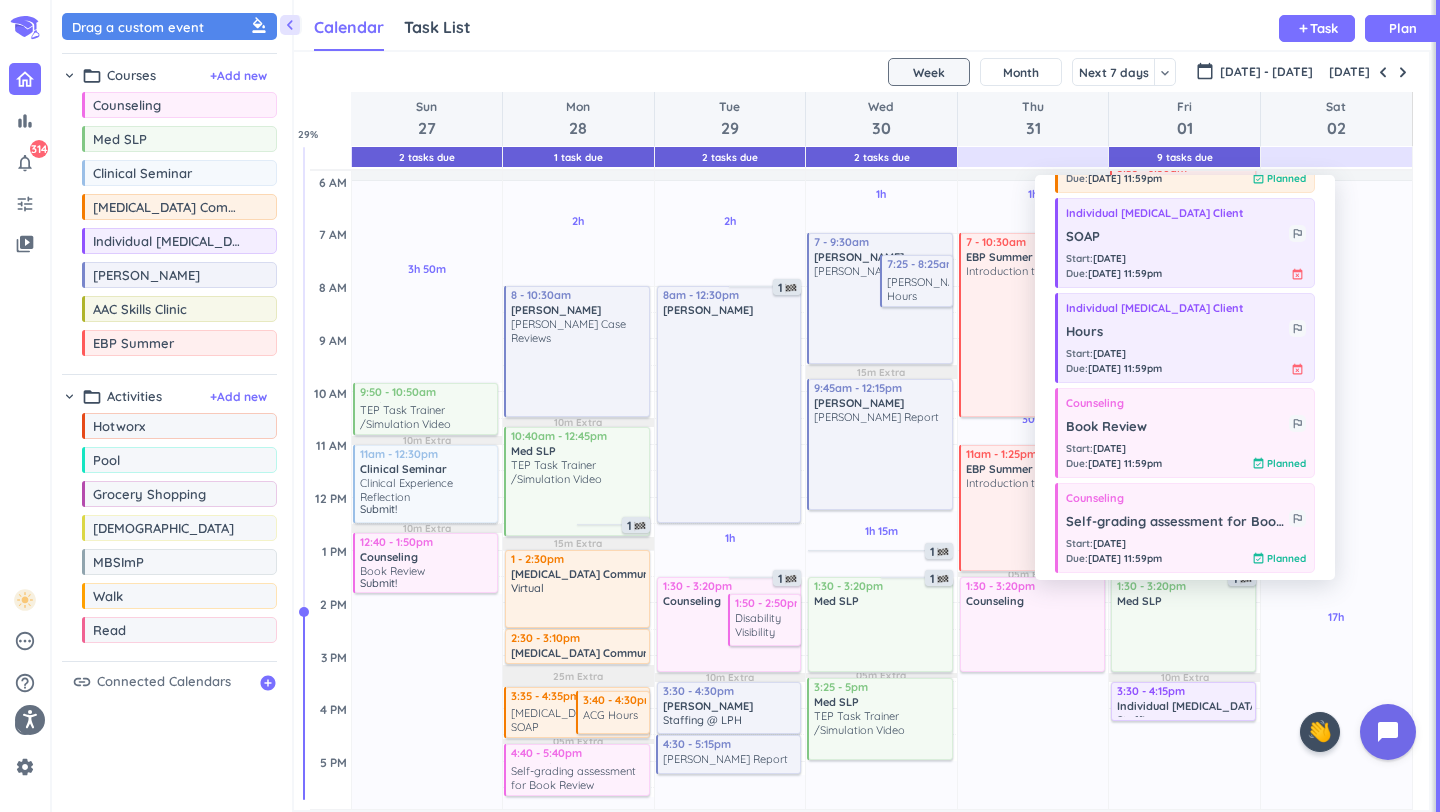 scroll, scrollTop: 490, scrollLeft: 0, axis: vertical 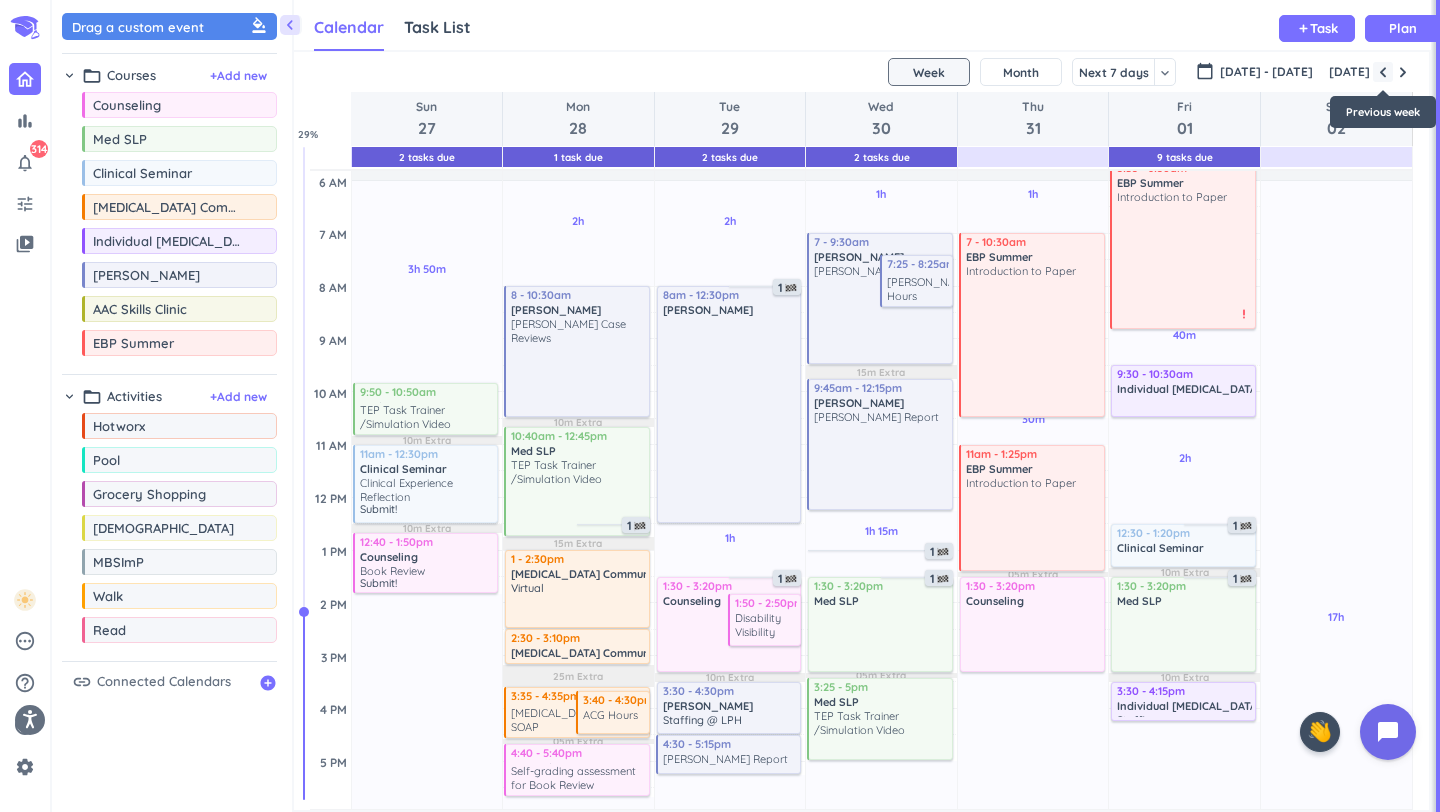 click at bounding box center [1383, 72] 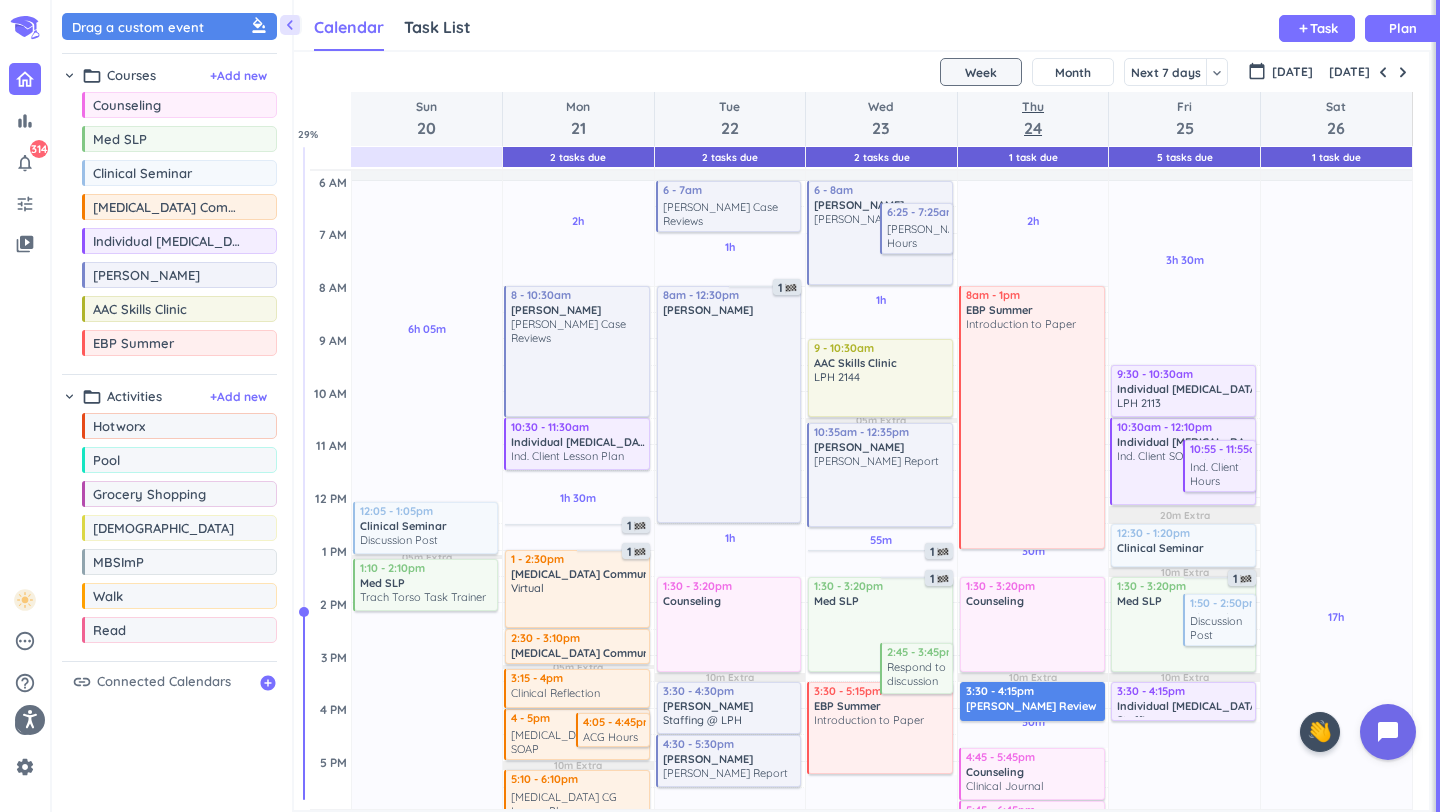 scroll, scrollTop: 107, scrollLeft: 0, axis: vertical 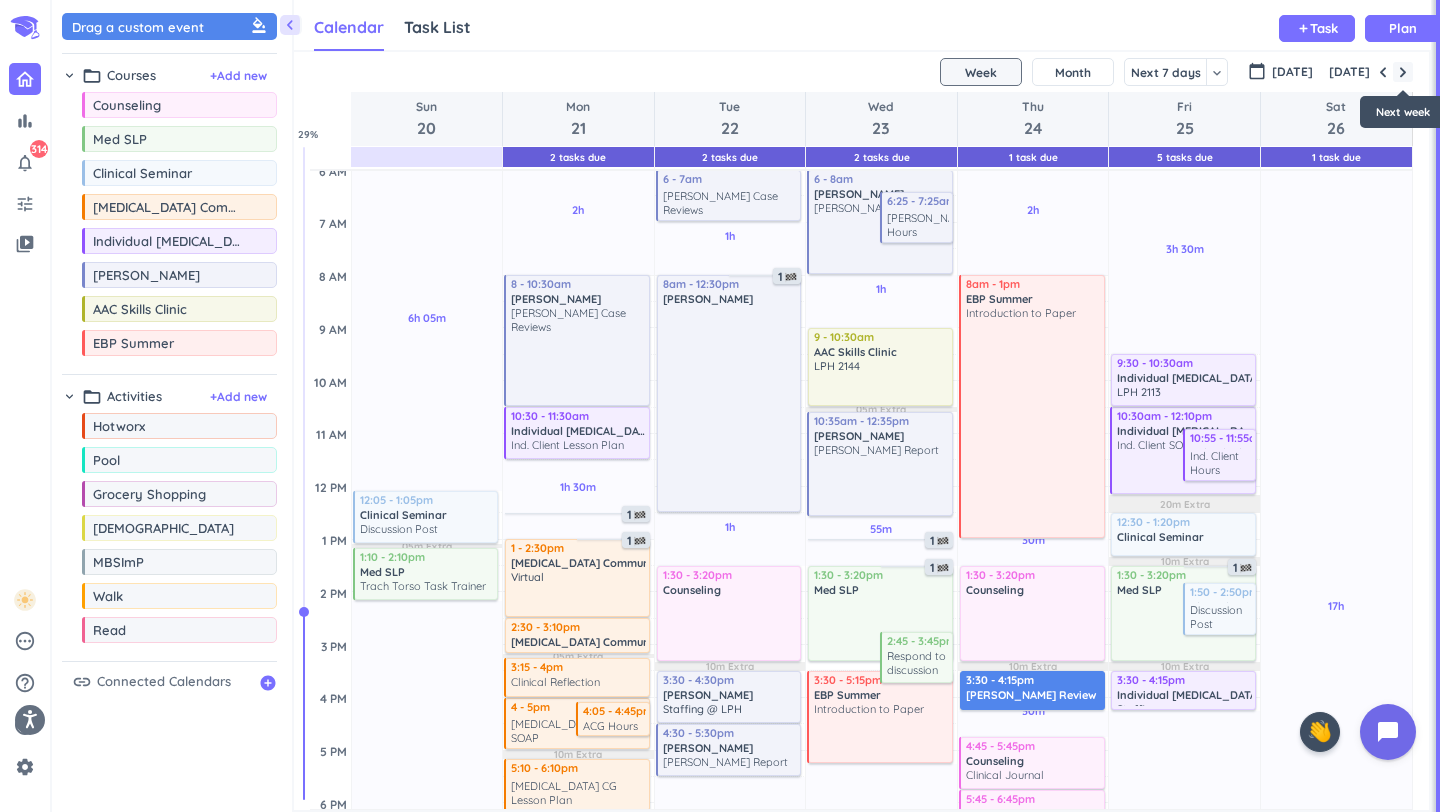 click at bounding box center [1403, 72] 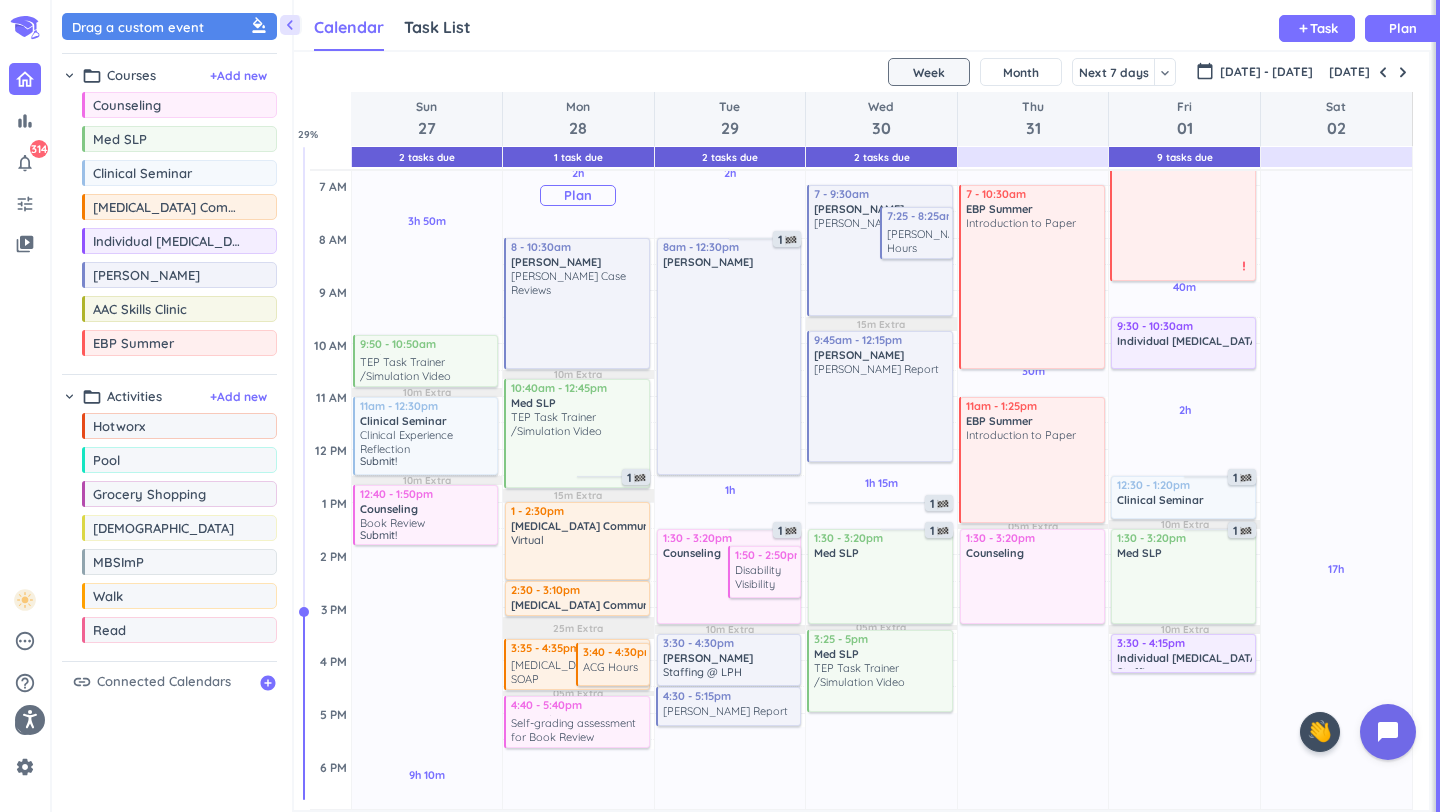 scroll, scrollTop: 166, scrollLeft: 0, axis: vertical 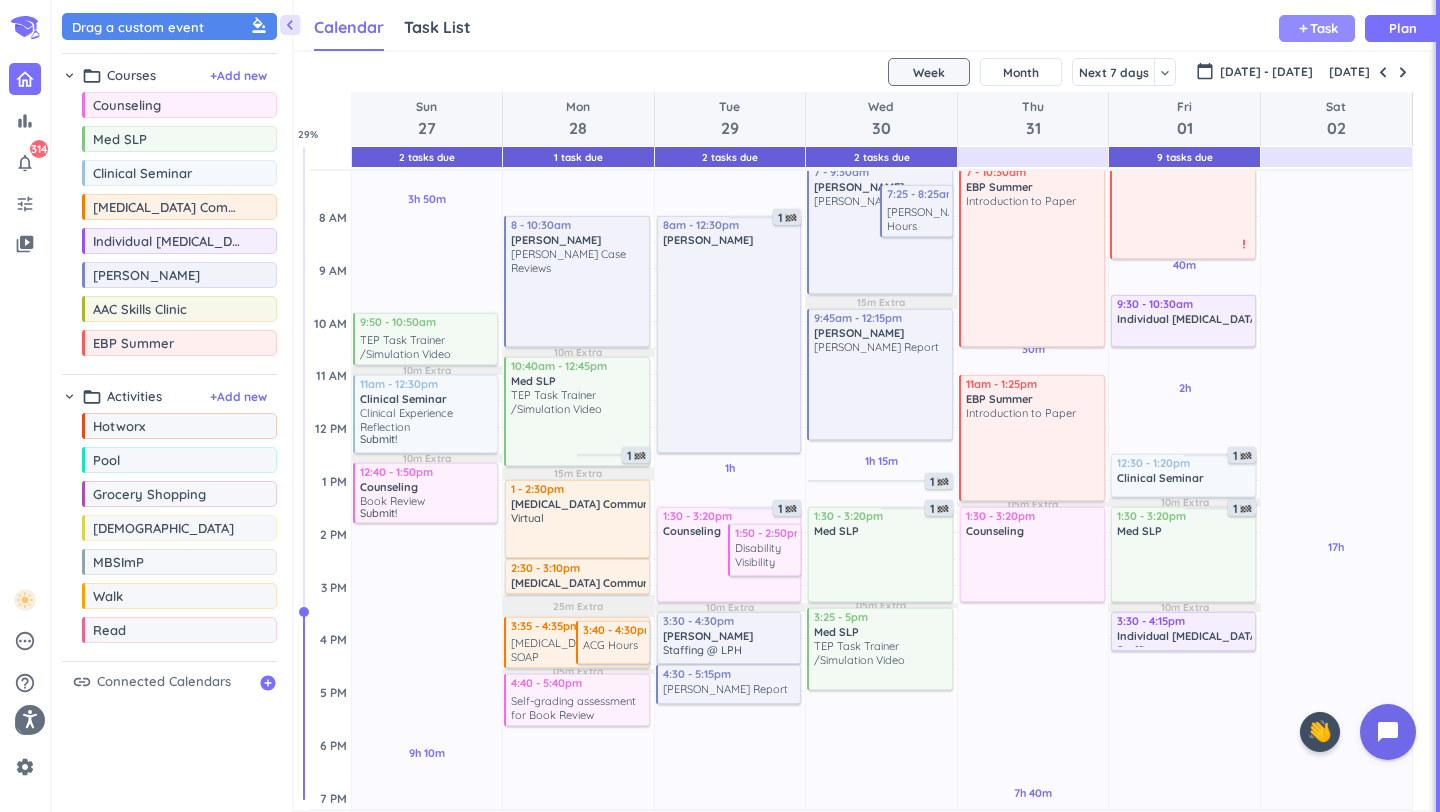 click on "add Task" at bounding box center (1317, 28) 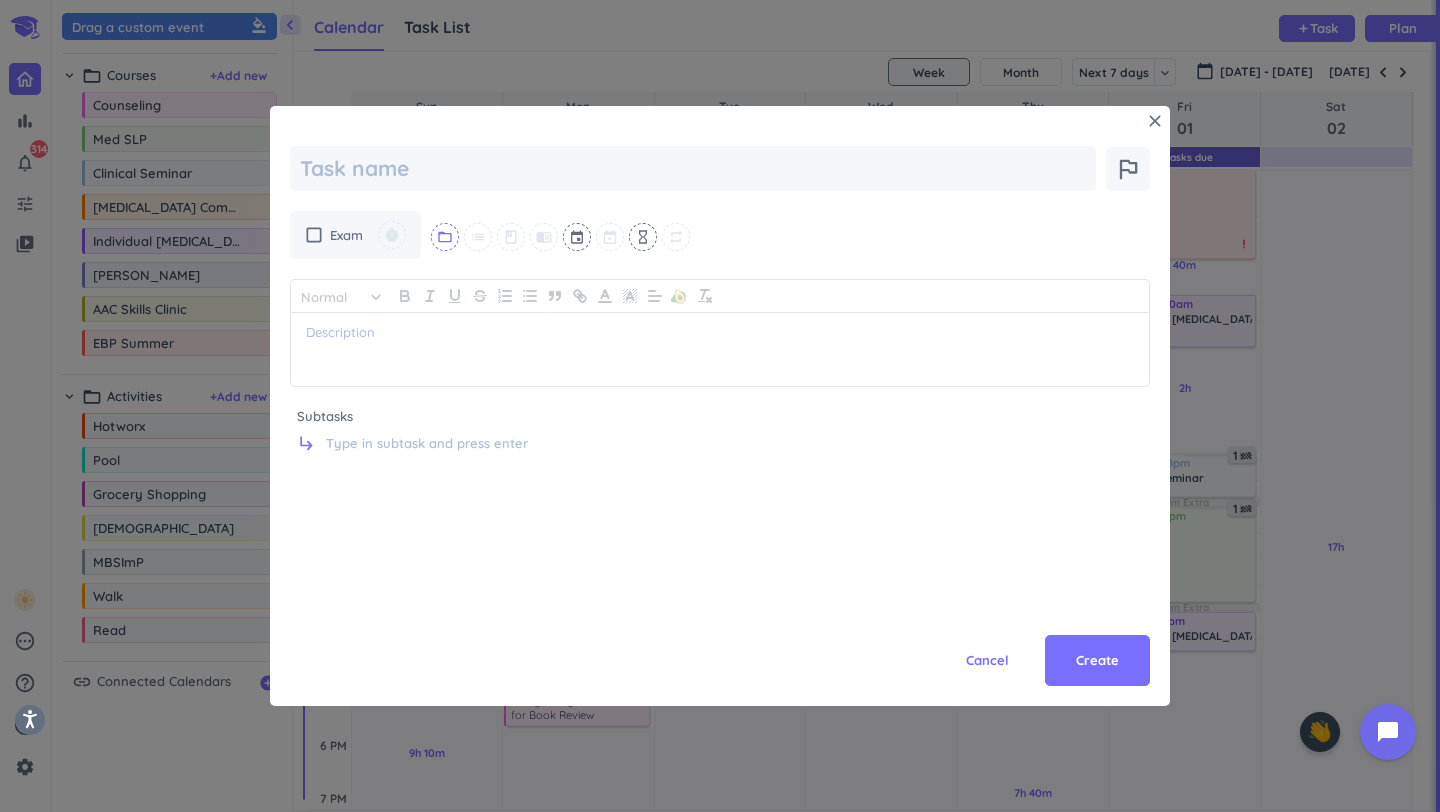 click on "folder_open" at bounding box center (445, 237) 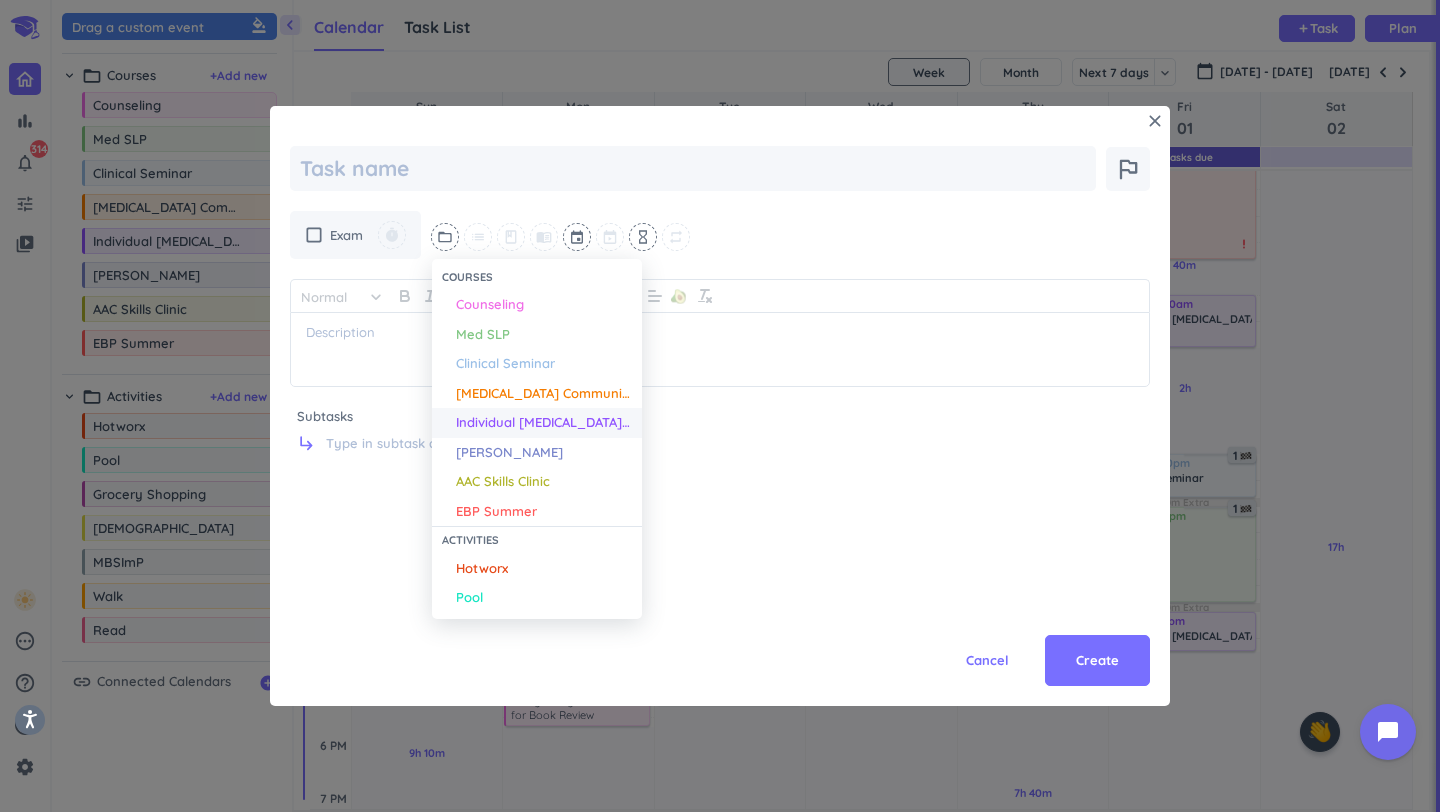 click on "Individual [MEDICAL_DATA] Client" at bounding box center [544, 423] 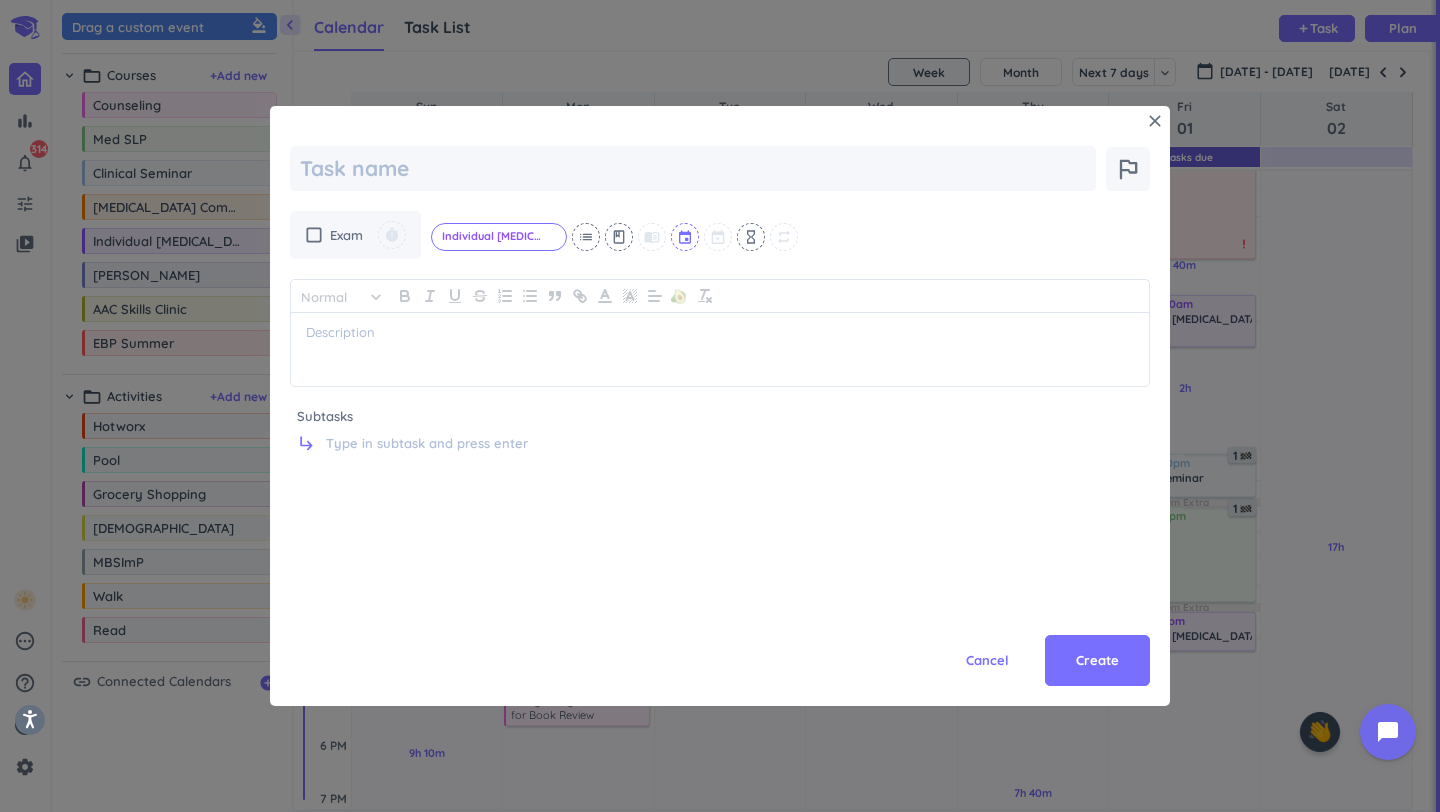 click at bounding box center [686, 237] 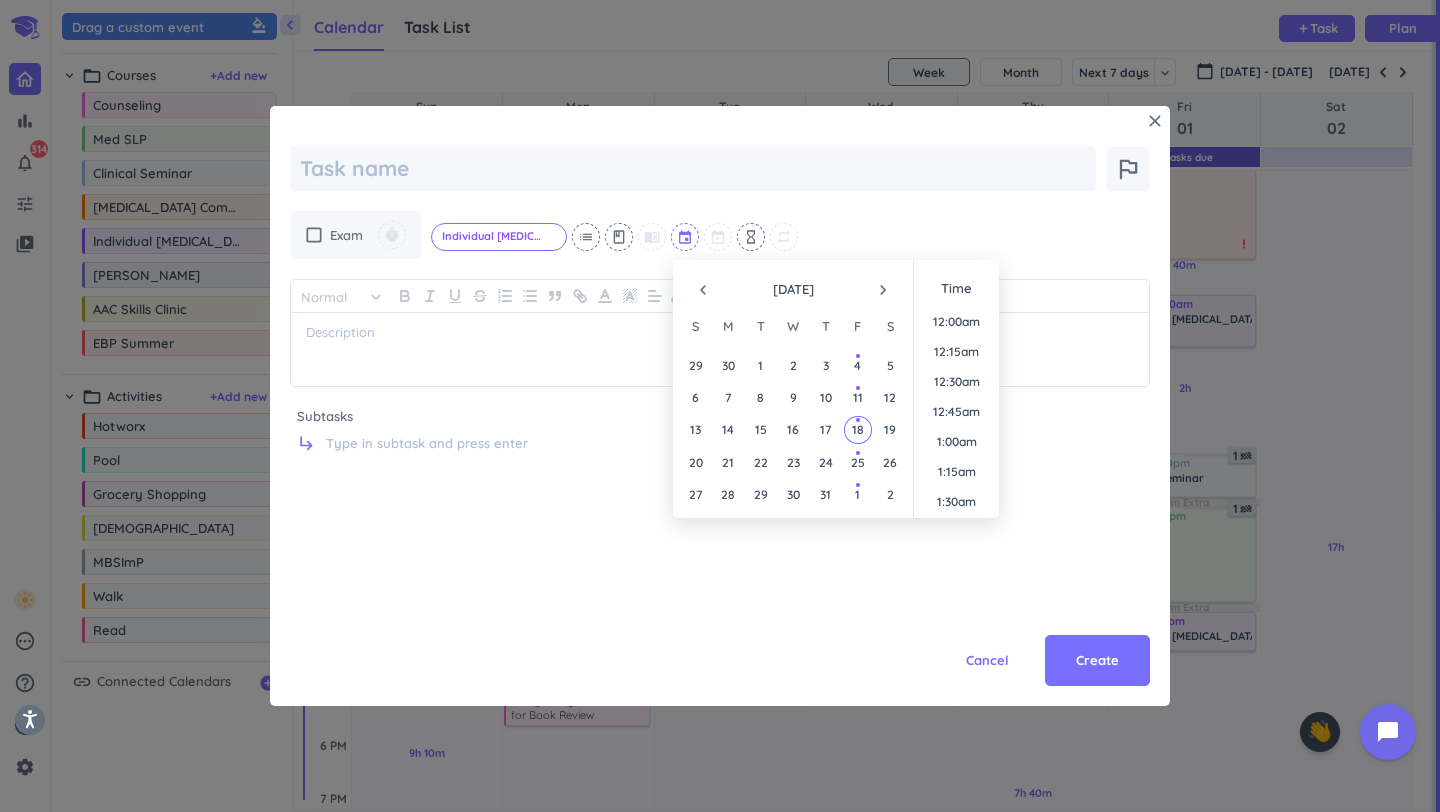 scroll, scrollTop: 1019, scrollLeft: 0, axis: vertical 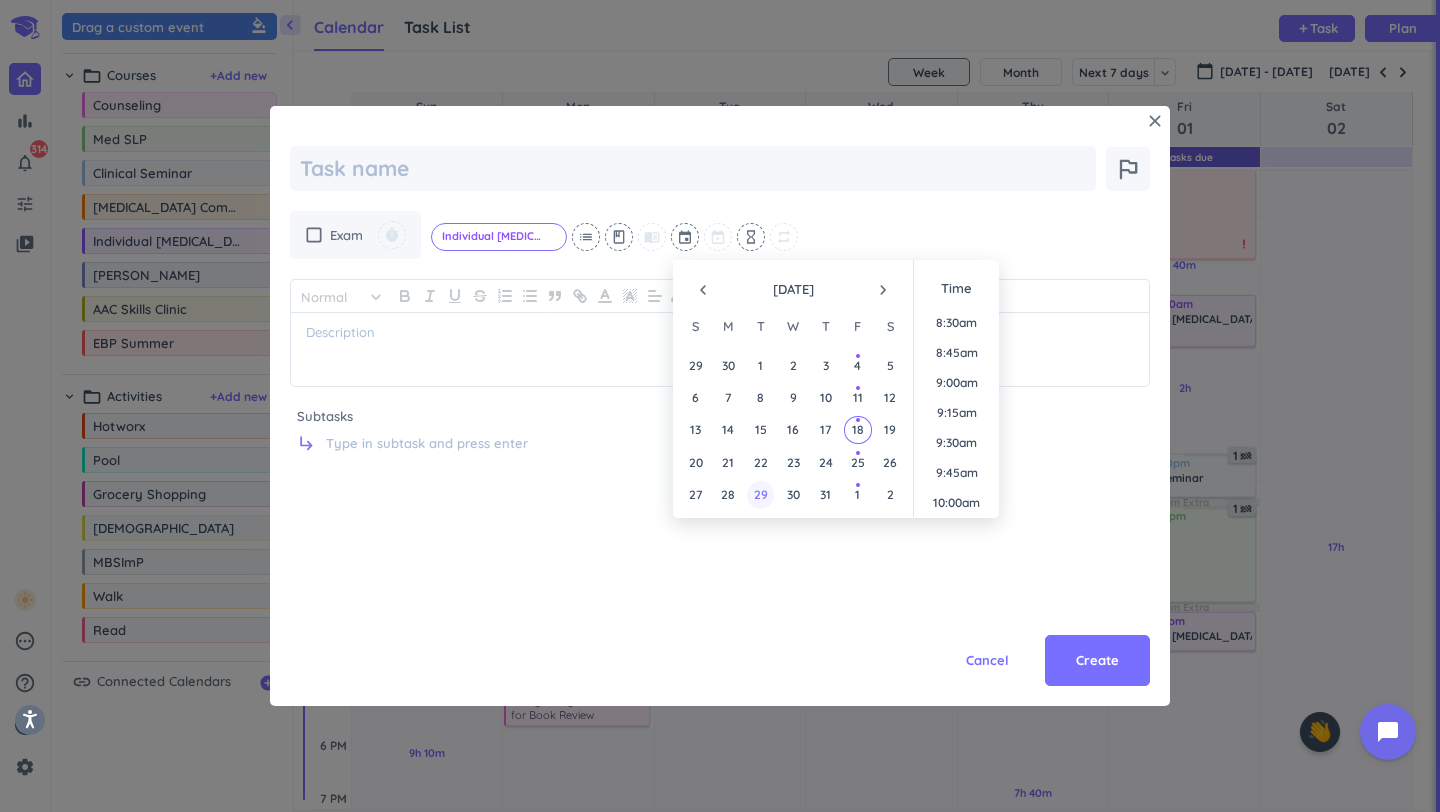 click on "29" at bounding box center (760, 494) 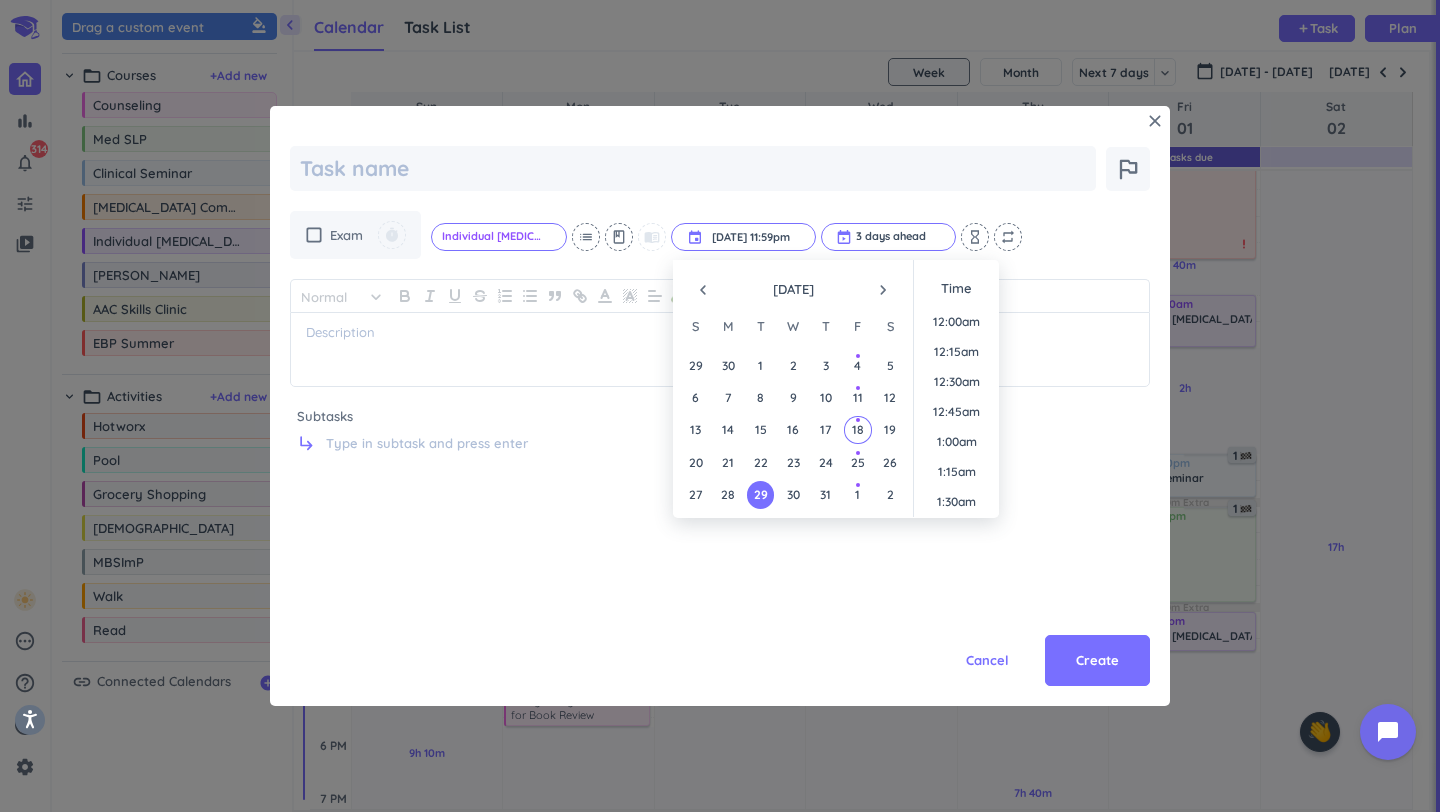 scroll, scrollTop: 2699, scrollLeft: 0, axis: vertical 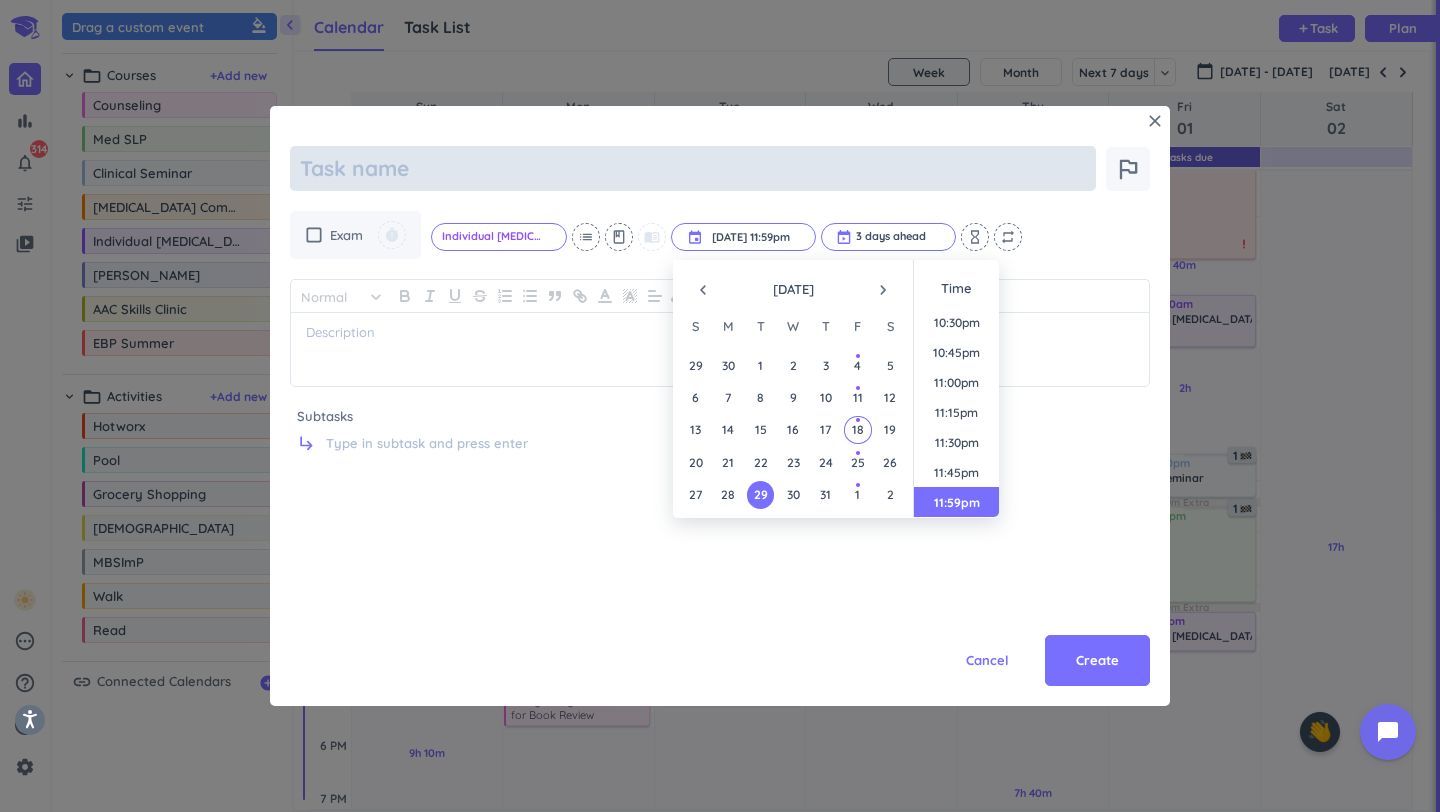 click at bounding box center [693, 168] 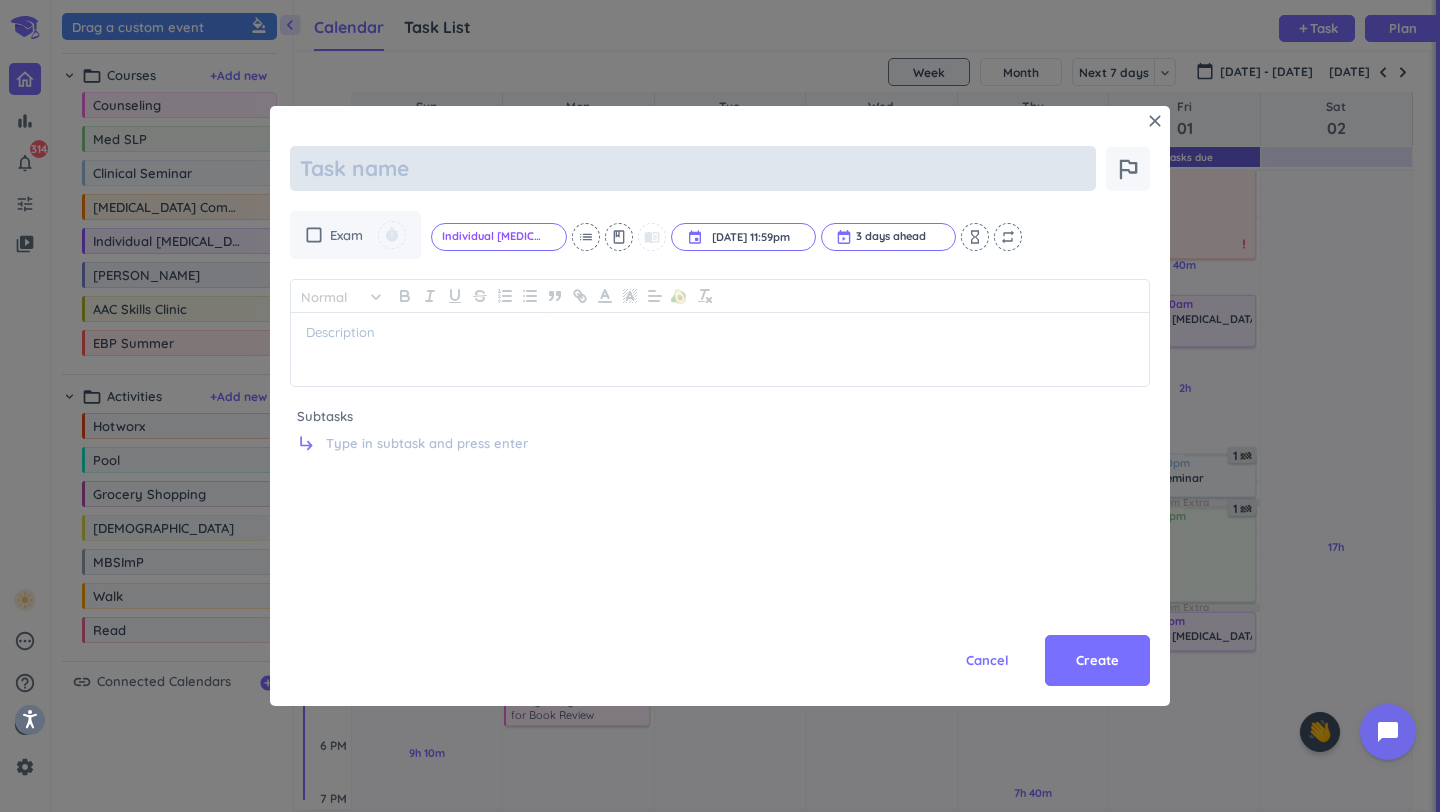 type on "x" 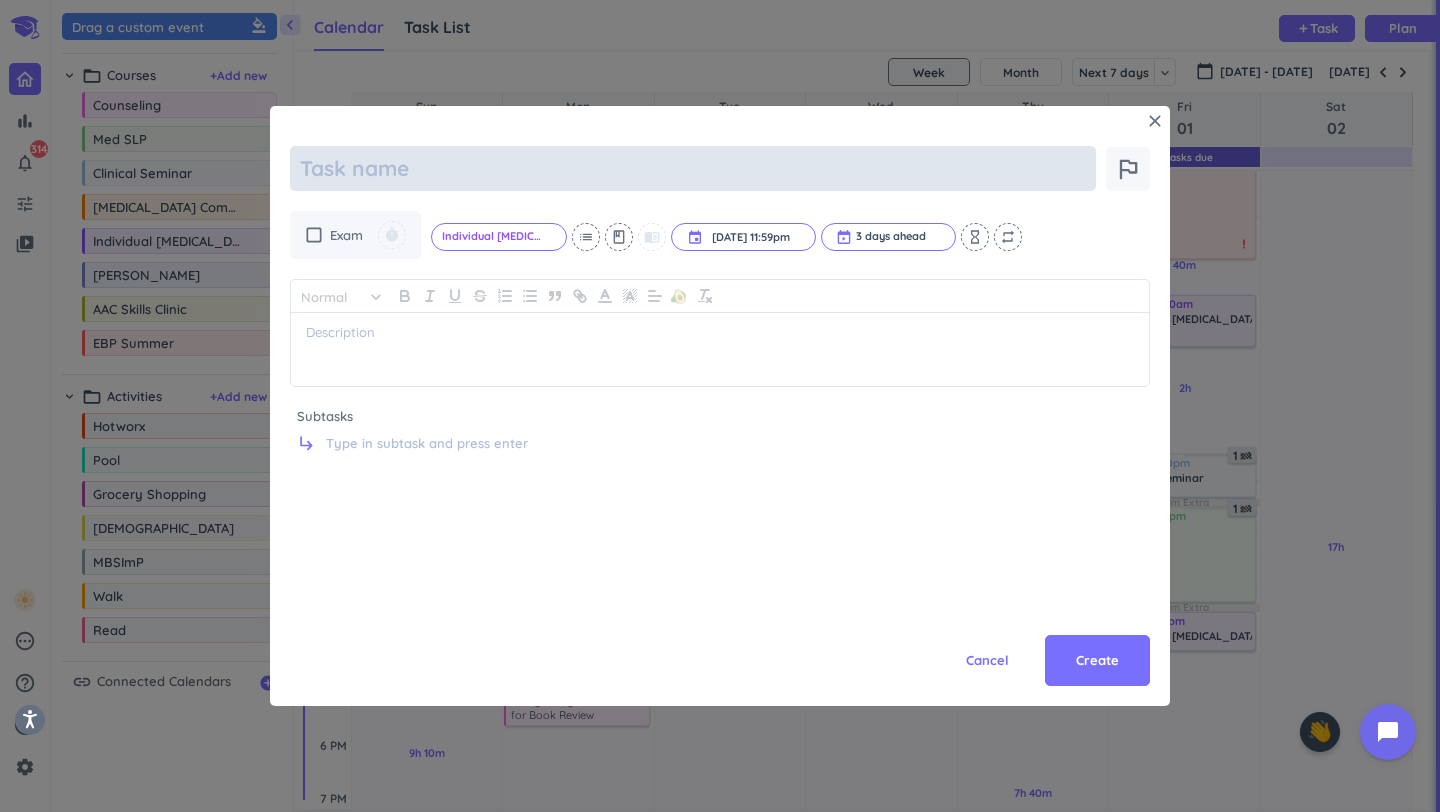 type on "L" 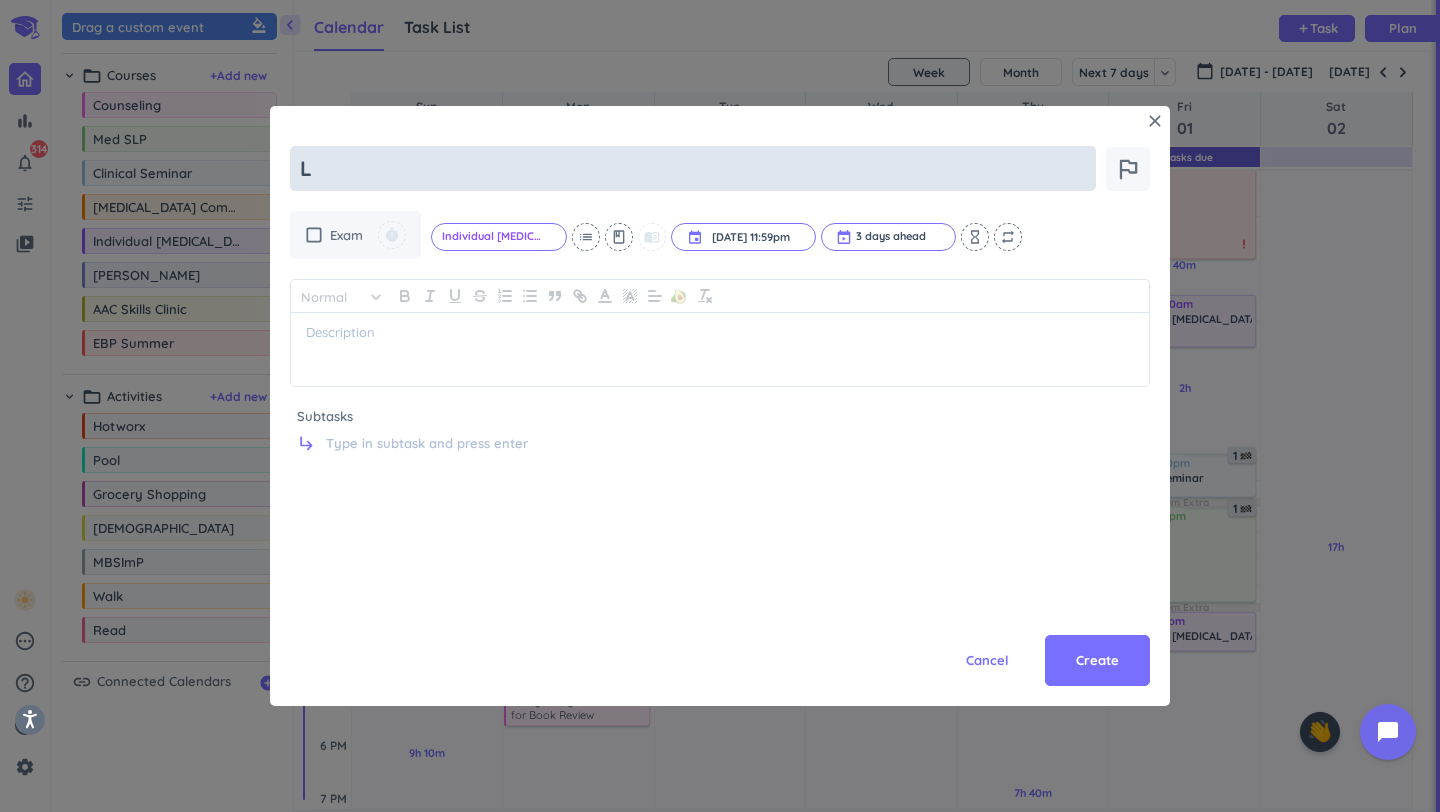 type on "x" 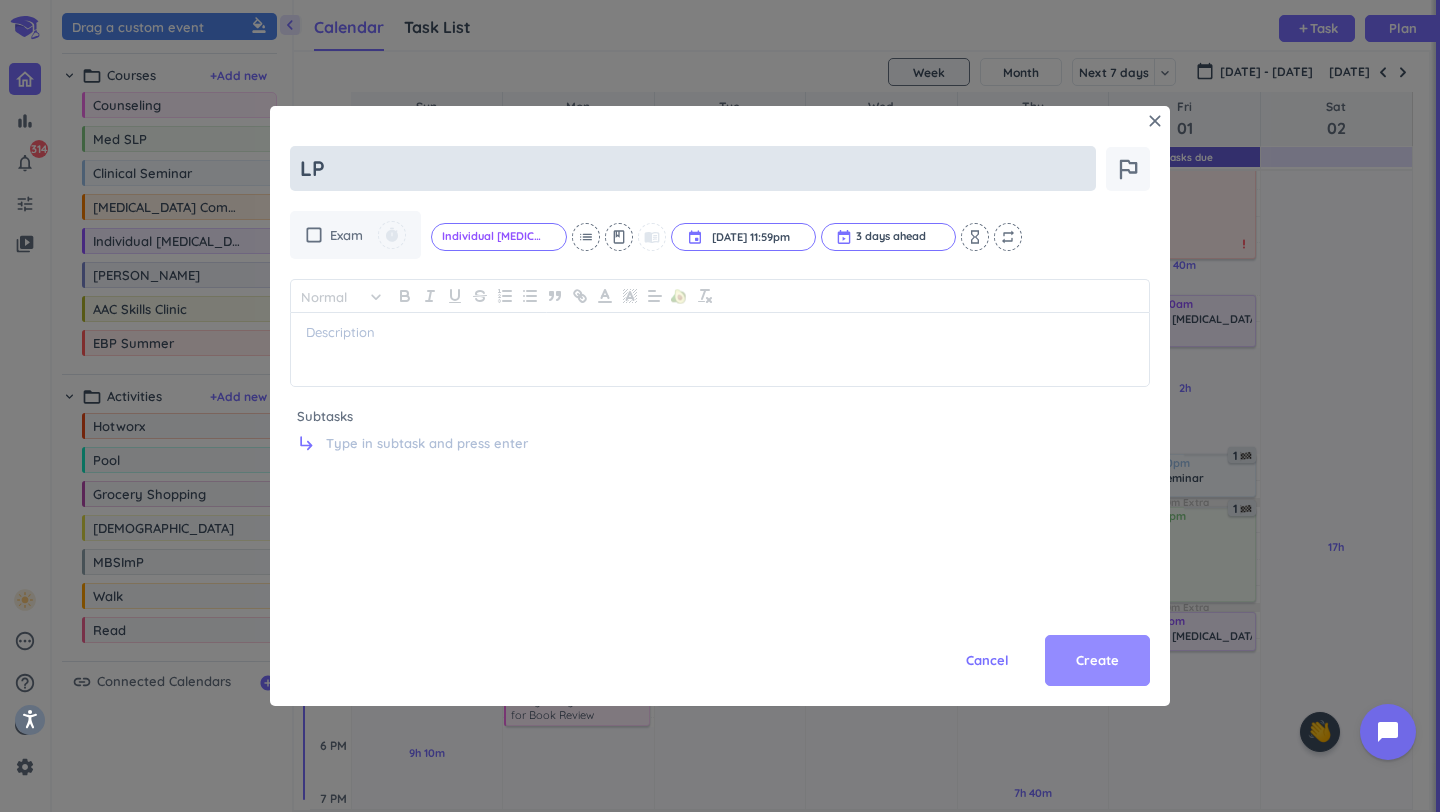 type on "LP" 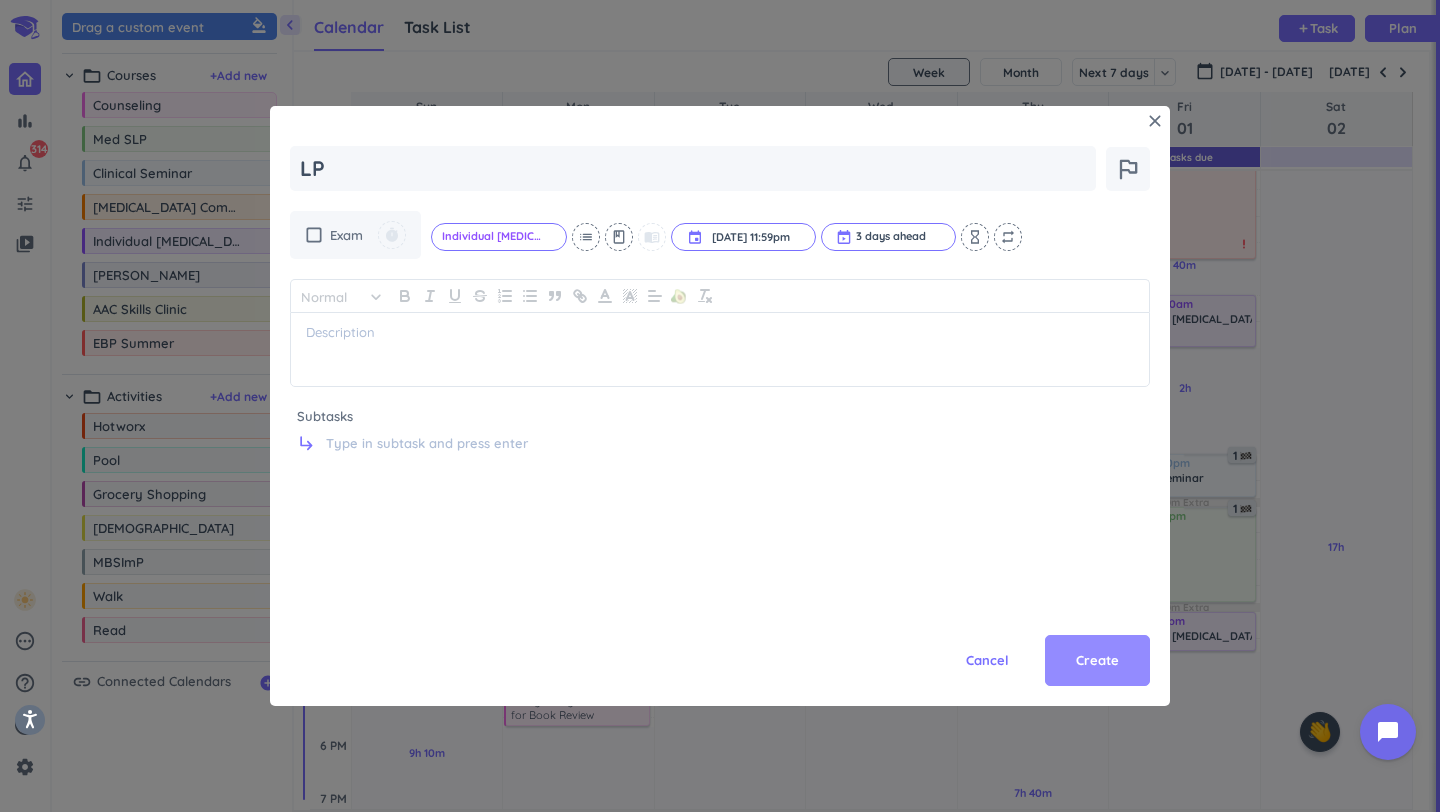 click on "Create" at bounding box center [1097, 661] 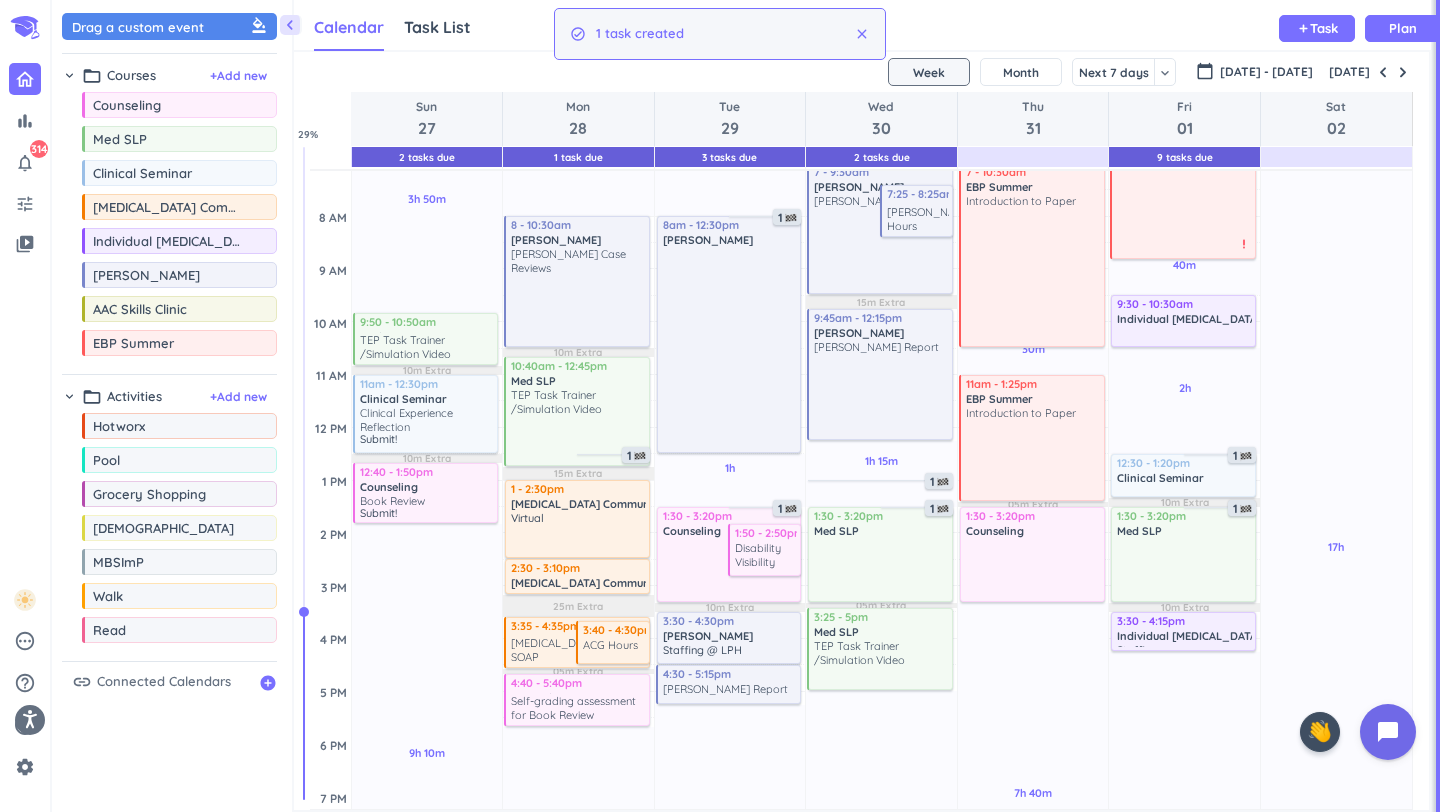 click on "[DATE]" at bounding box center [861, 72] 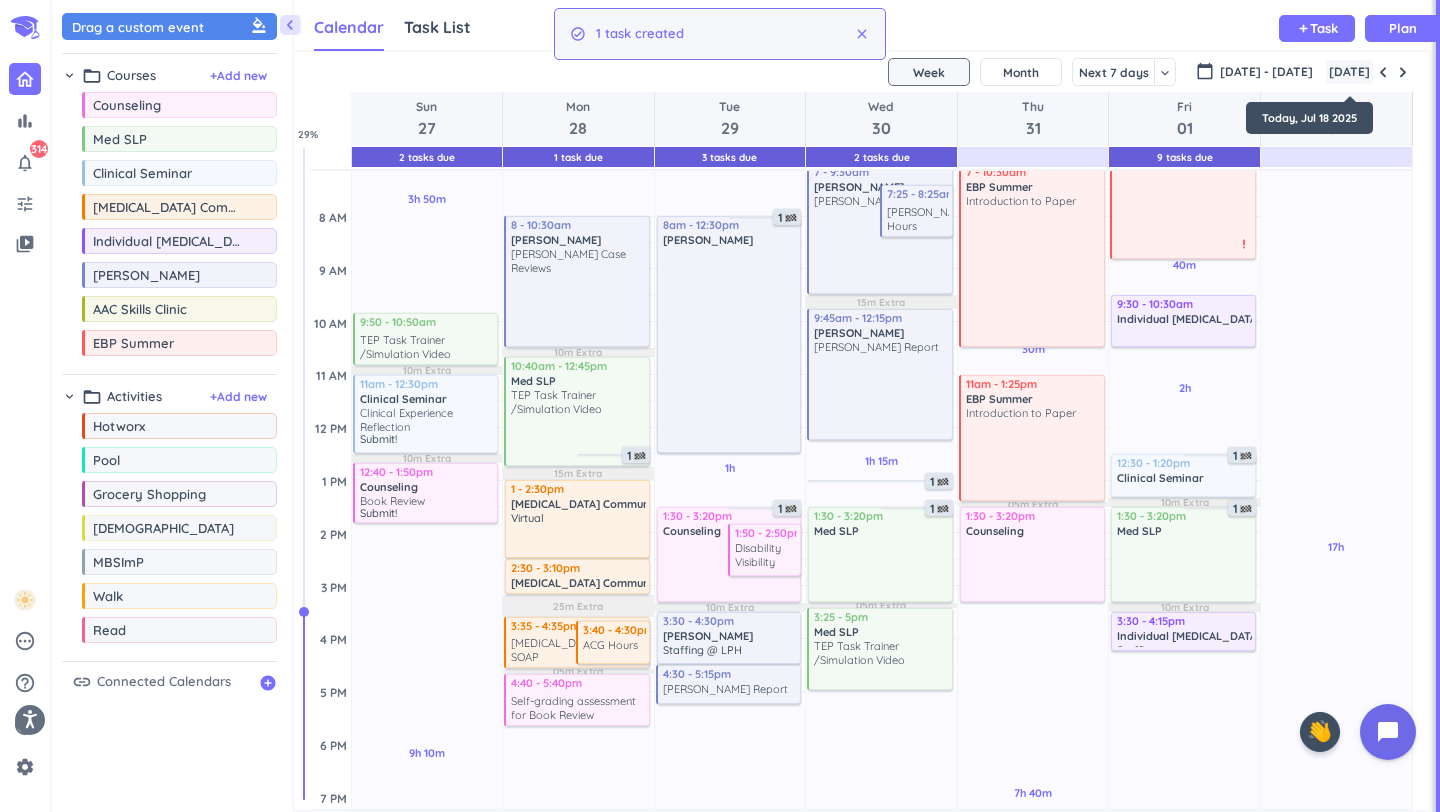 click on "[DATE]" at bounding box center [1349, 72] 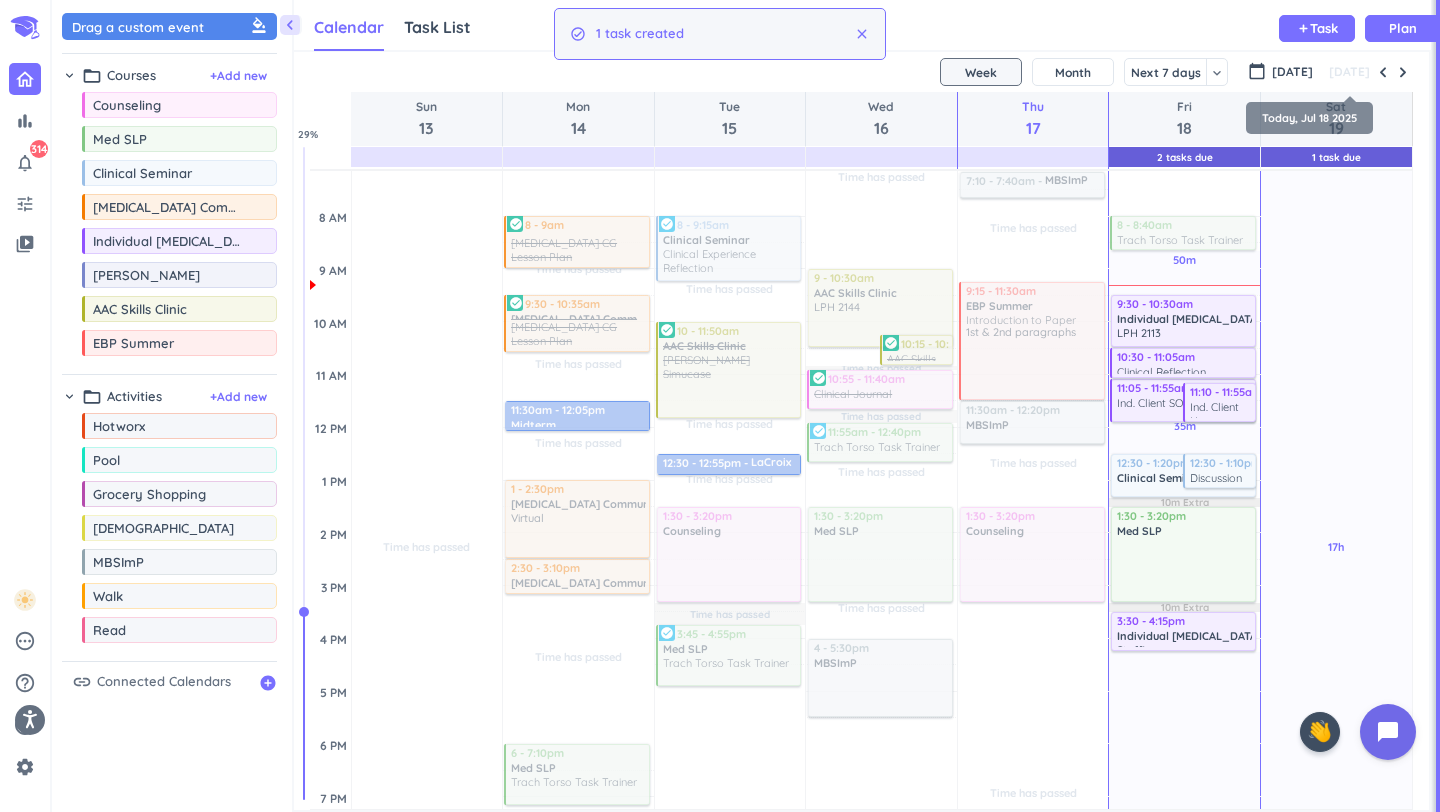 scroll, scrollTop: 107, scrollLeft: 0, axis: vertical 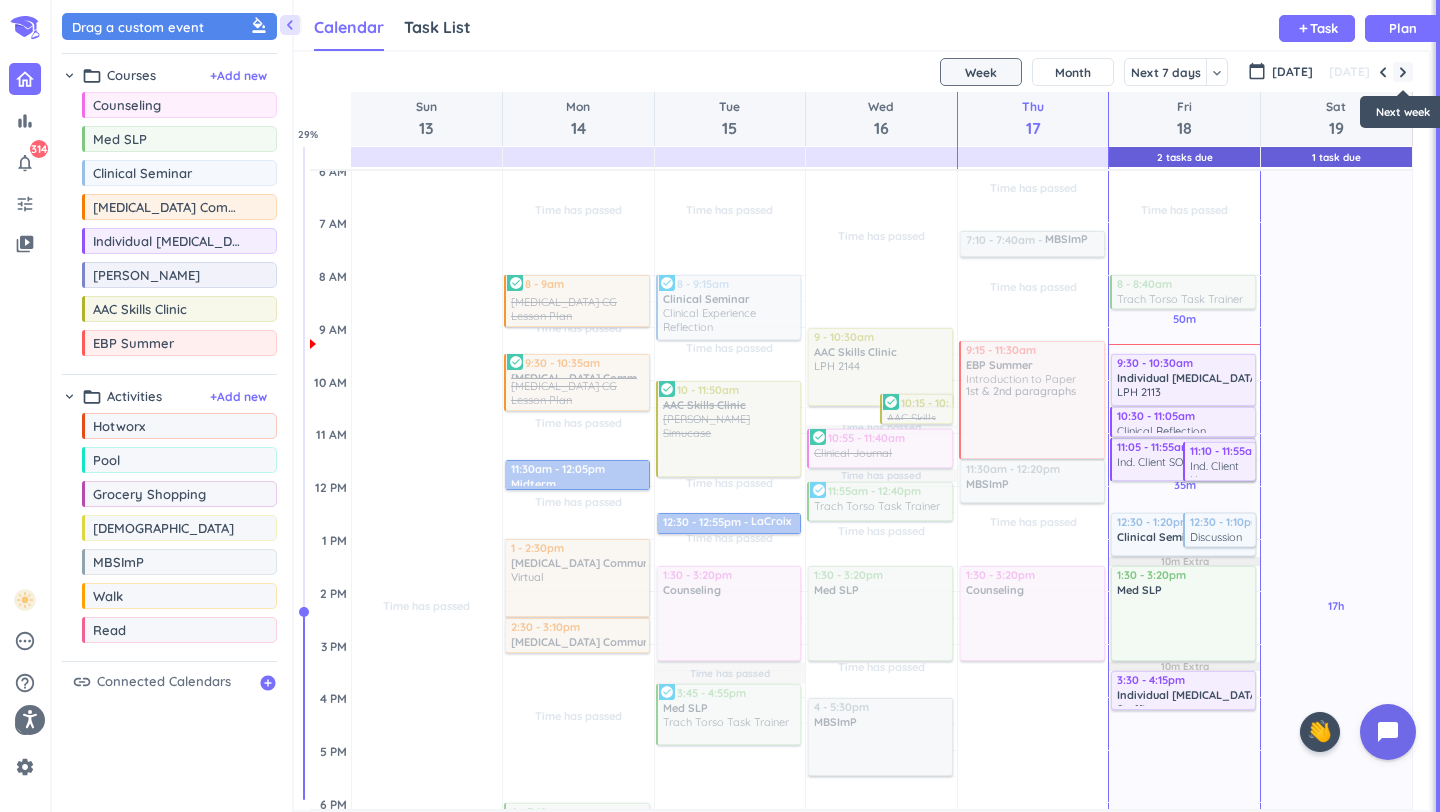 click at bounding box center [1403, 72] 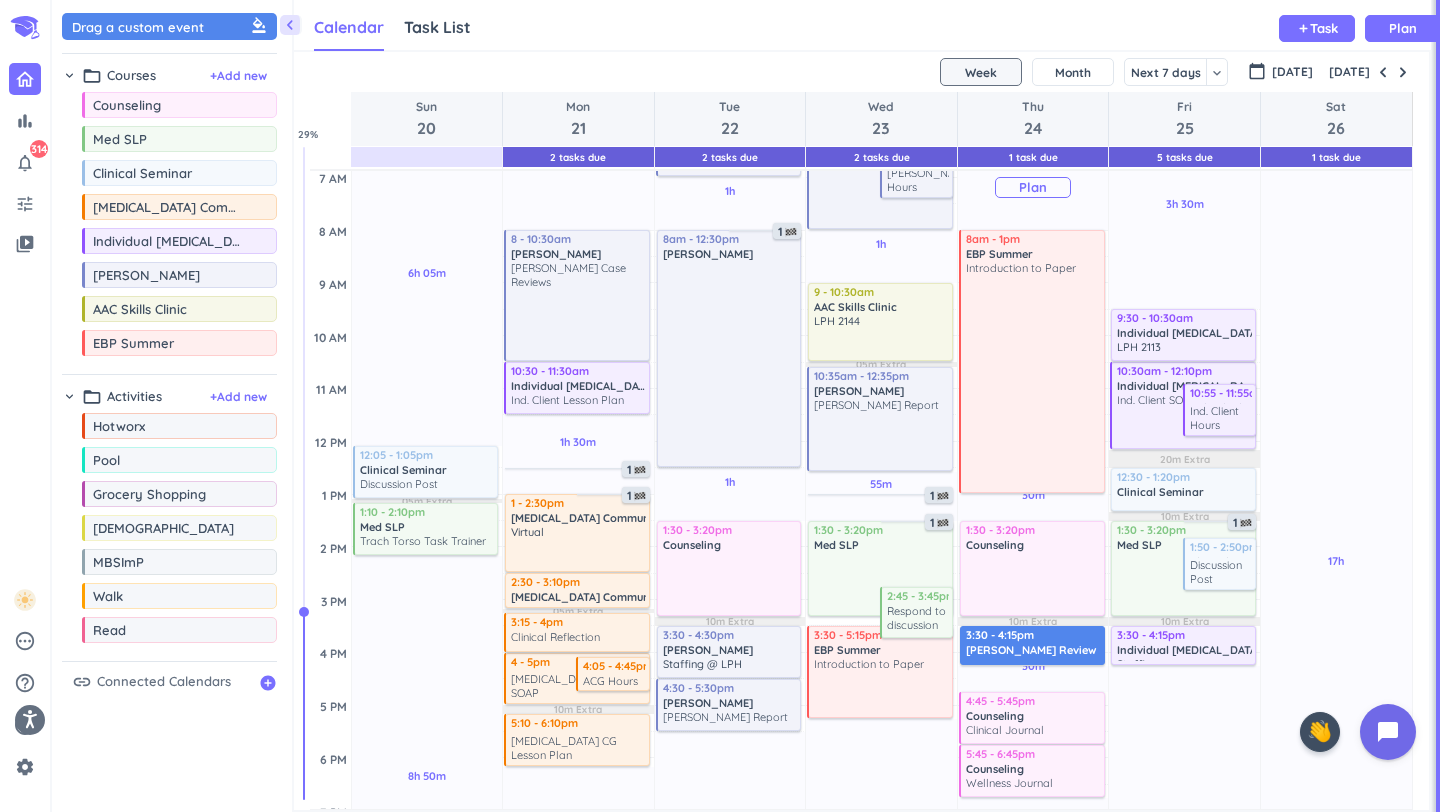scroll, scrollTop: 149, scrollLeft: 0, axis: vertical 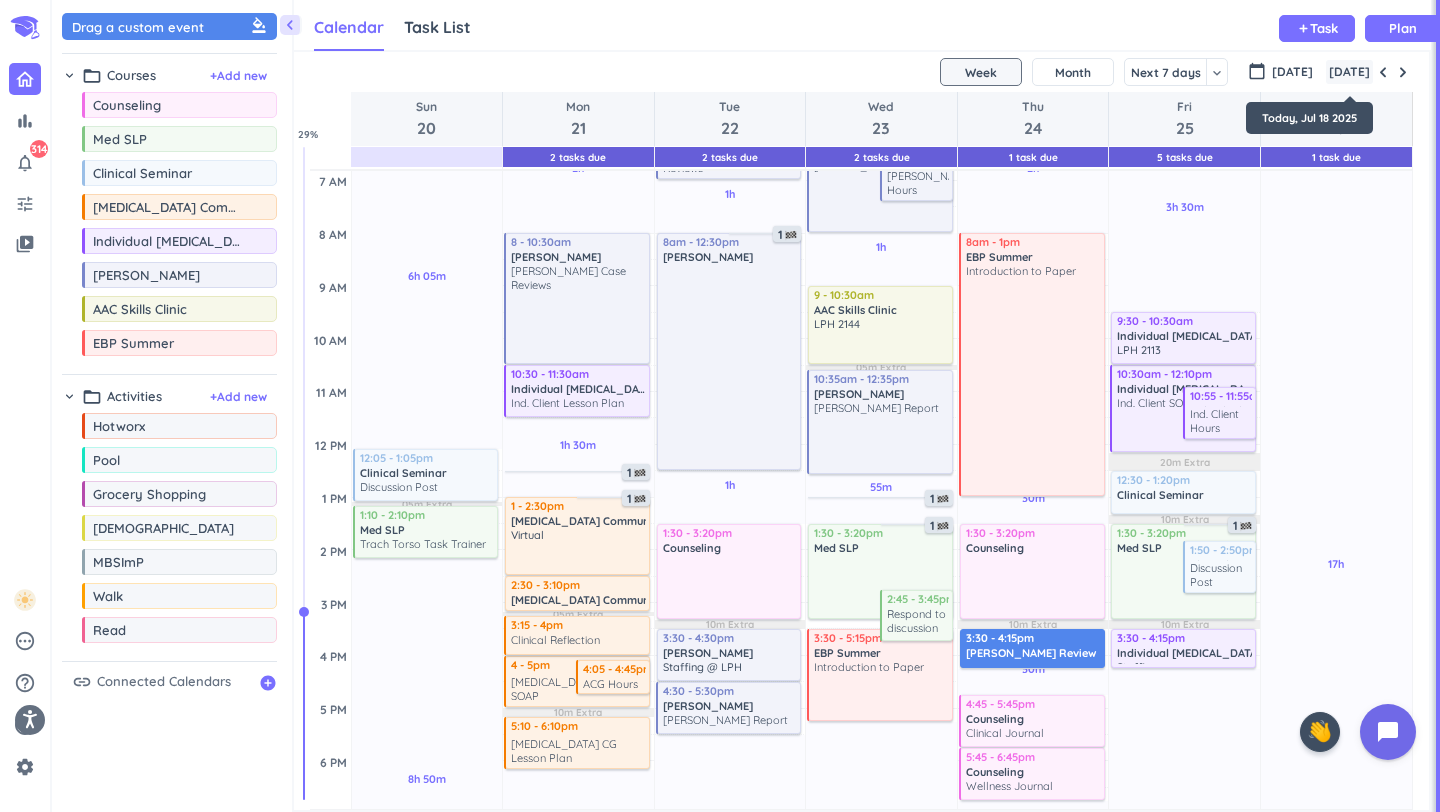 click on "[DATE]" at bounding box center [1349, 72] 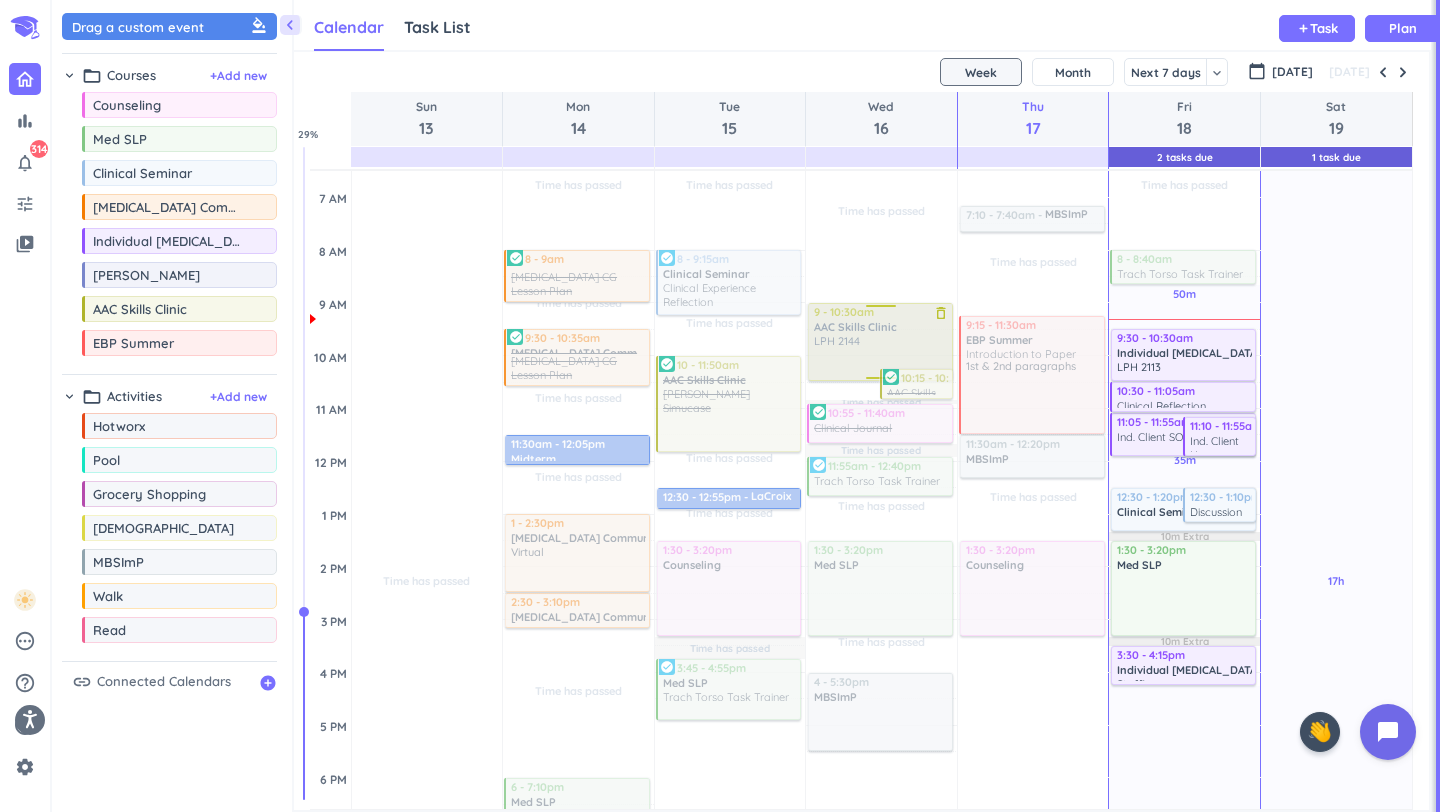 scroll, scrollTop: 122, scrollLeft: 0, axis: vertical 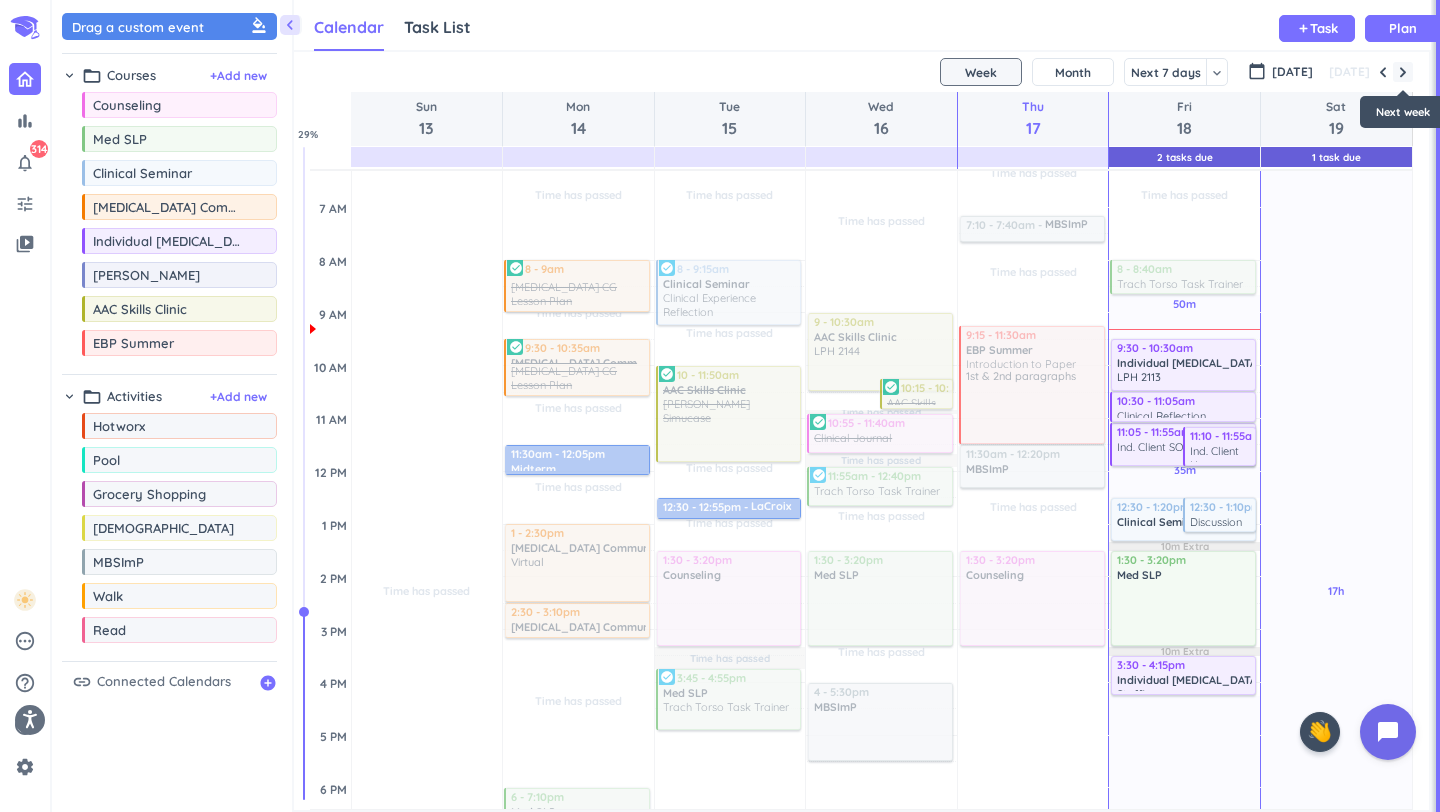 click at bounding box center [1403, 72] 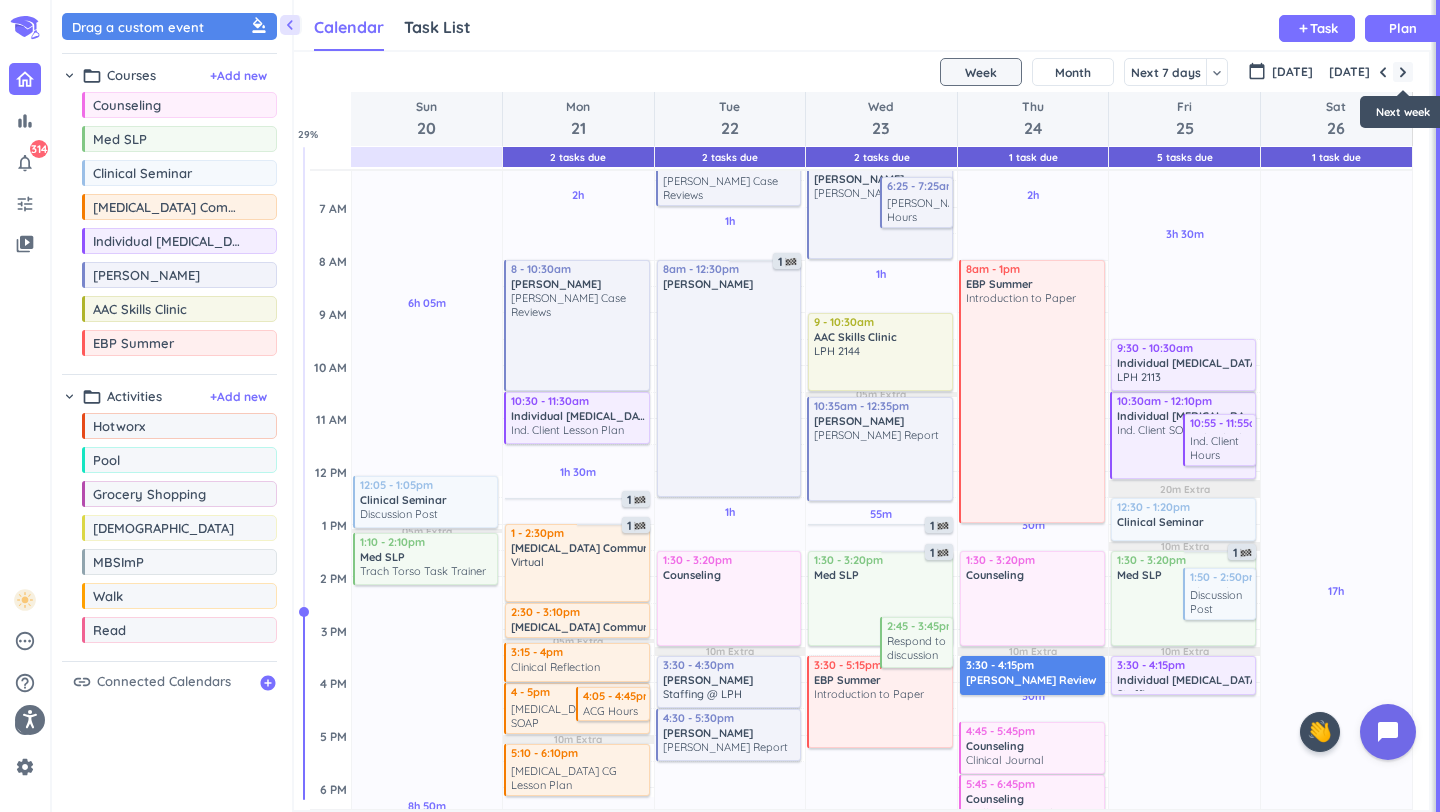 scroll, scrollTop: 107, scrollLeft: 0, axis: vertical 